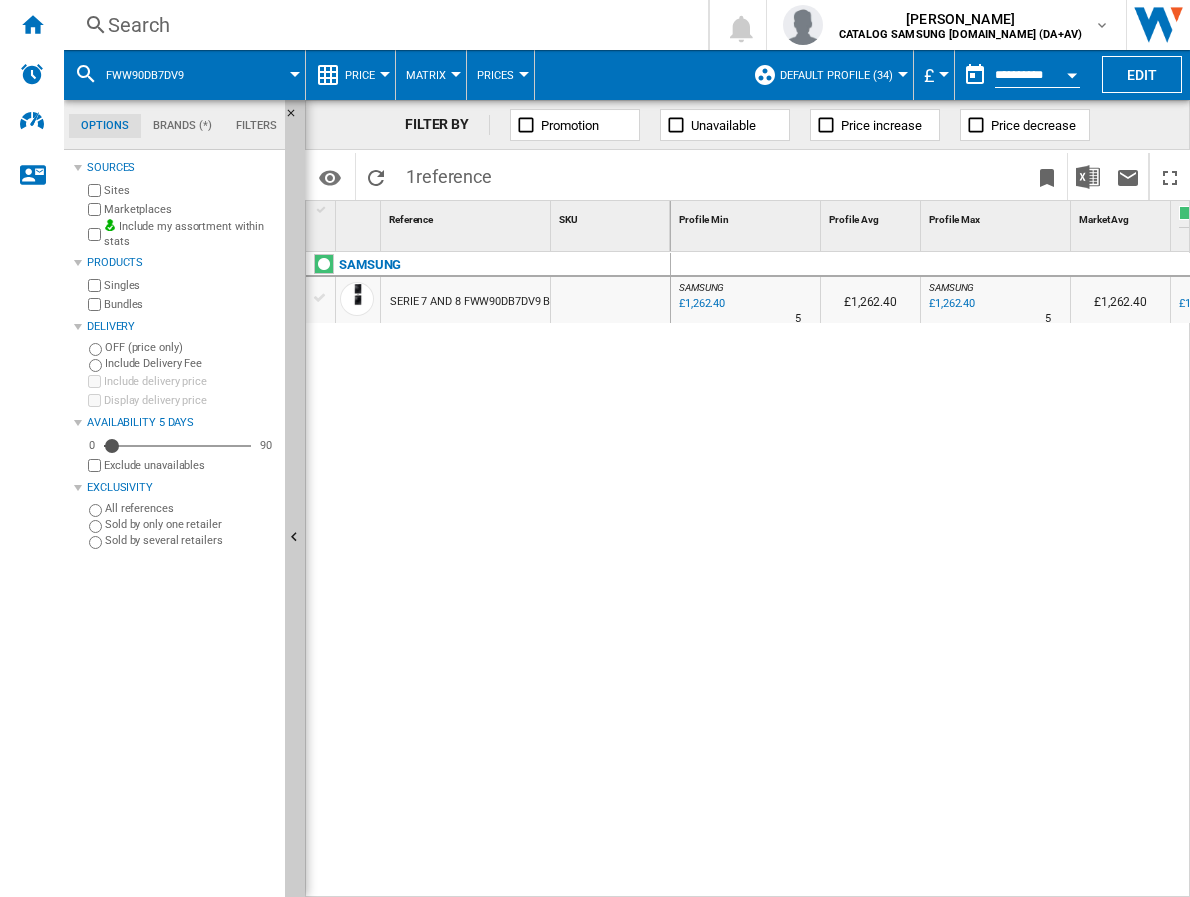 drag, startPoint x: 0, startPoint y: 0, endPoint x: 258, endPoint y: 22, distance: 258.93628 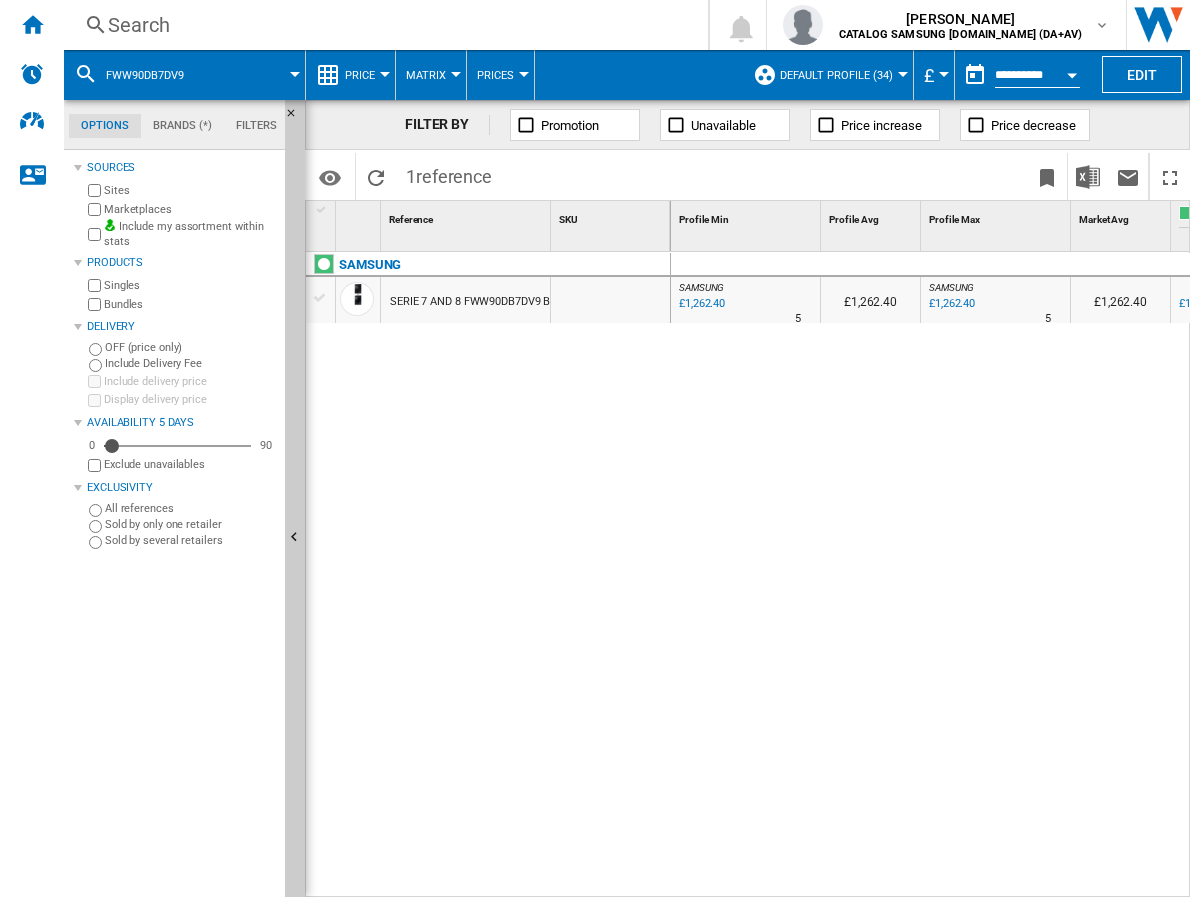 scroll, scrollTop: 0, scrollLeft: 0, axis: both 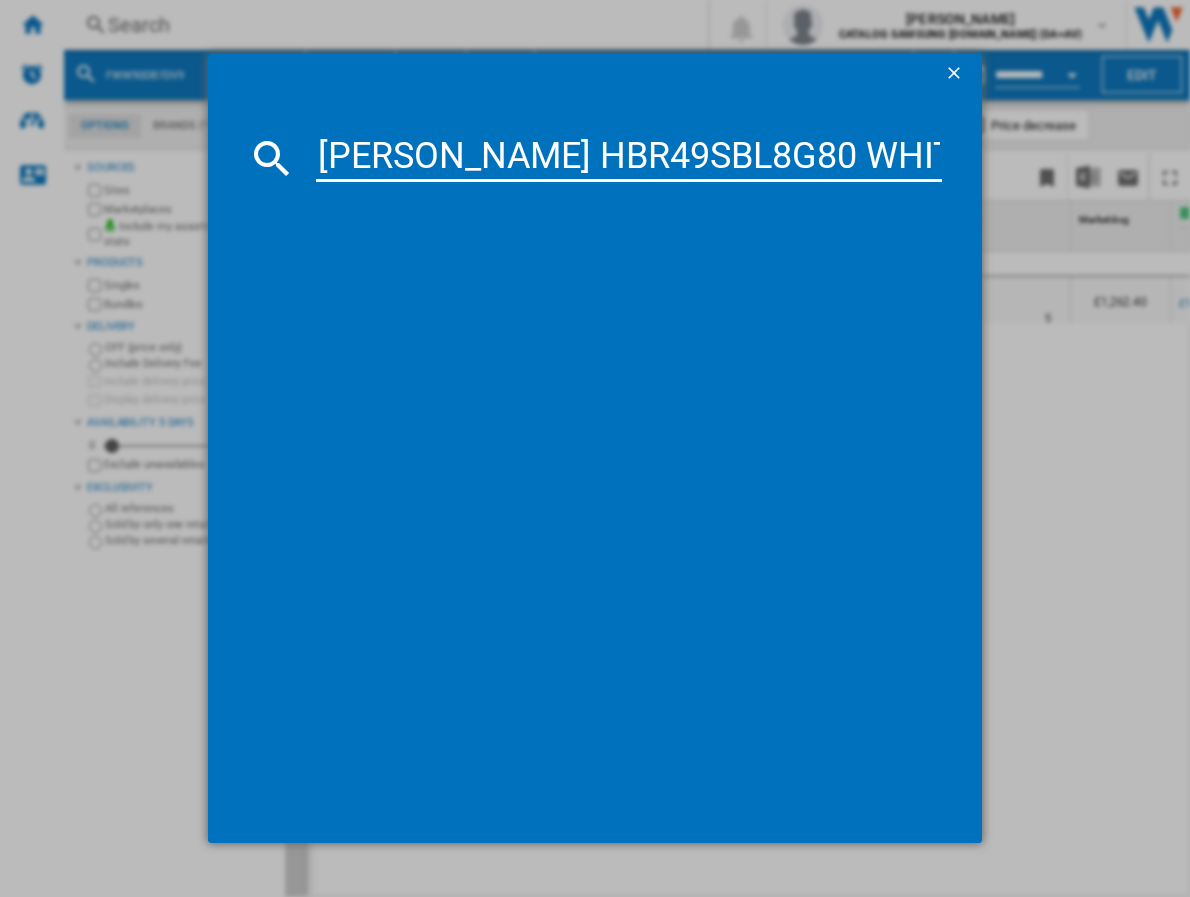 click on "[PERSON_NAME] HBR49SBL8G80 WHITE" at bounding box center [629, 158] 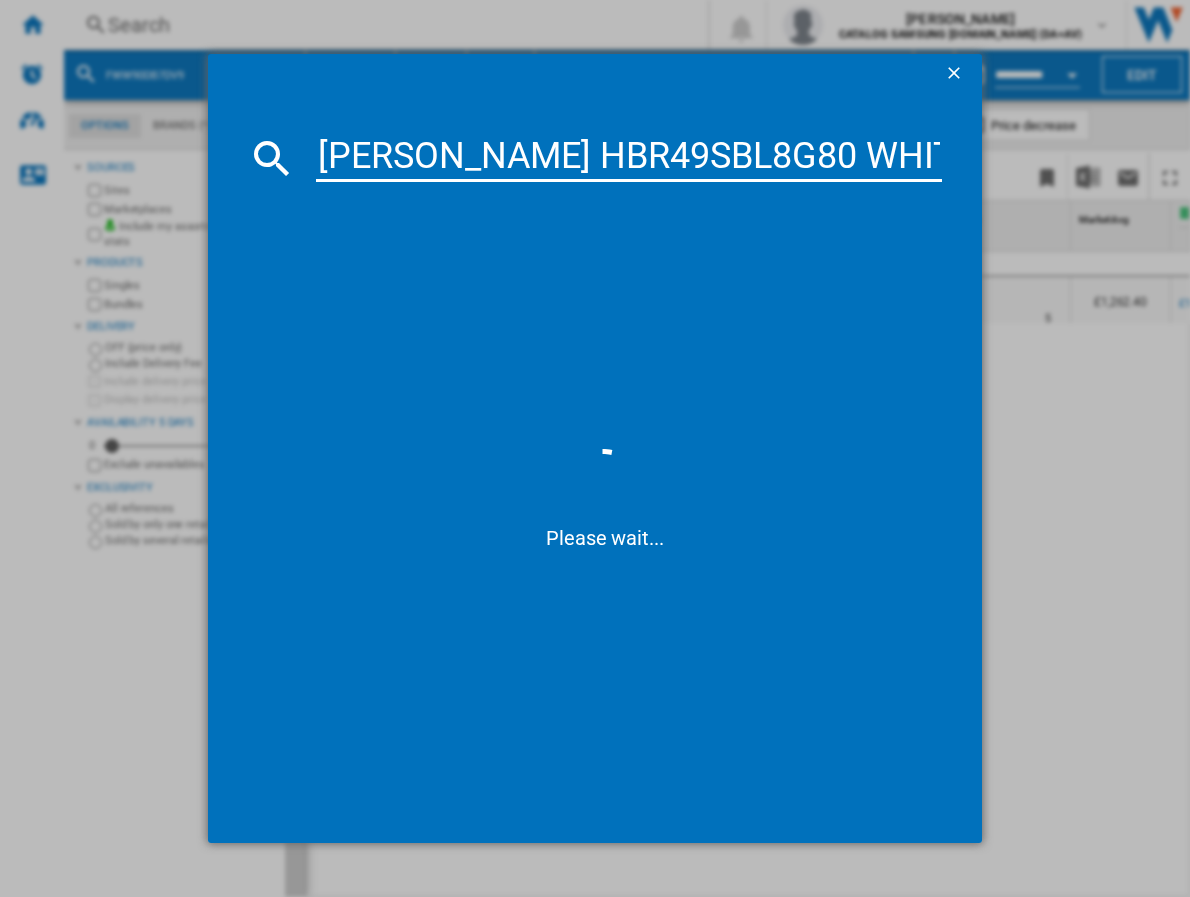 click on "[PERSON_NAME] HBR49SBL8G80 WHITE" at bounding box center [629, 158] 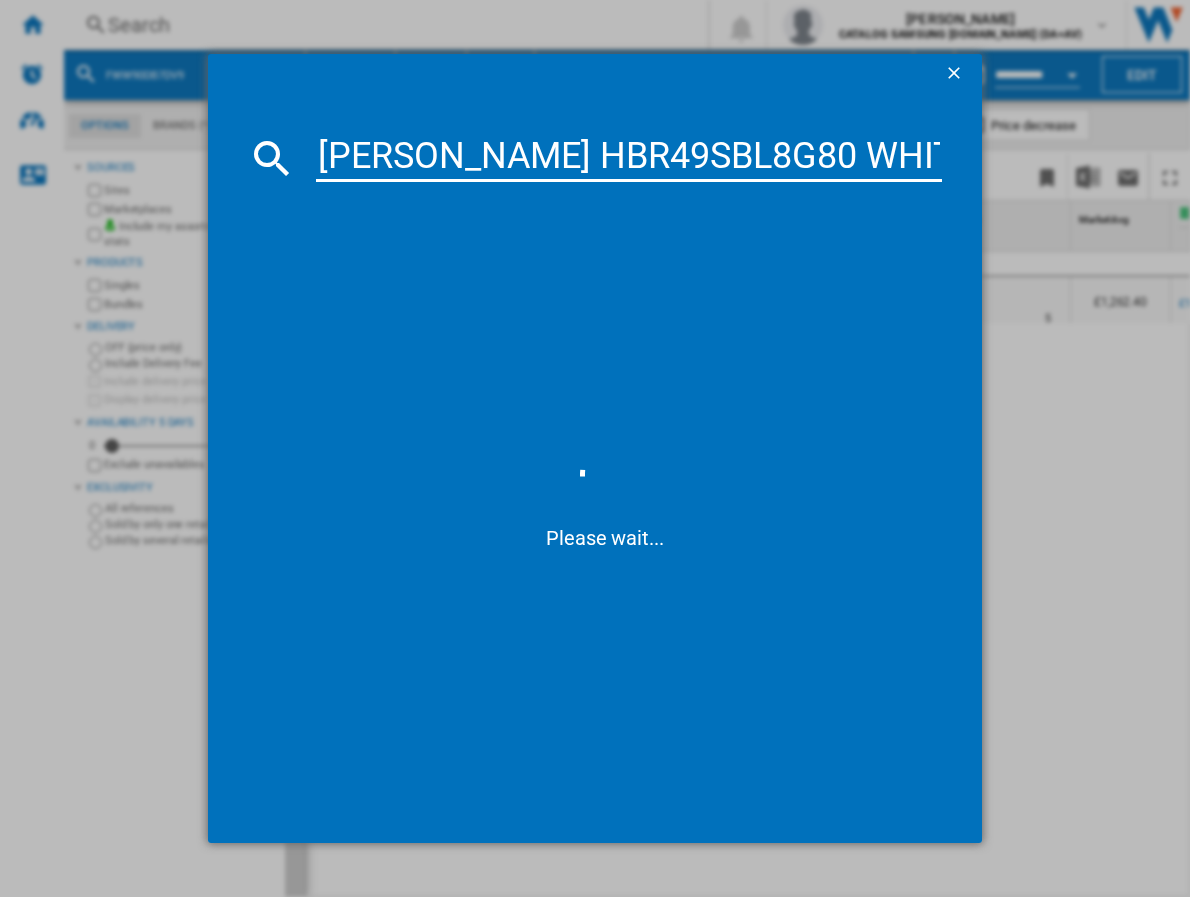click on "[PERSON_NAME] HBR49SBL8G80 WHITE" at bounding box center (629, 158) 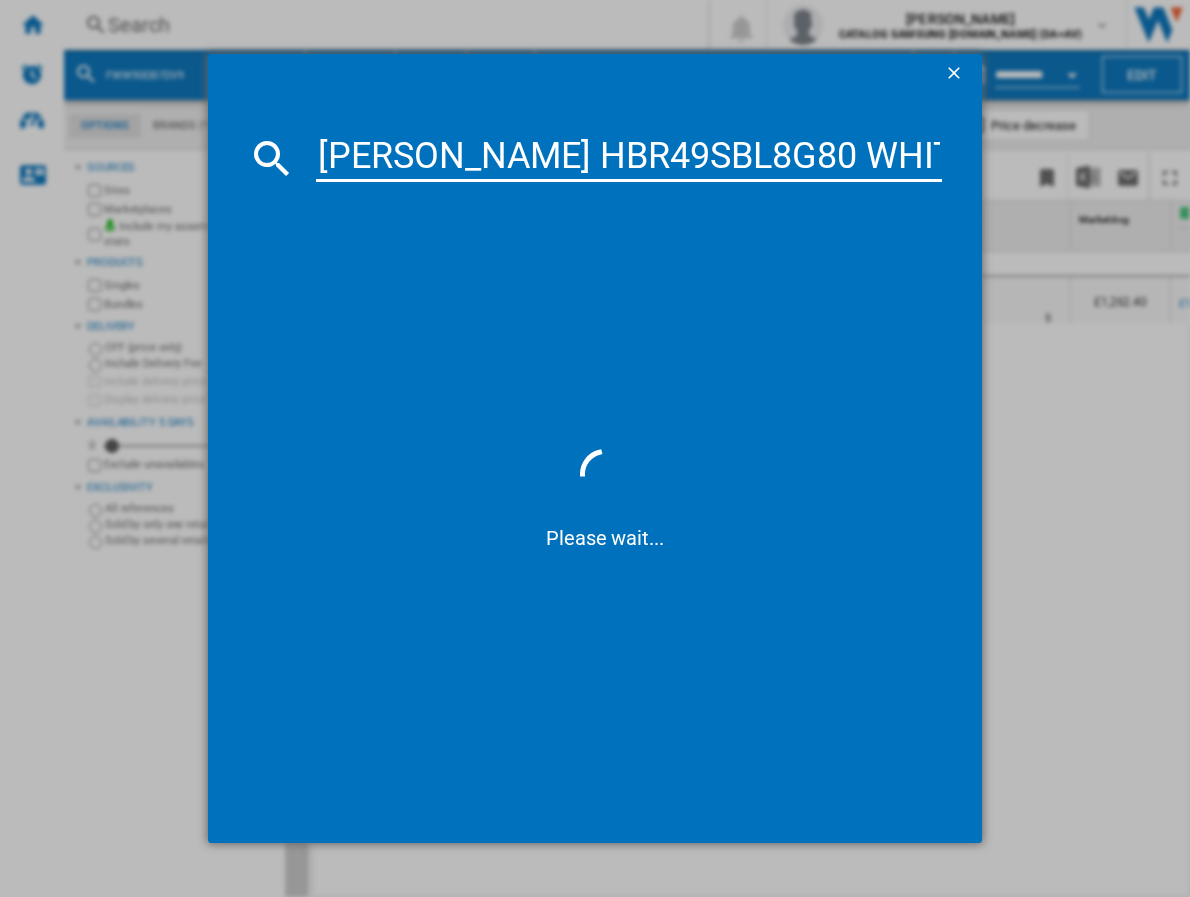 click on "[PERSON_NAME] HBR49SBL8G80 WHITE" at bounding box center (629, 158) 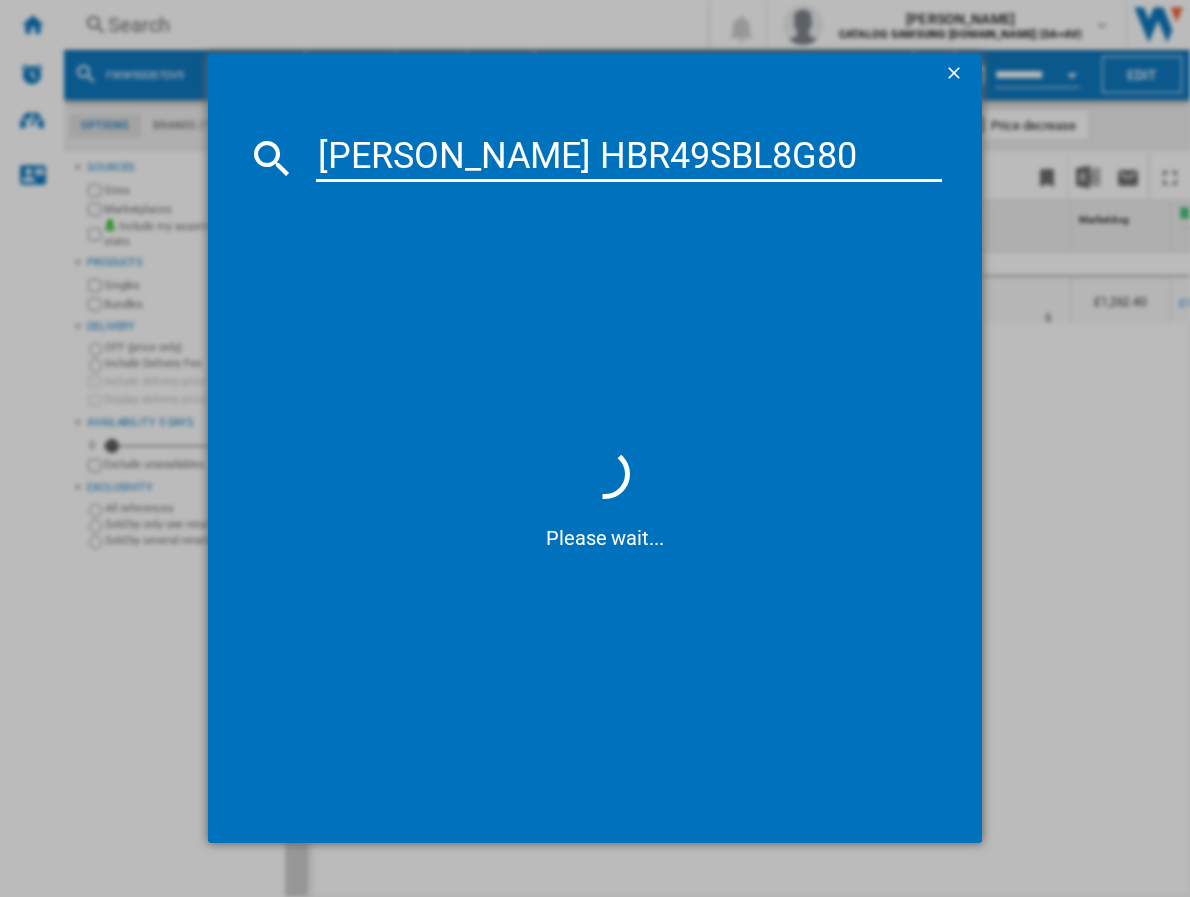 type on "[PERSON_NAME] HBR49SBL8G80" 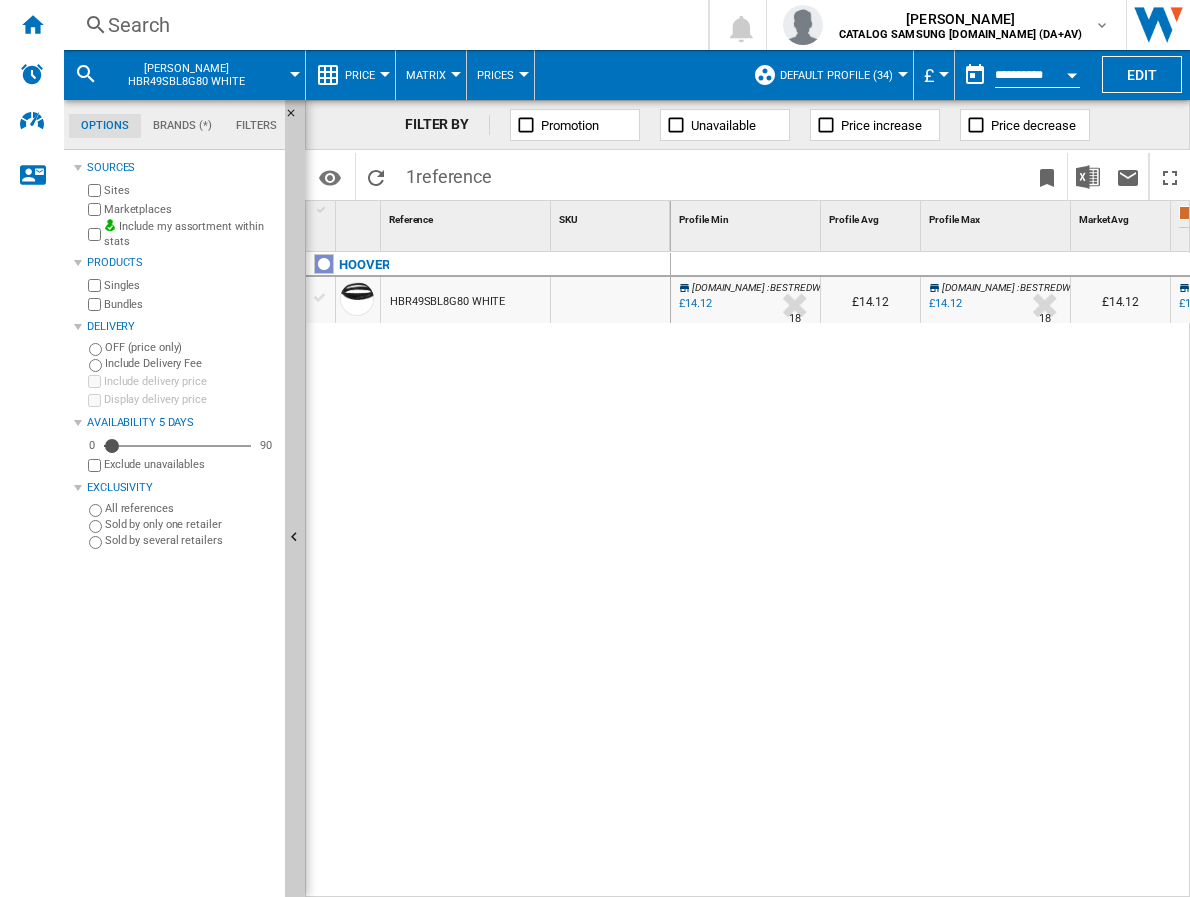 scroll, scrollTop: 0, scrollLeft: 130, axis: horizontal 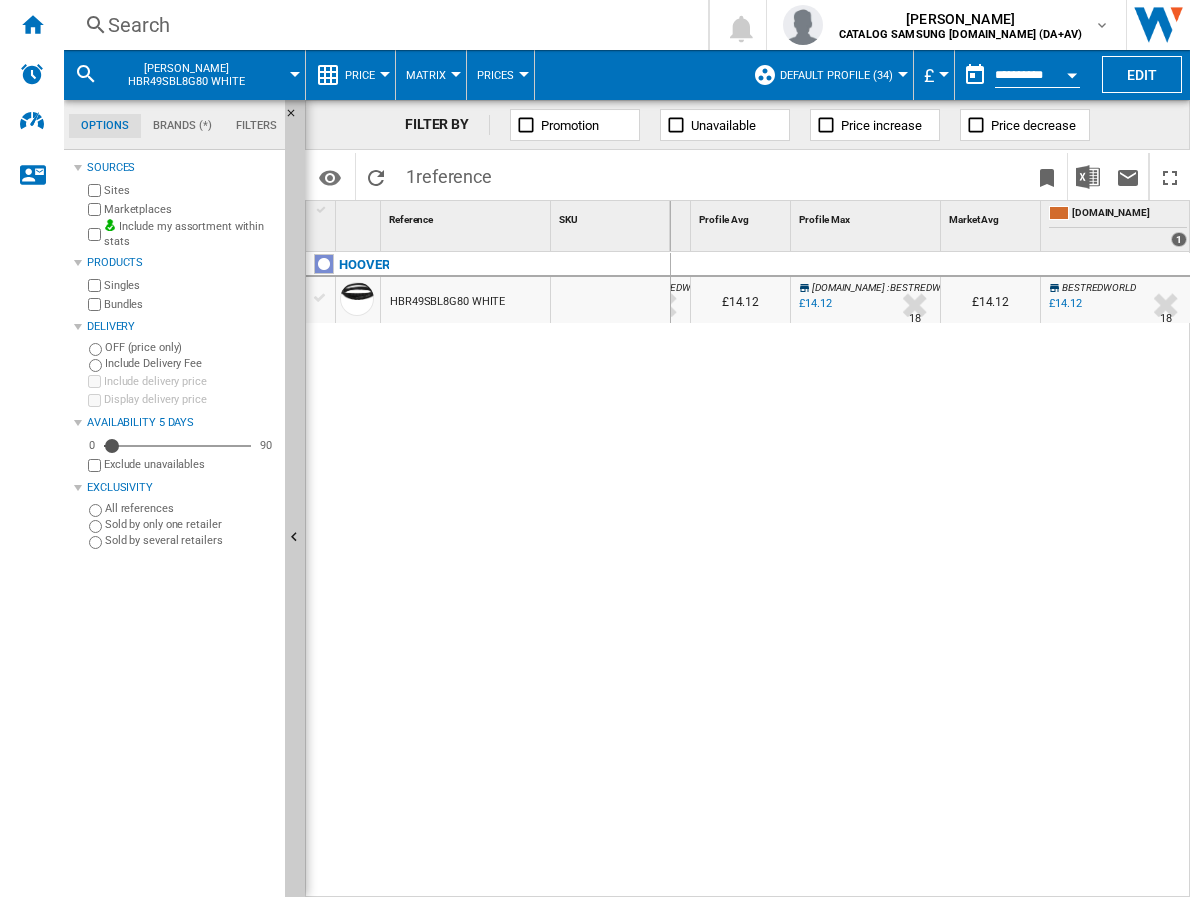 click on "£14.12" at bounding box center [1065, 303] 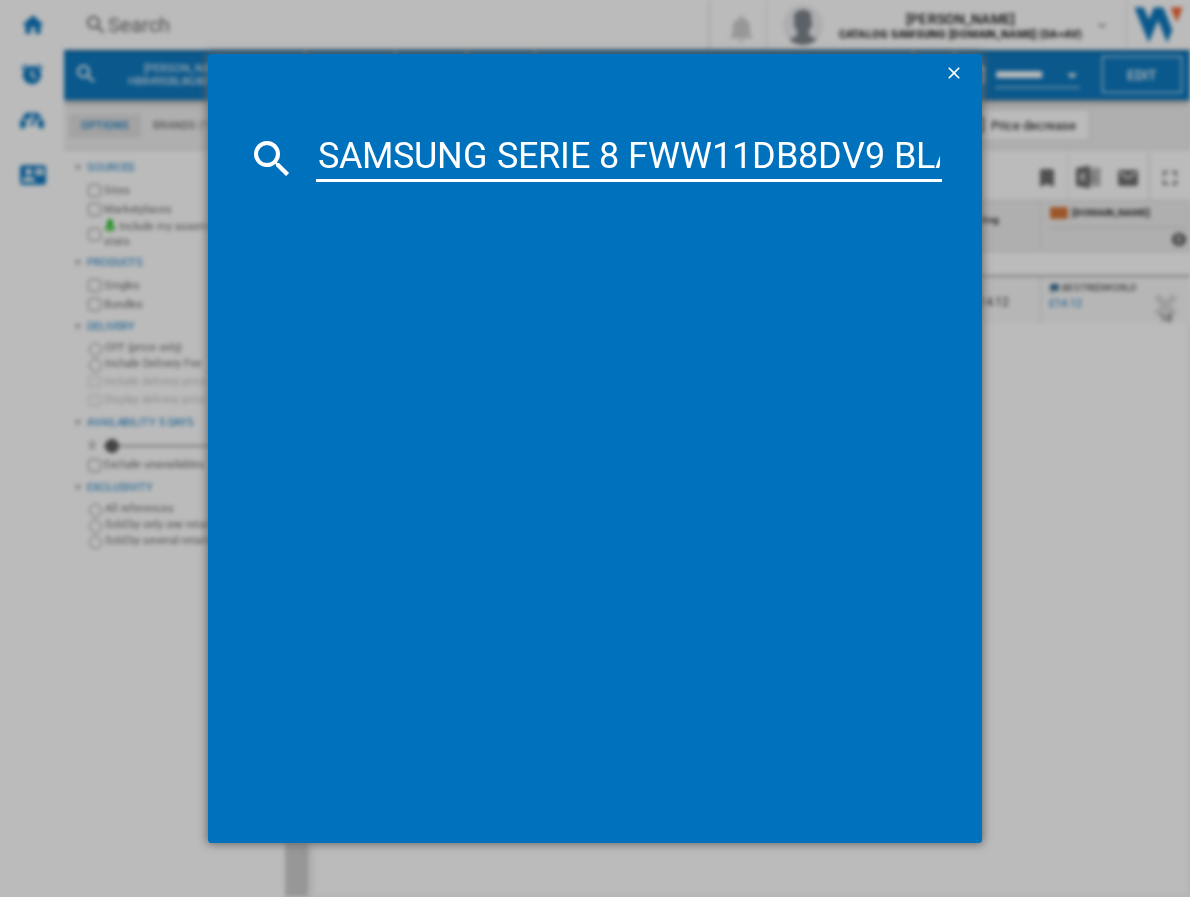 scroll, scrollTop: 0, scrollLeft: 67, axis: horizontal 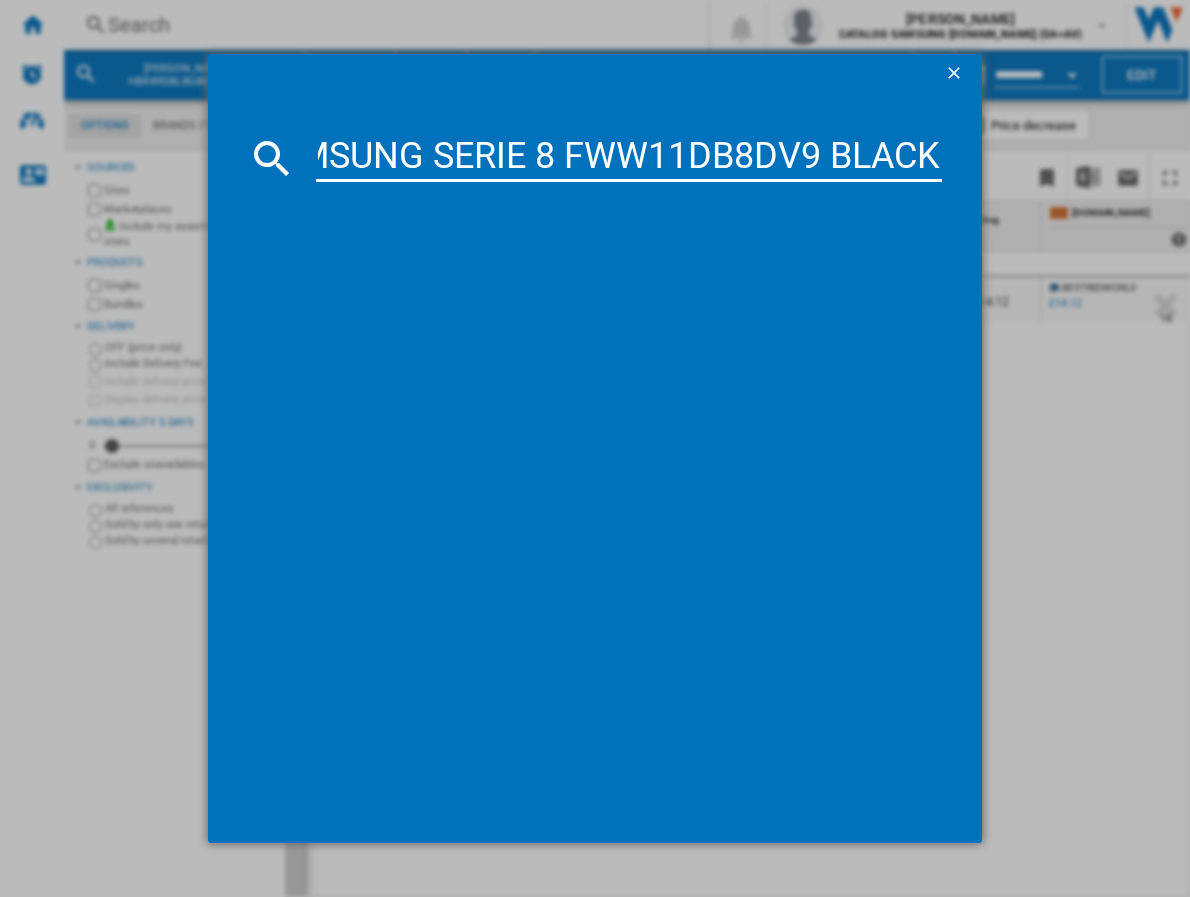 type on "SAMSUNG SERIE 8 FWW11DB8DV9 BLACK" 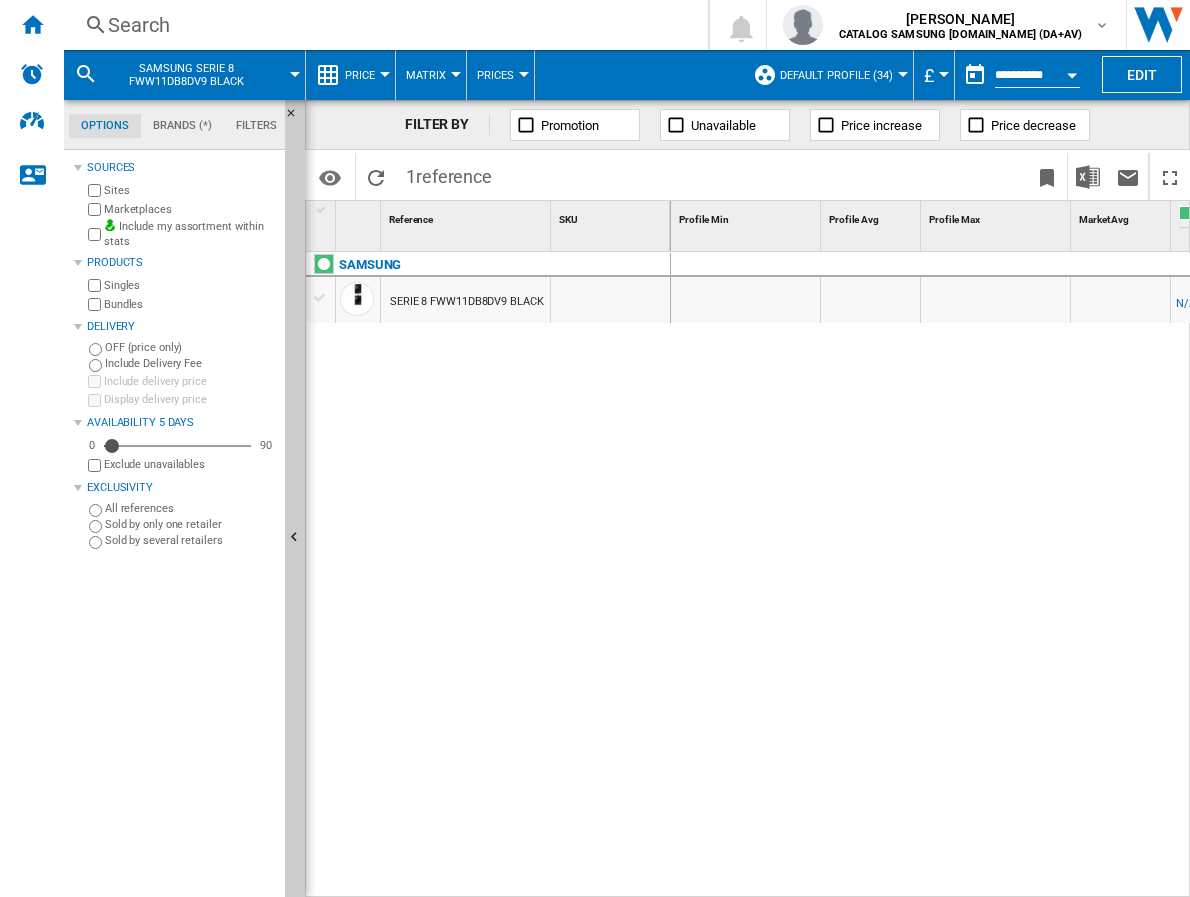 scroll, scrollTop: 0, scrollLeft: 126, axis: horizontal 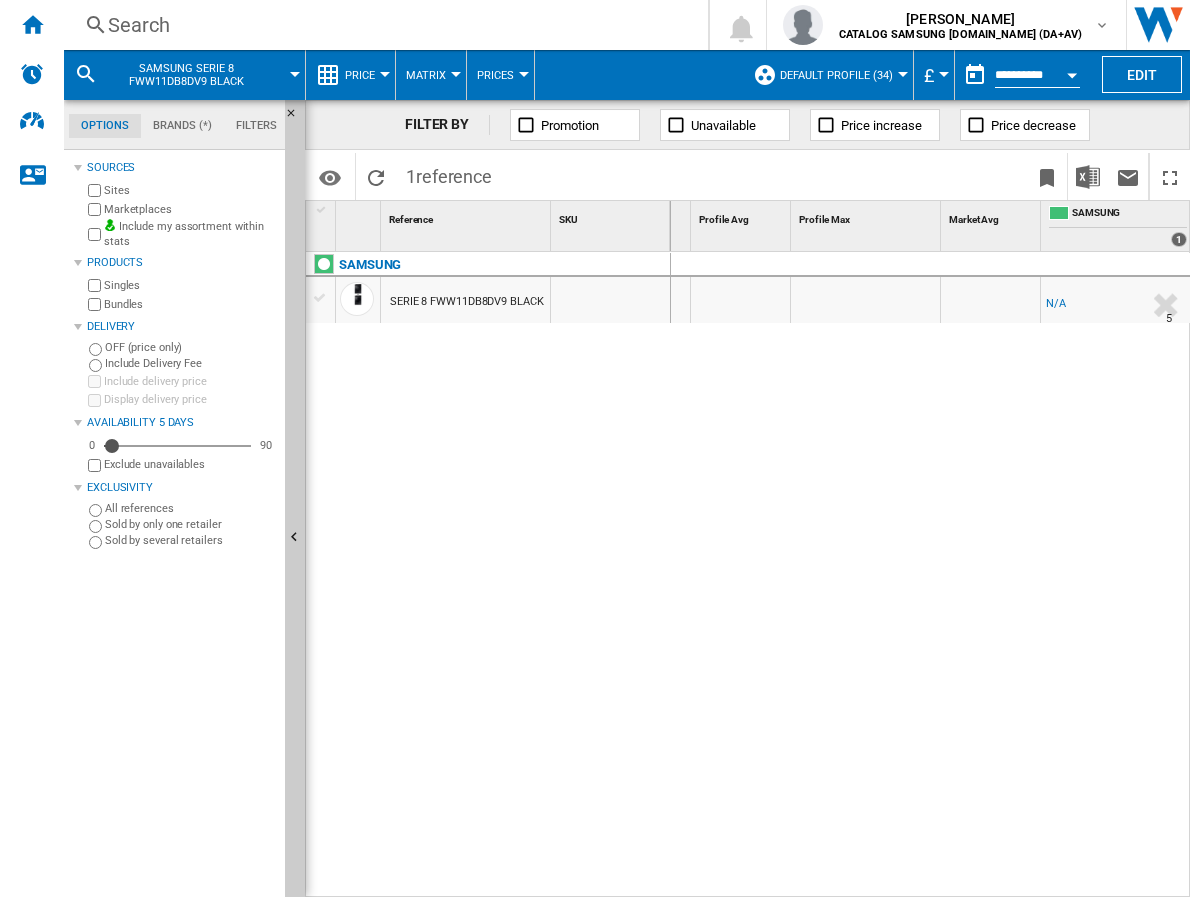 click on "N/A" at bounding box center [1056, 304] 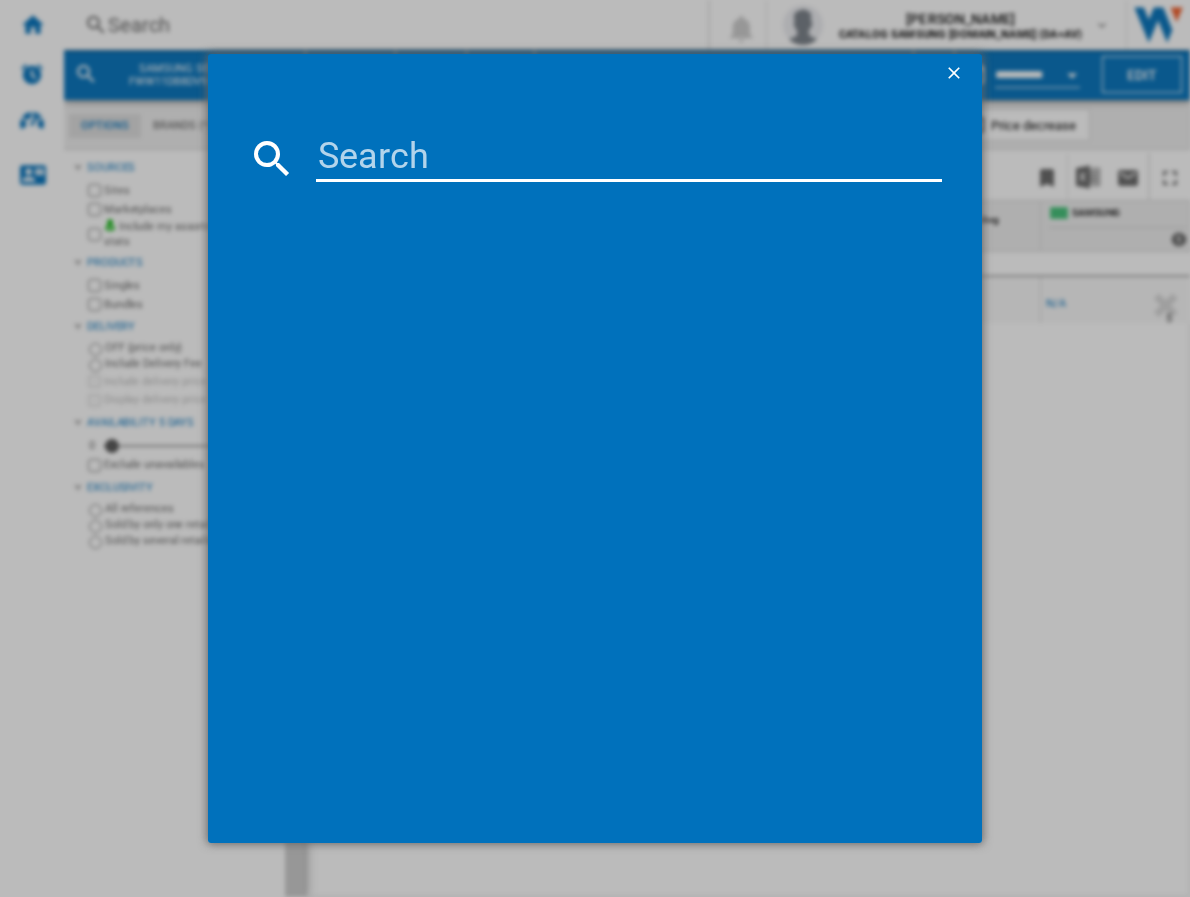 type on "FIDCX605" 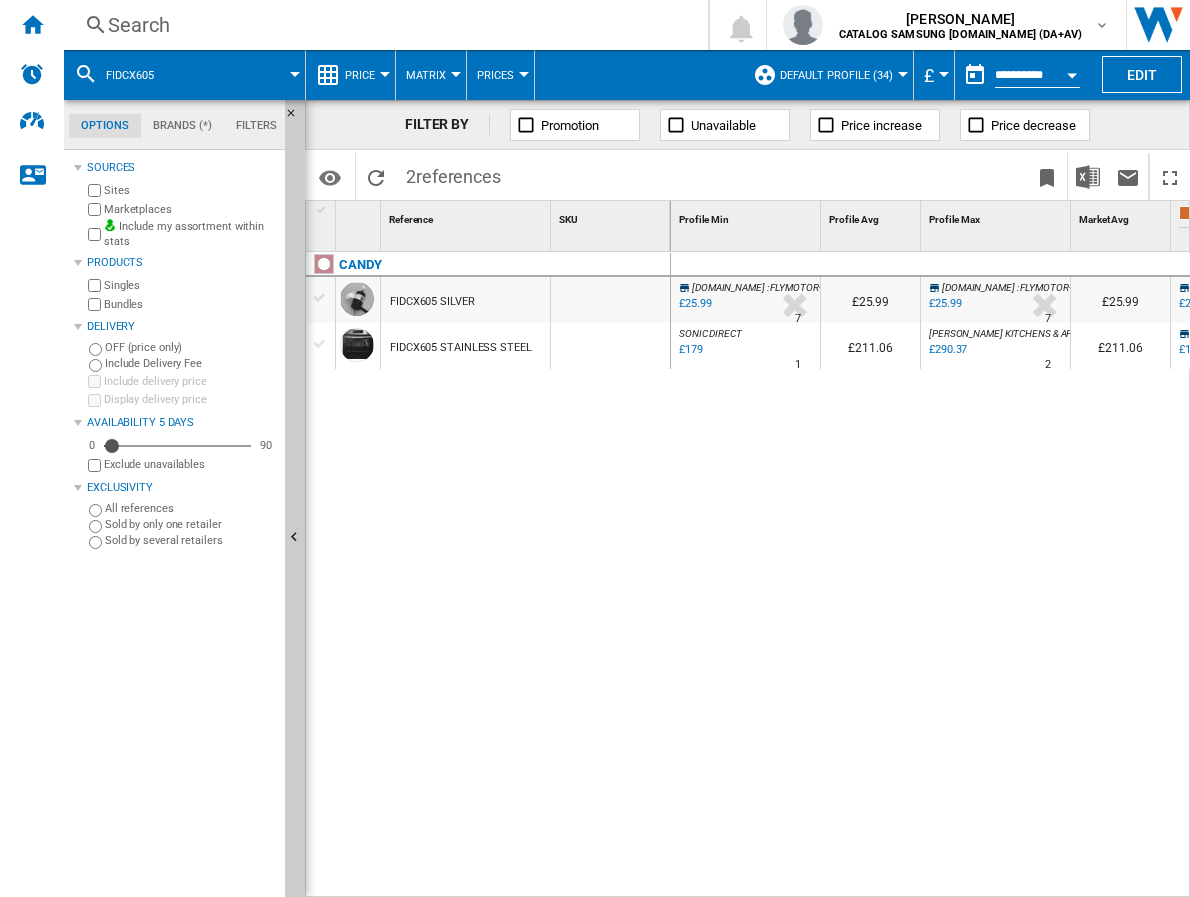 scroll, scrollTop: 0, scrollLeft: 725, axis: horizontal 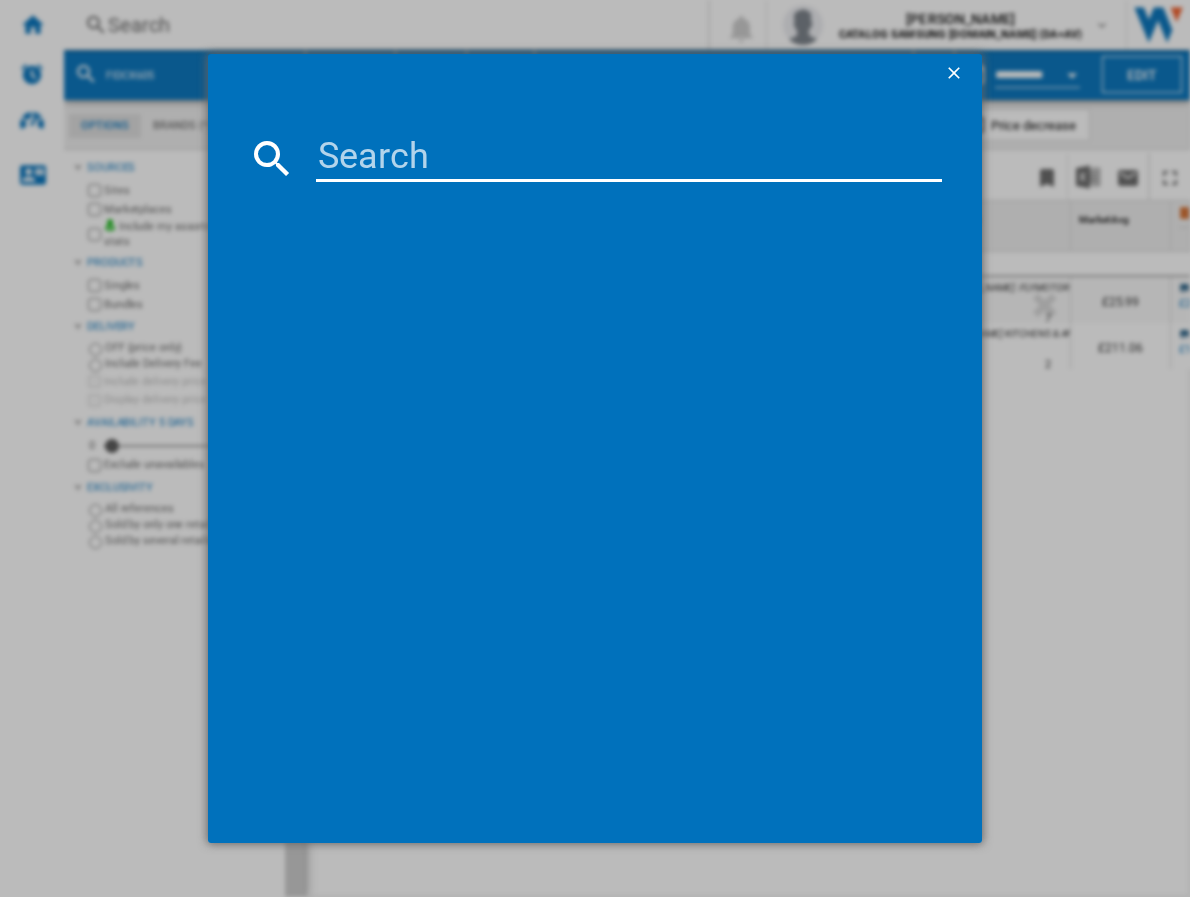 type on "DYSON 44703801 PURPLE" 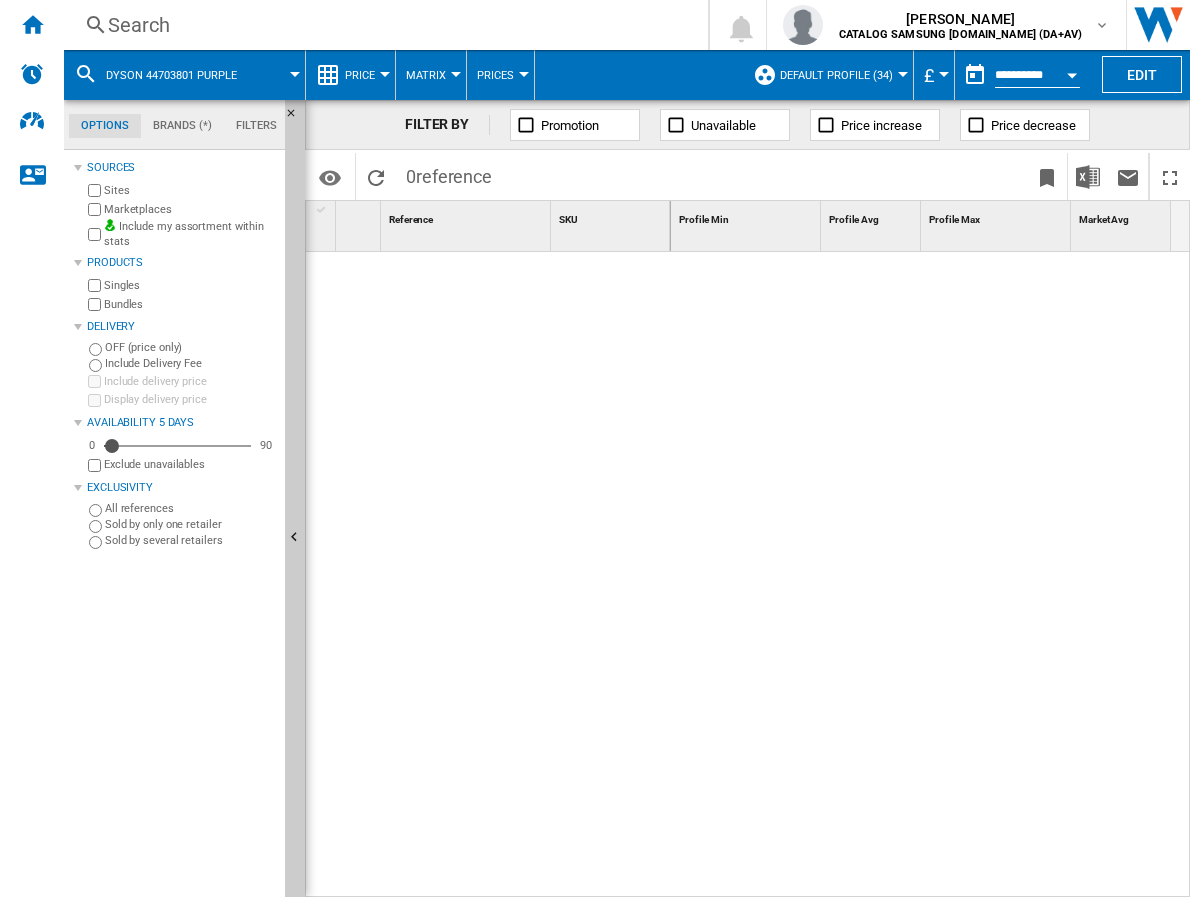 click on "Search" at bounding box center (382, 25) 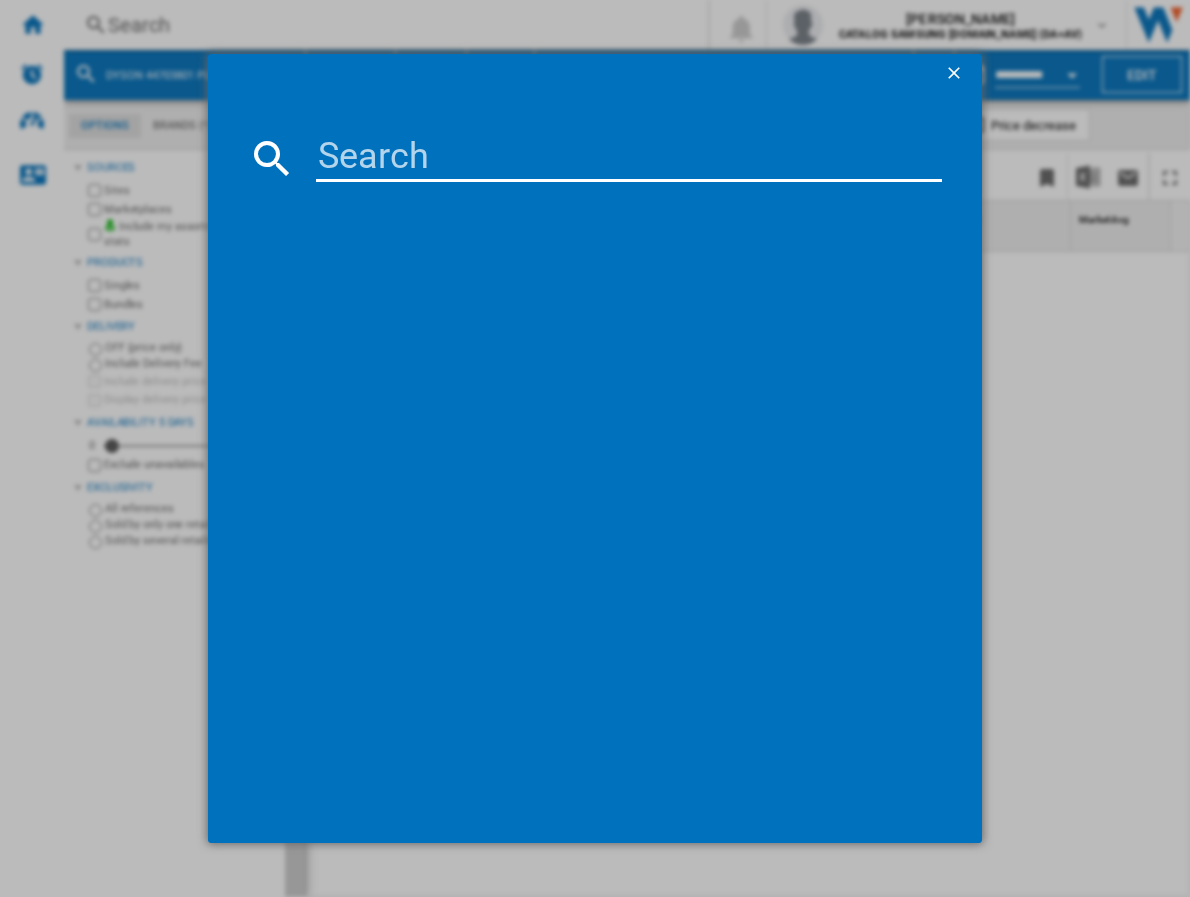 type on "DYSON V8 443094 BLACK" 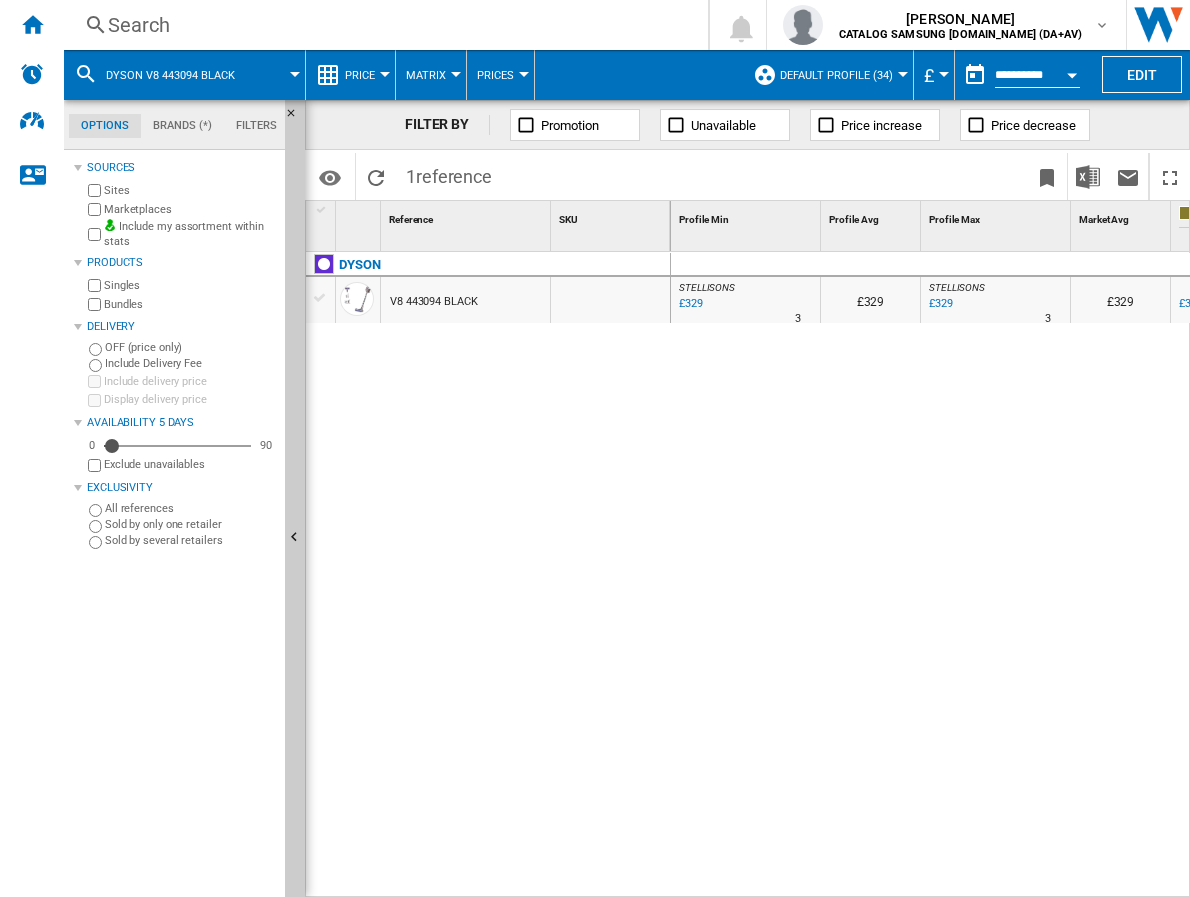 click on "£329" at bounding box center [939, 304] 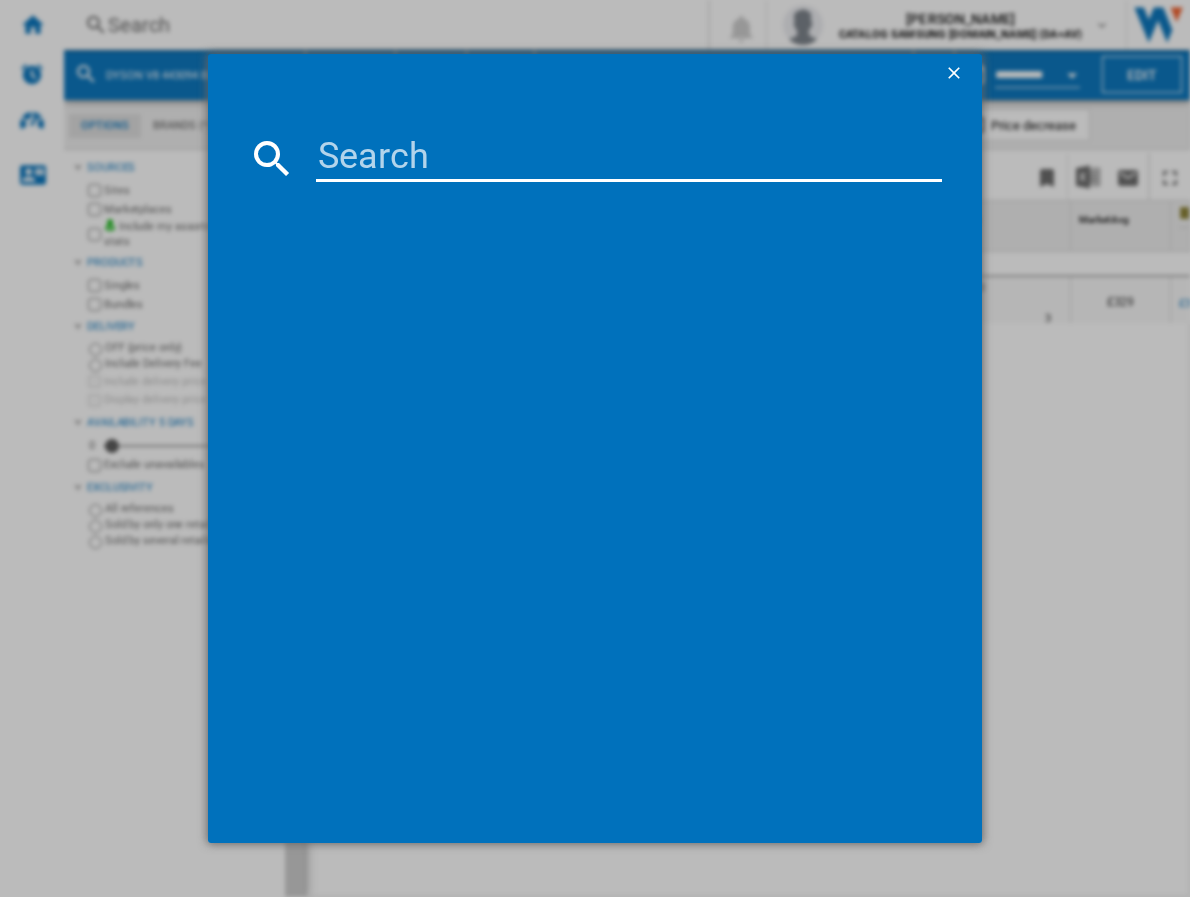 type on "DYSON V8 TOTAL CLEAN SILVER BLACK NICKEL" 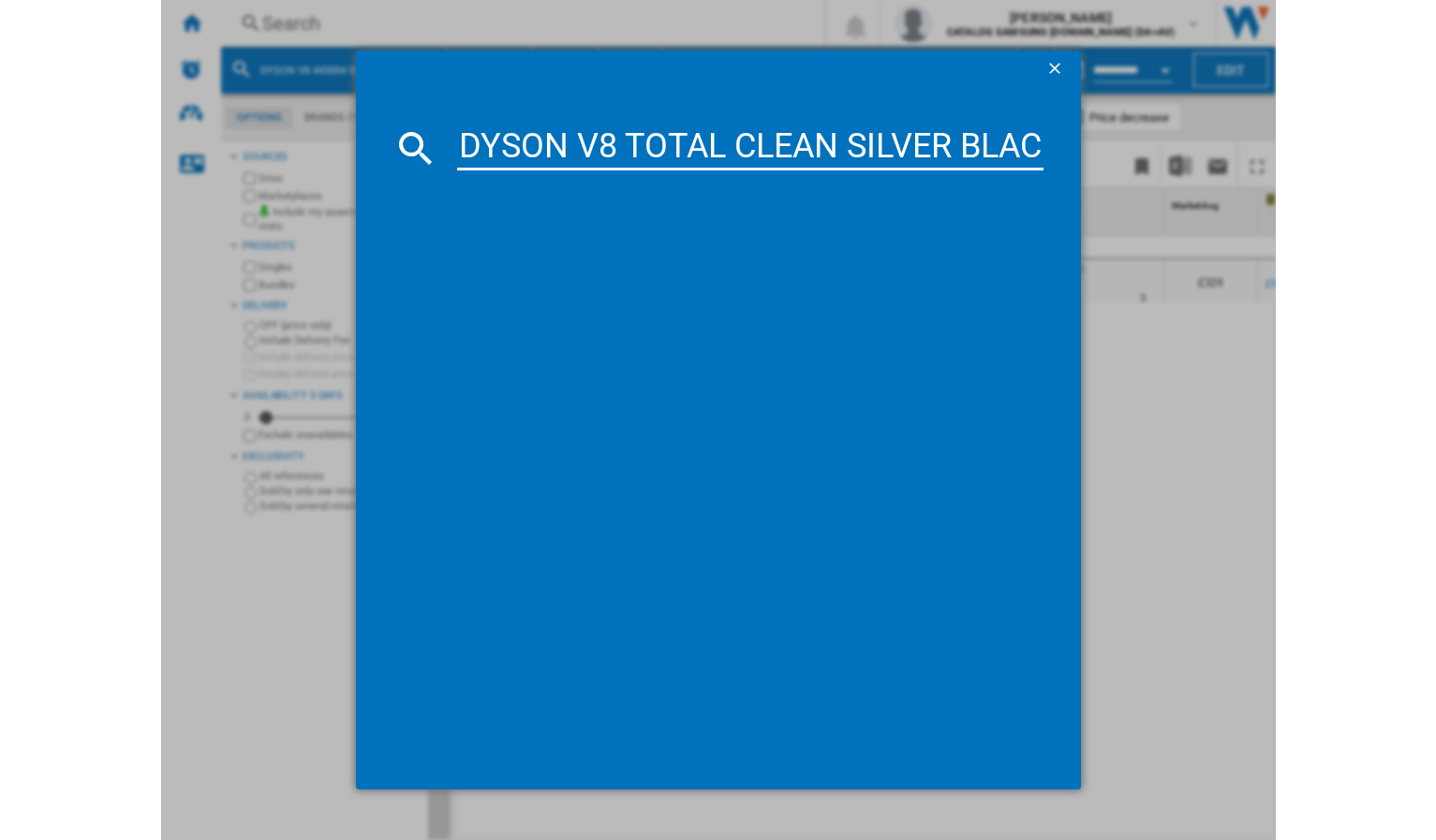 scroll, scrollTop: 0, scrollLeft: 146, axis: horizontal 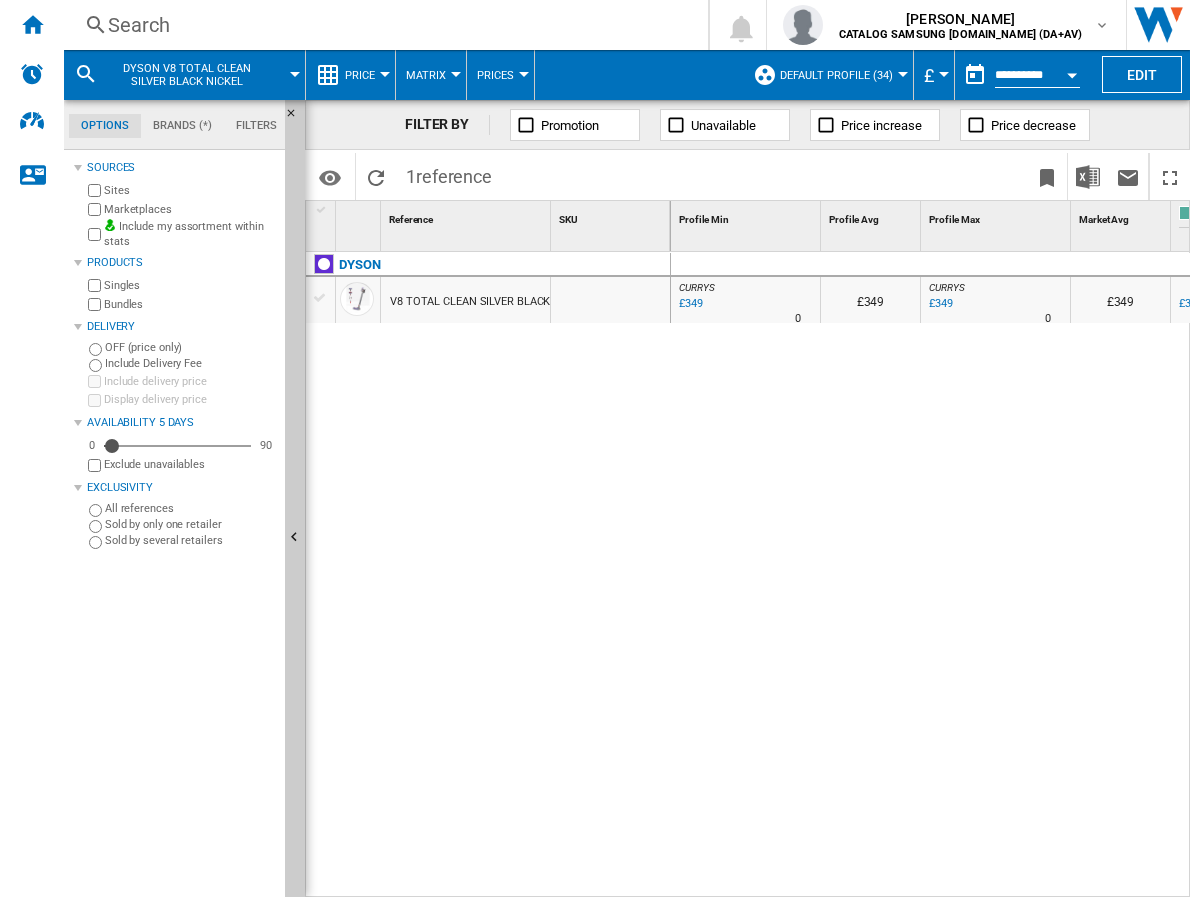 click on "£349" at bounding box center (939, 304) 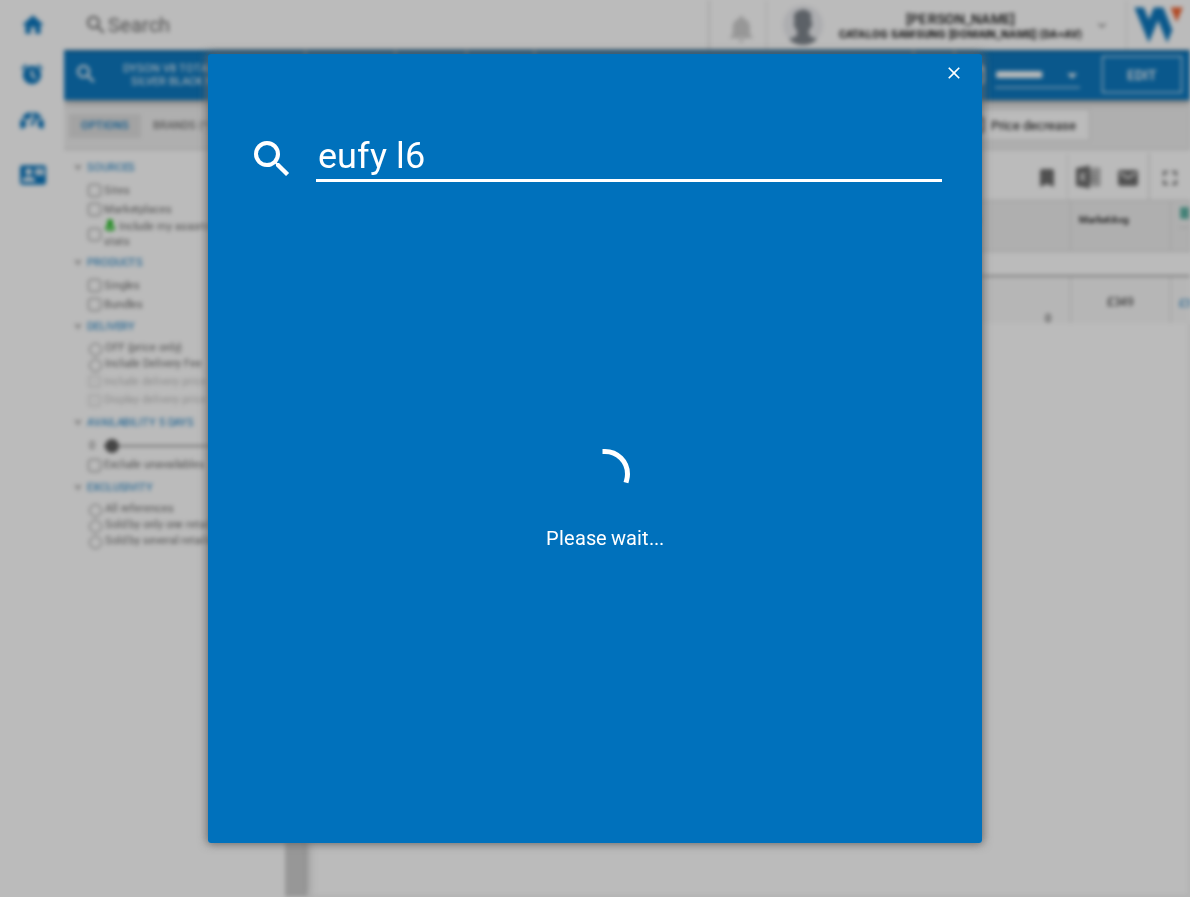 type on "eufy l60" 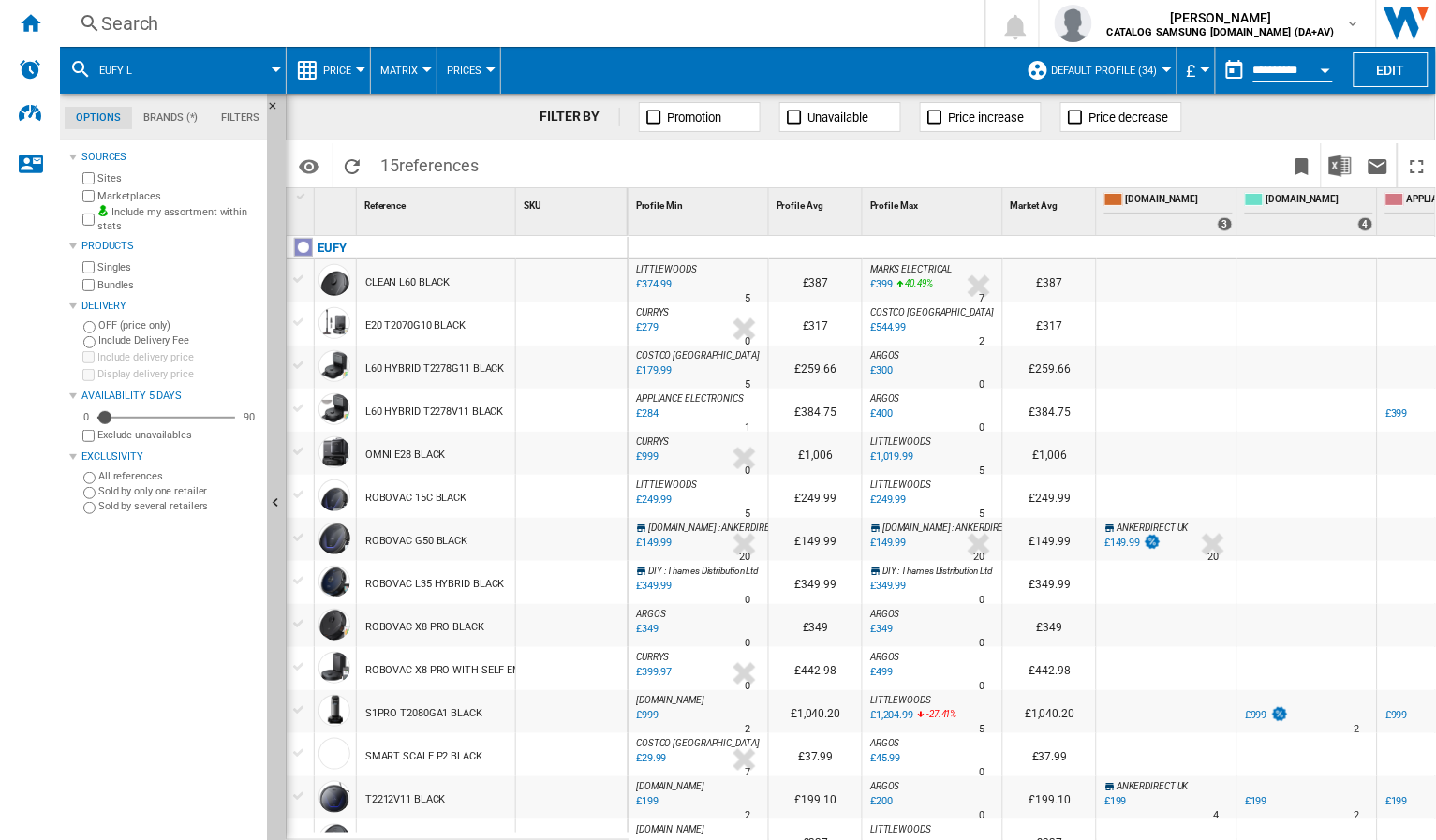 scroll, scrollTop: 68, scrollLeft: 0, axis: vertical 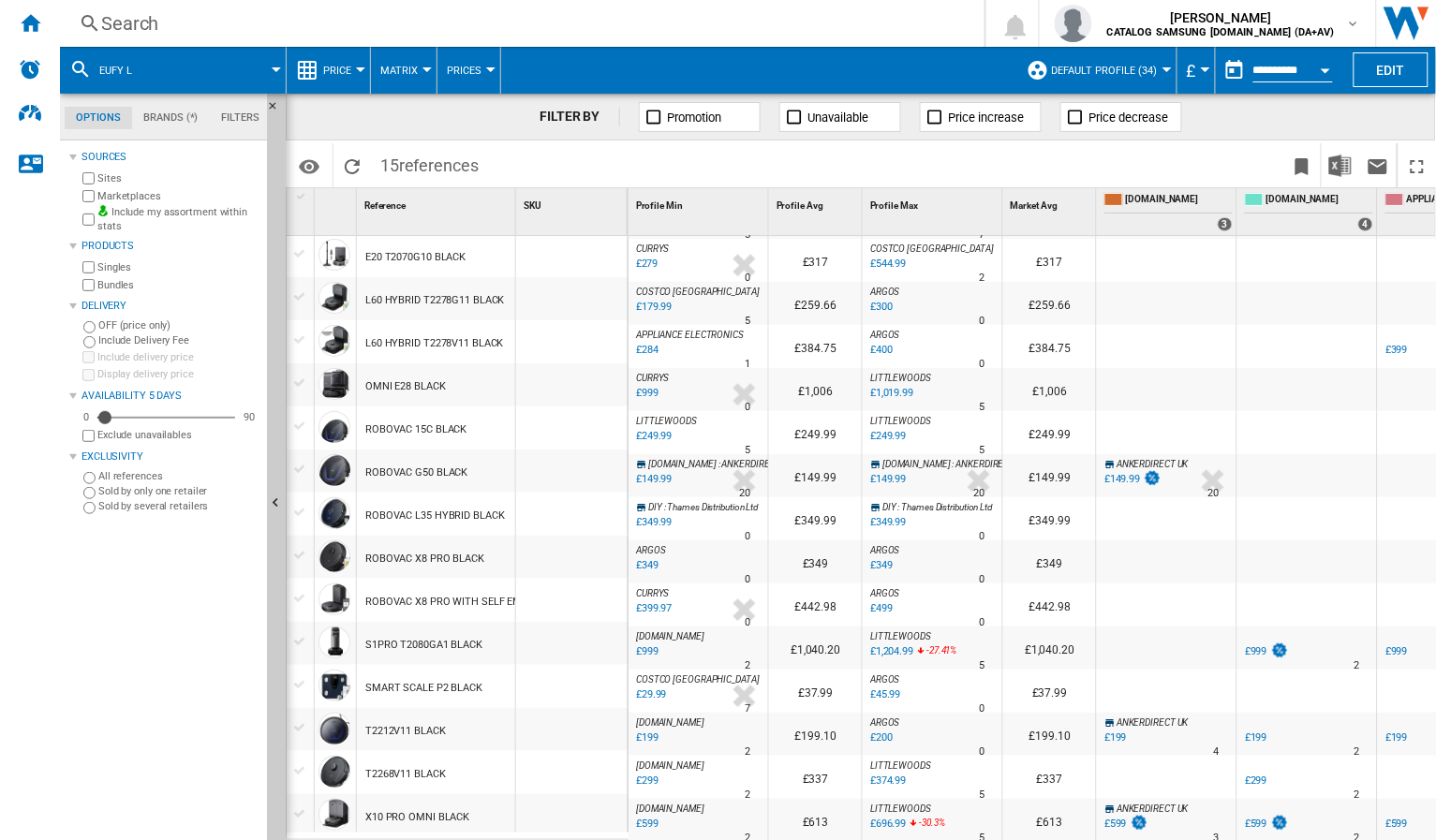 click on "£300" at bounding box center (880, 307) 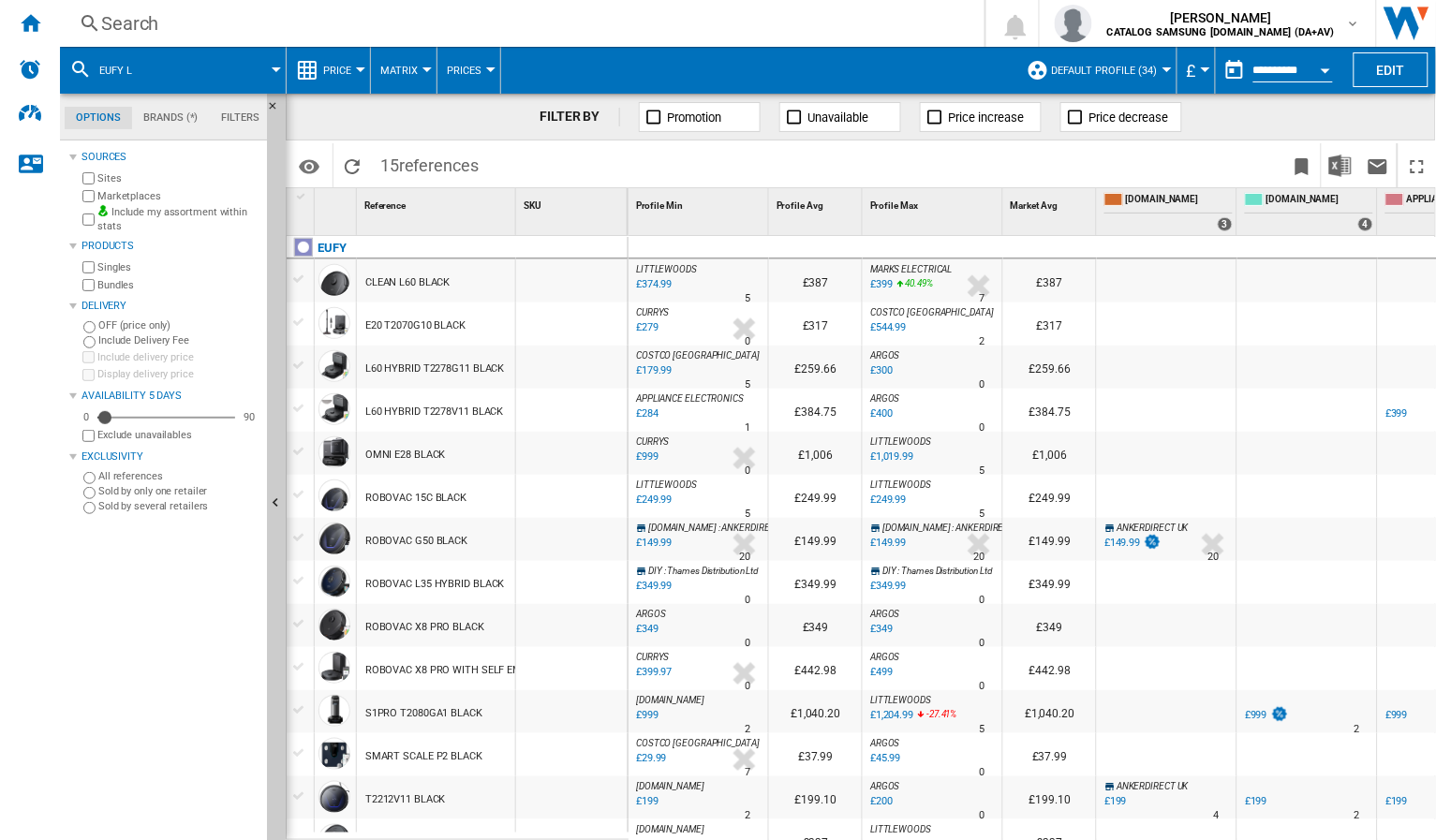 scroll, scrollTop: 68, scrollLeft: 0, axis: vertical 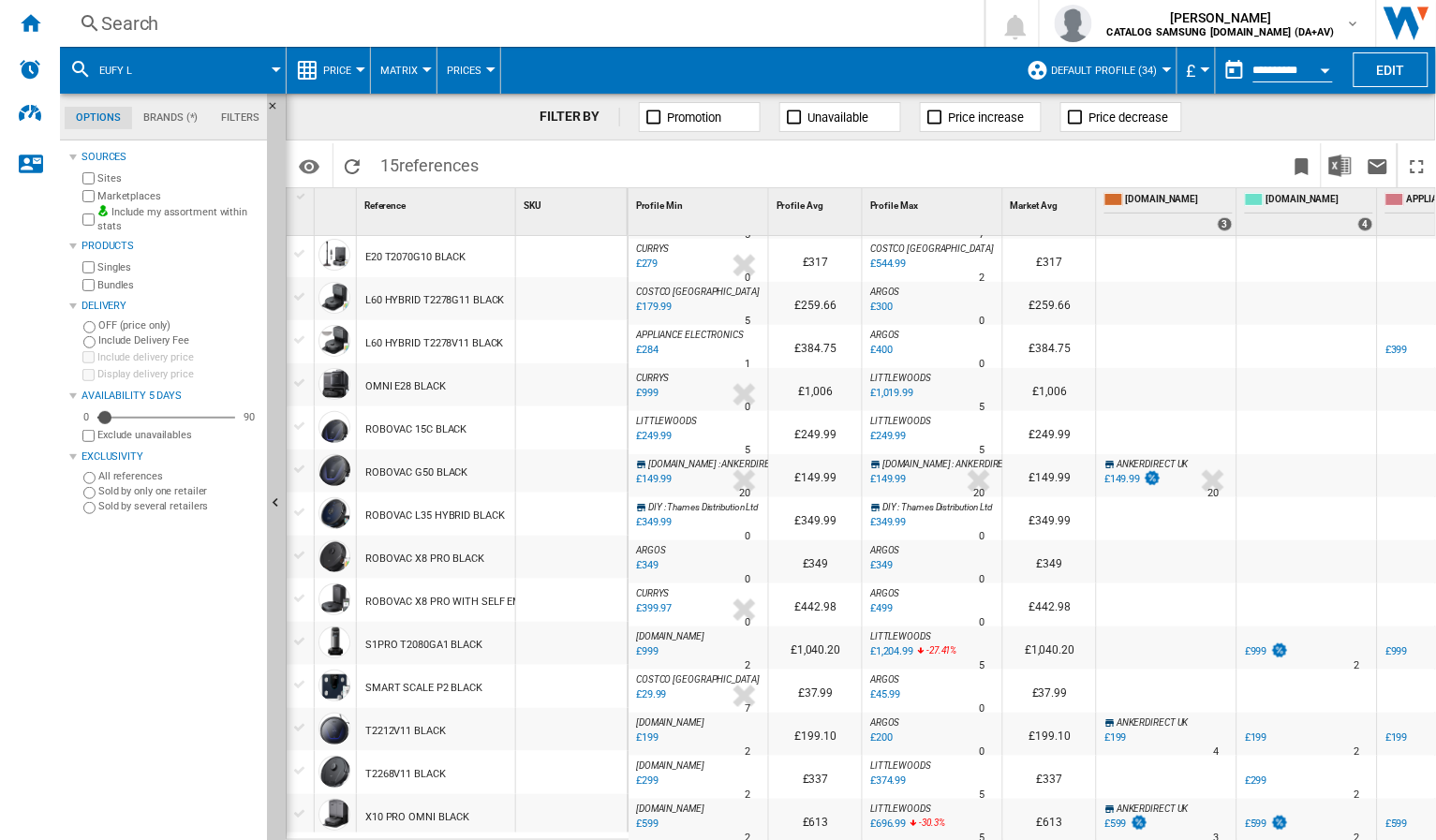 click on "L60 HYBRID T2278G11 BLACK" at bounding box center (435, 301) 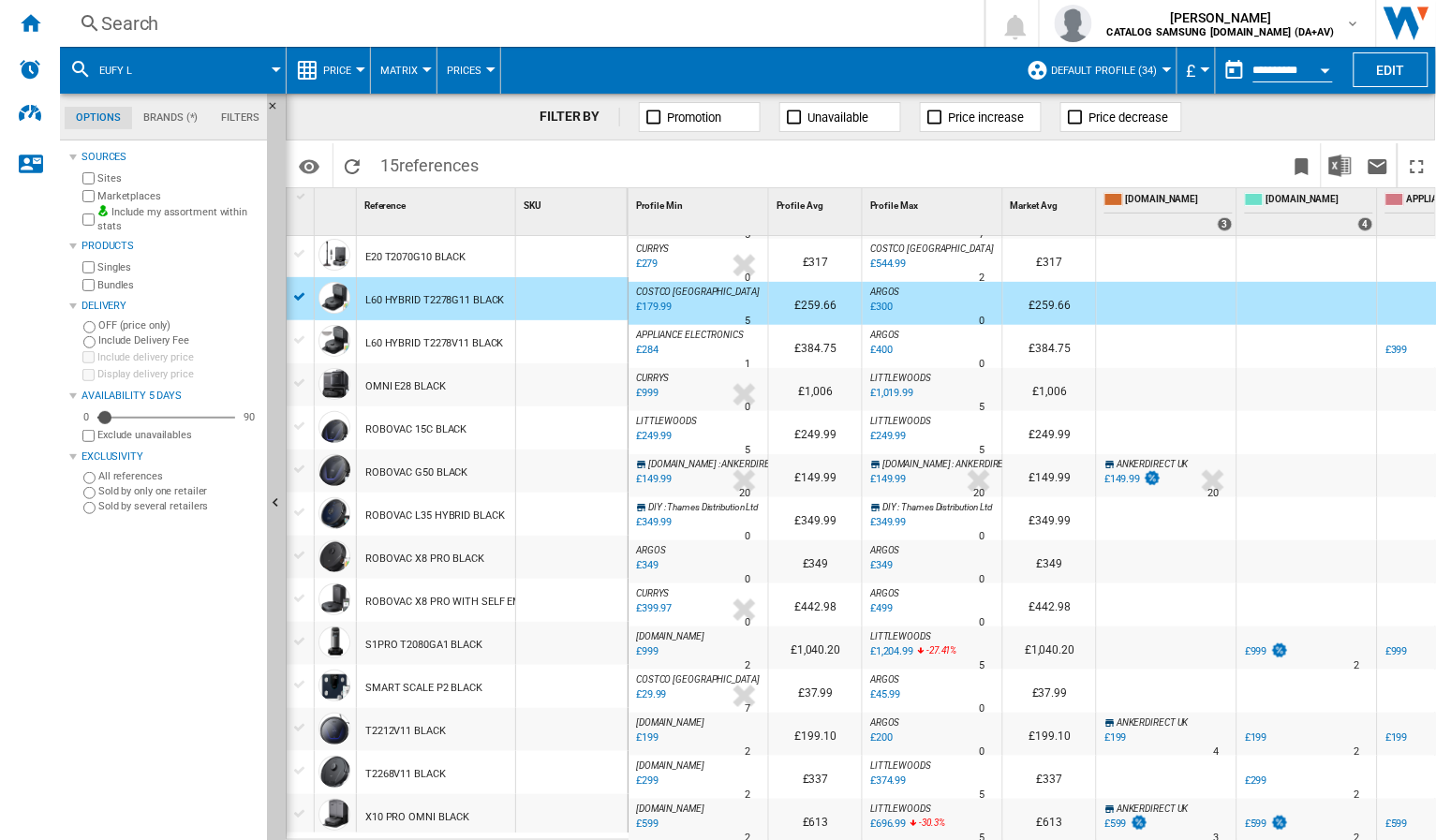 click on "Search" at bounding box center [518, 23] 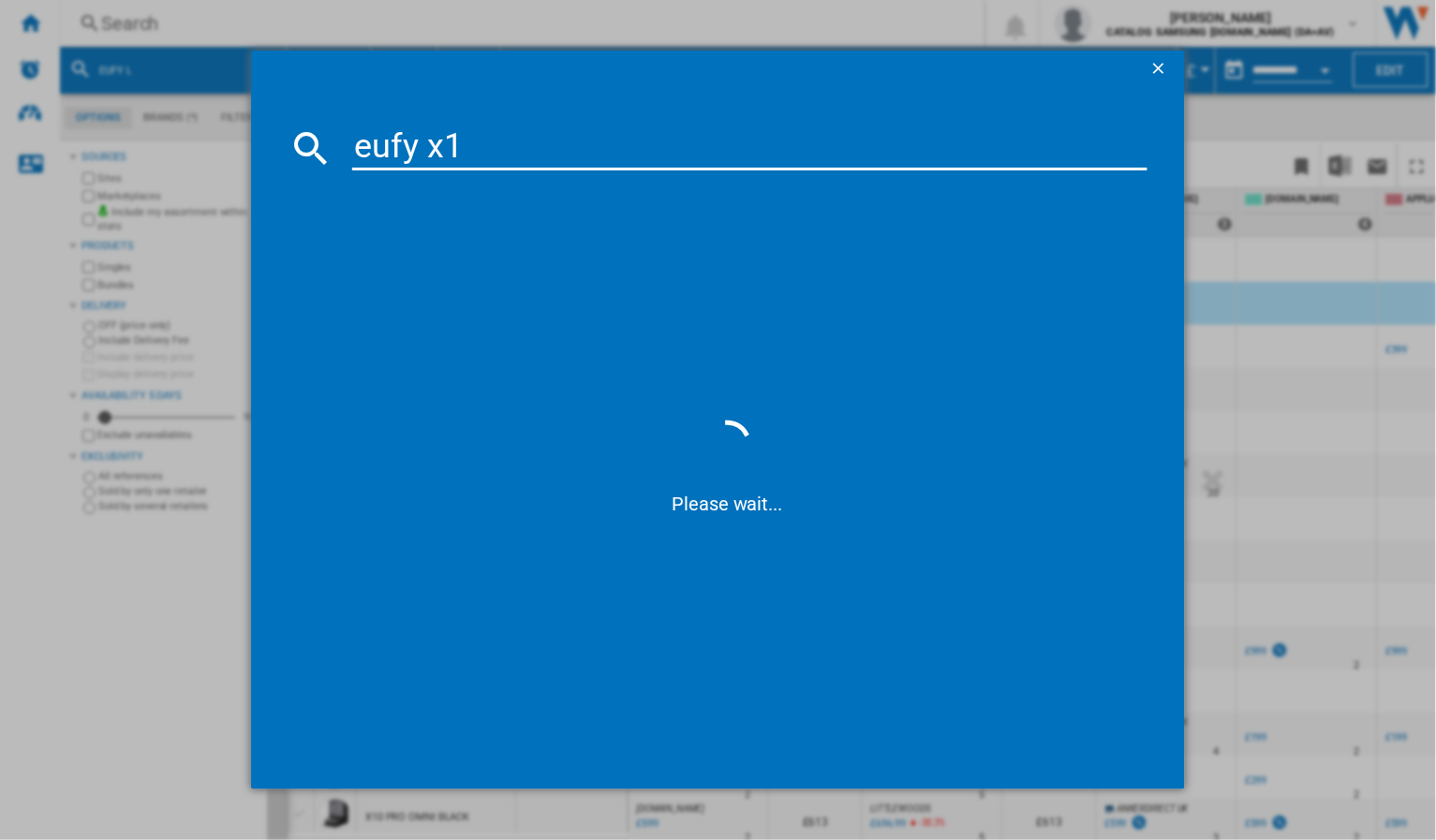 type on "eufy x10" 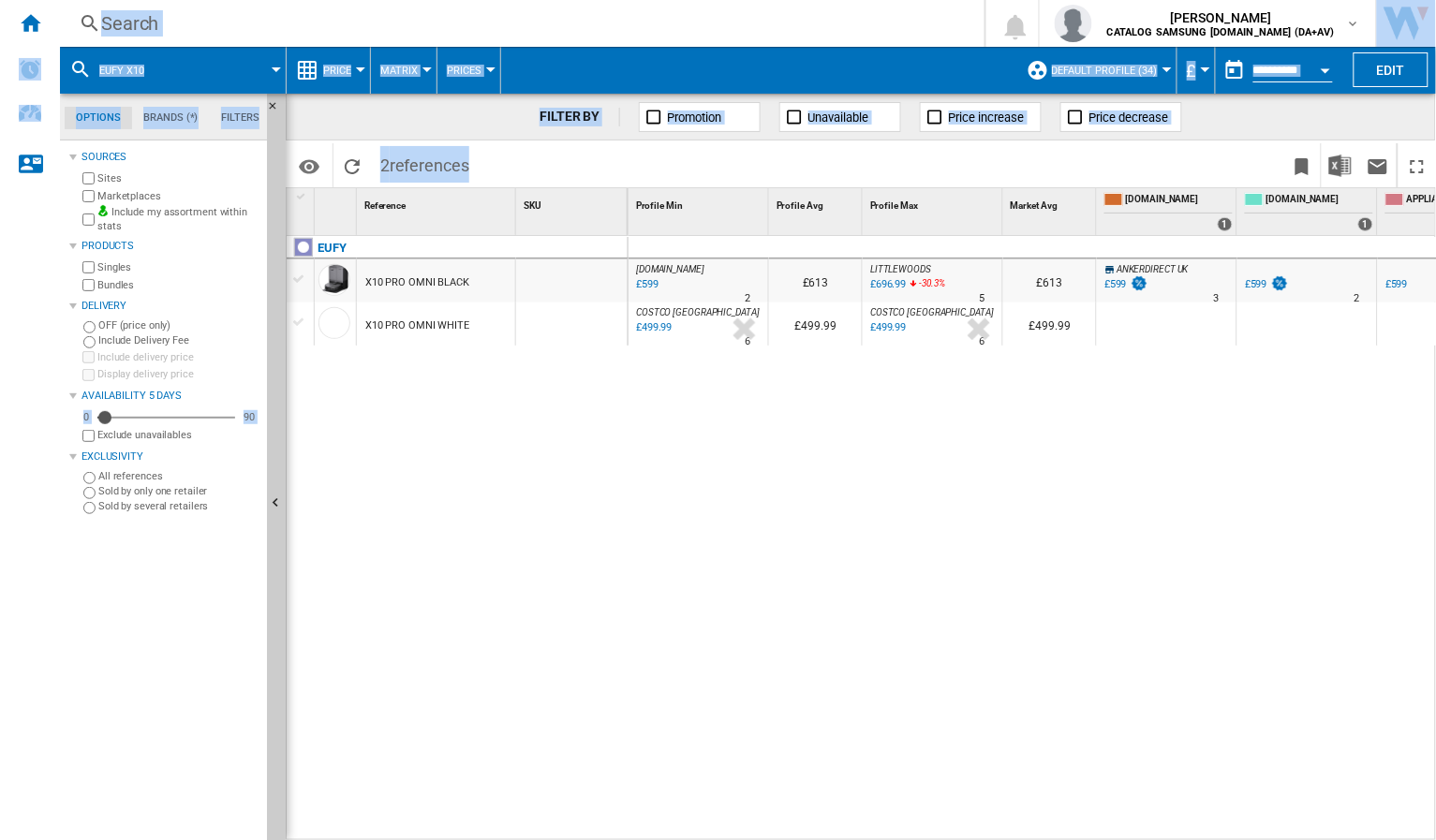 drag, startPoint x: 640, startPoint y: 830, endPoint x: 550, endPoint y: 840, distance: 90.55385 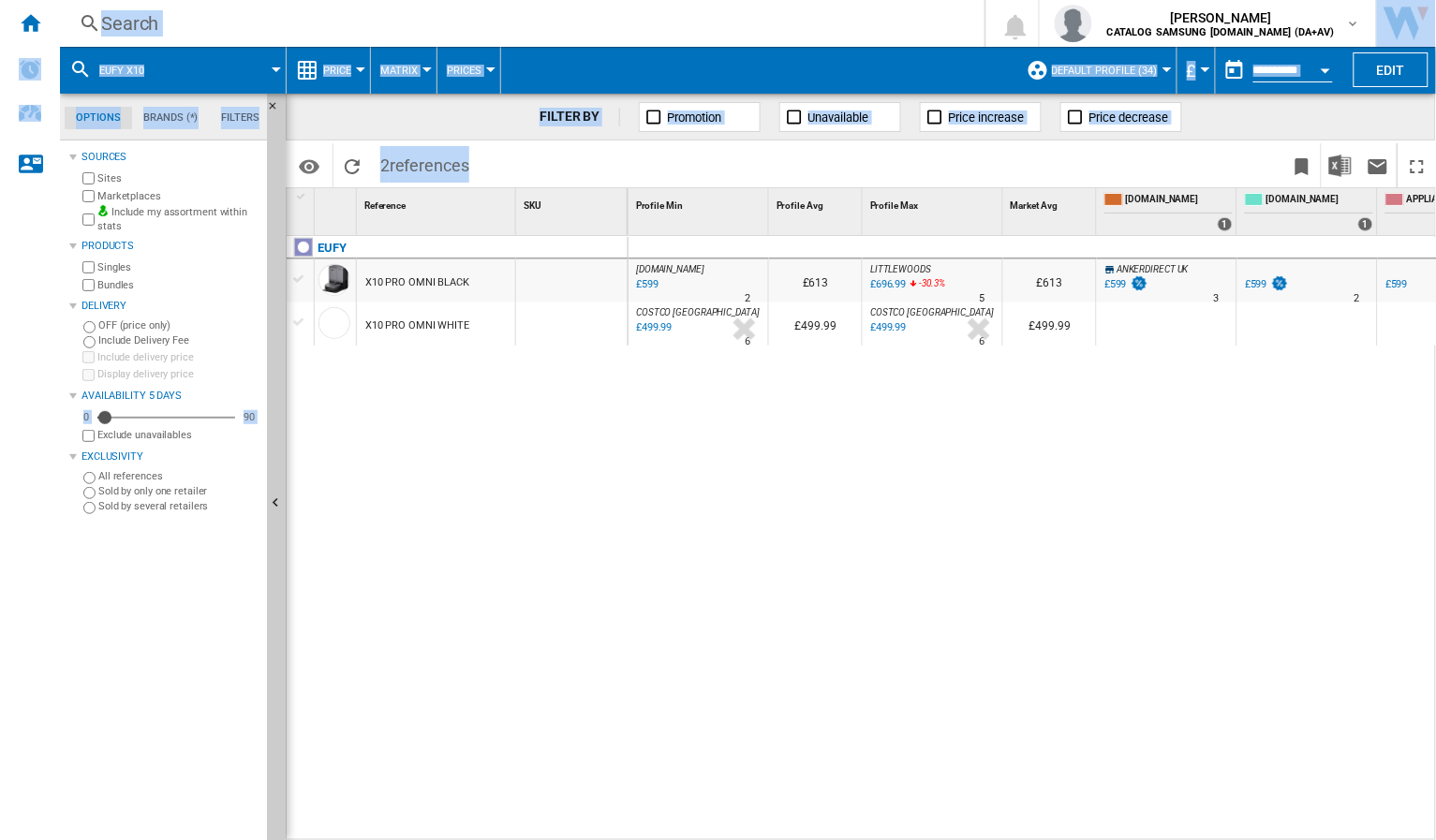 scroll, scrollTop: 0, scrollLeft: 62, axis: horizontal 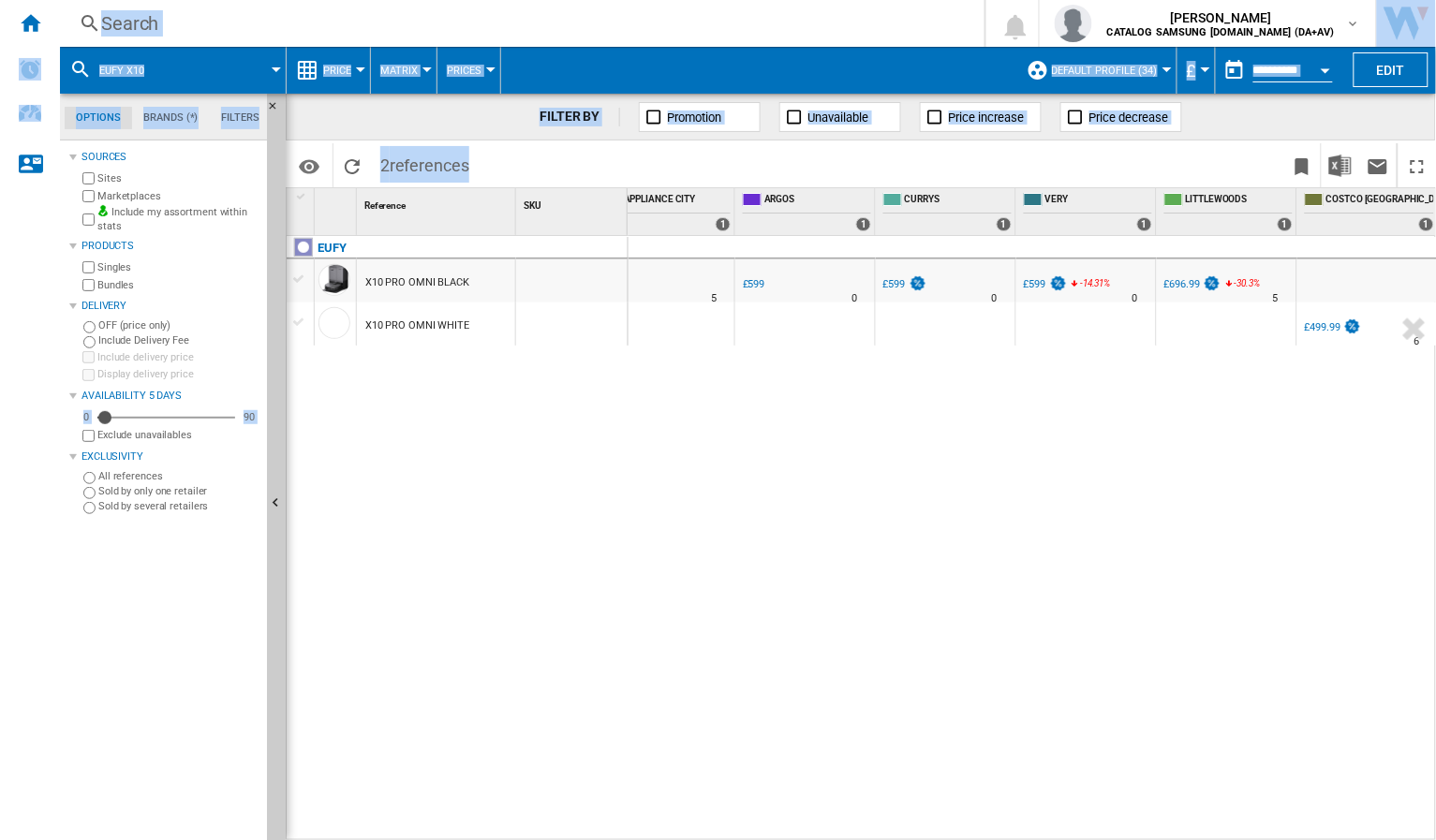 click on "Search" at bounding box center (518, 23) 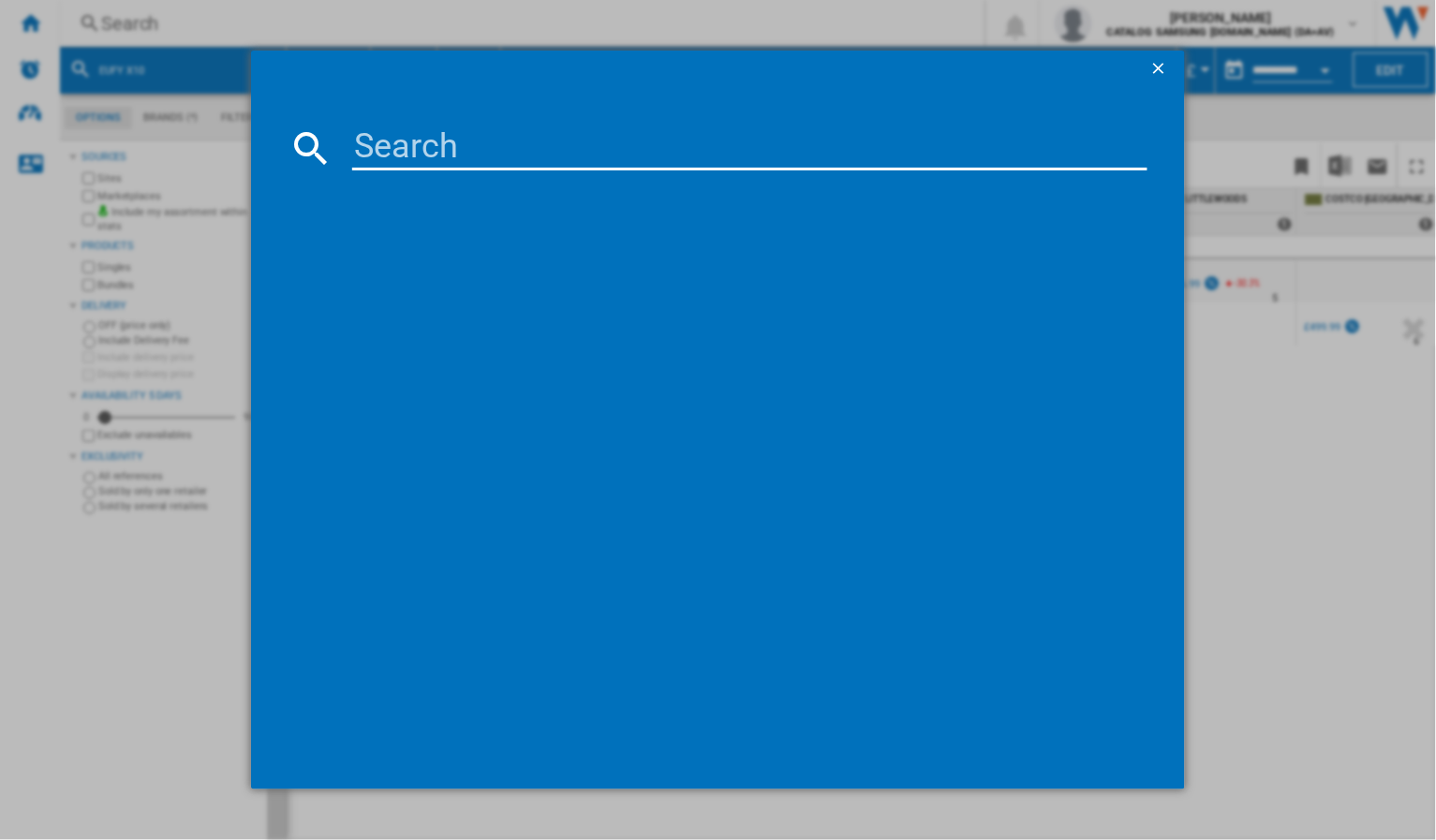 type on "B6ACH7AG7B" 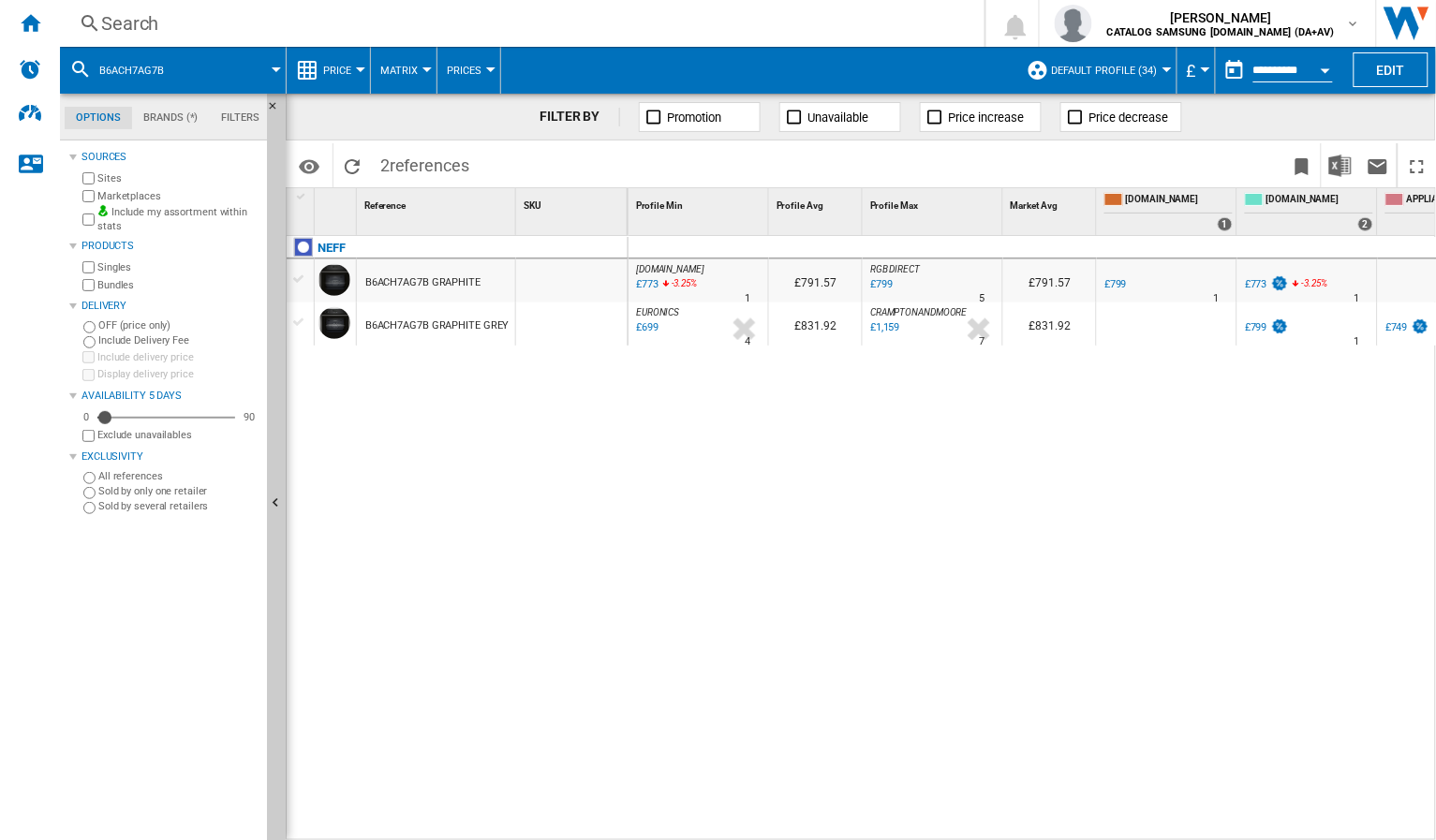 click on "£799" at bounding box center [1256, 327] 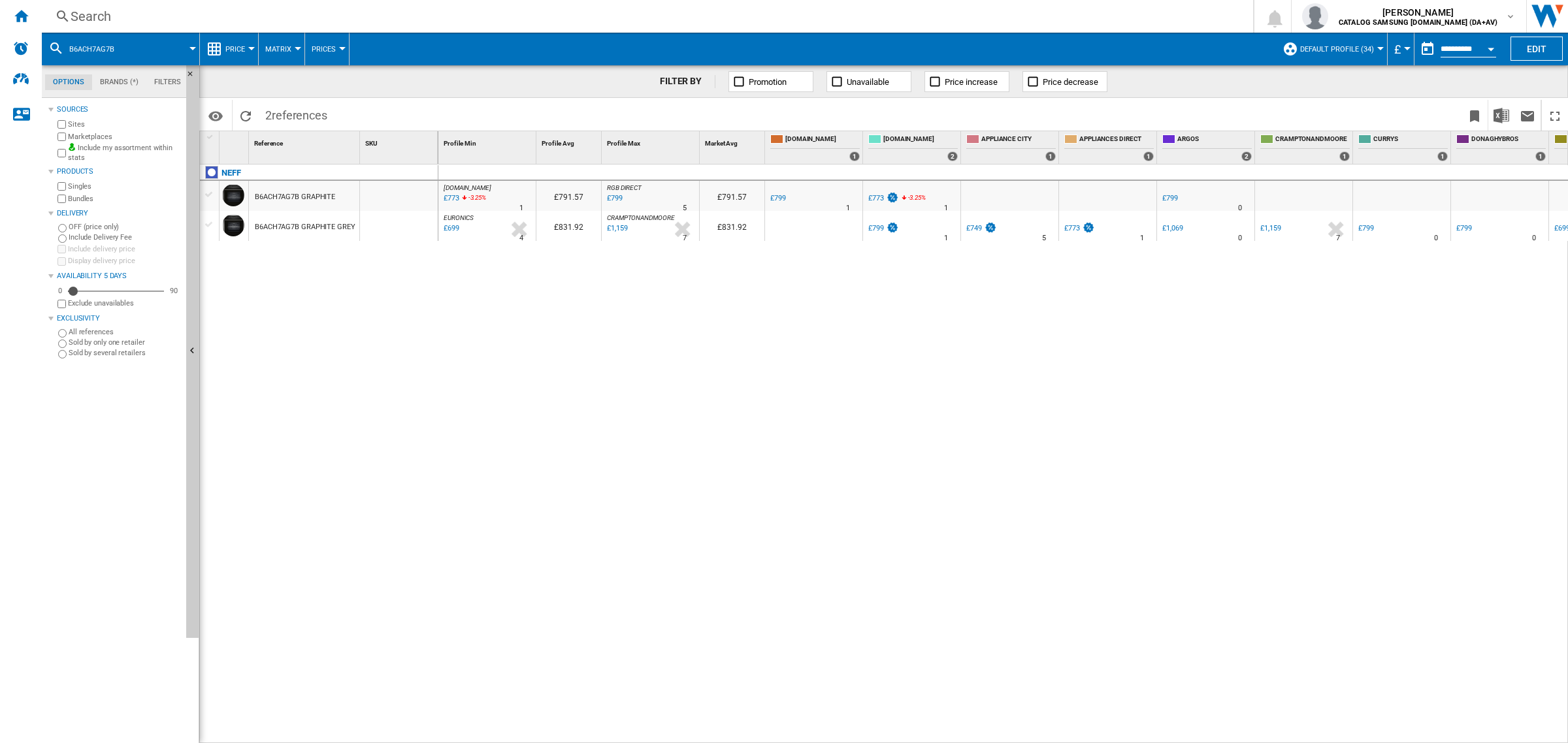 click on "£773" at bounding box center (1072, 228) 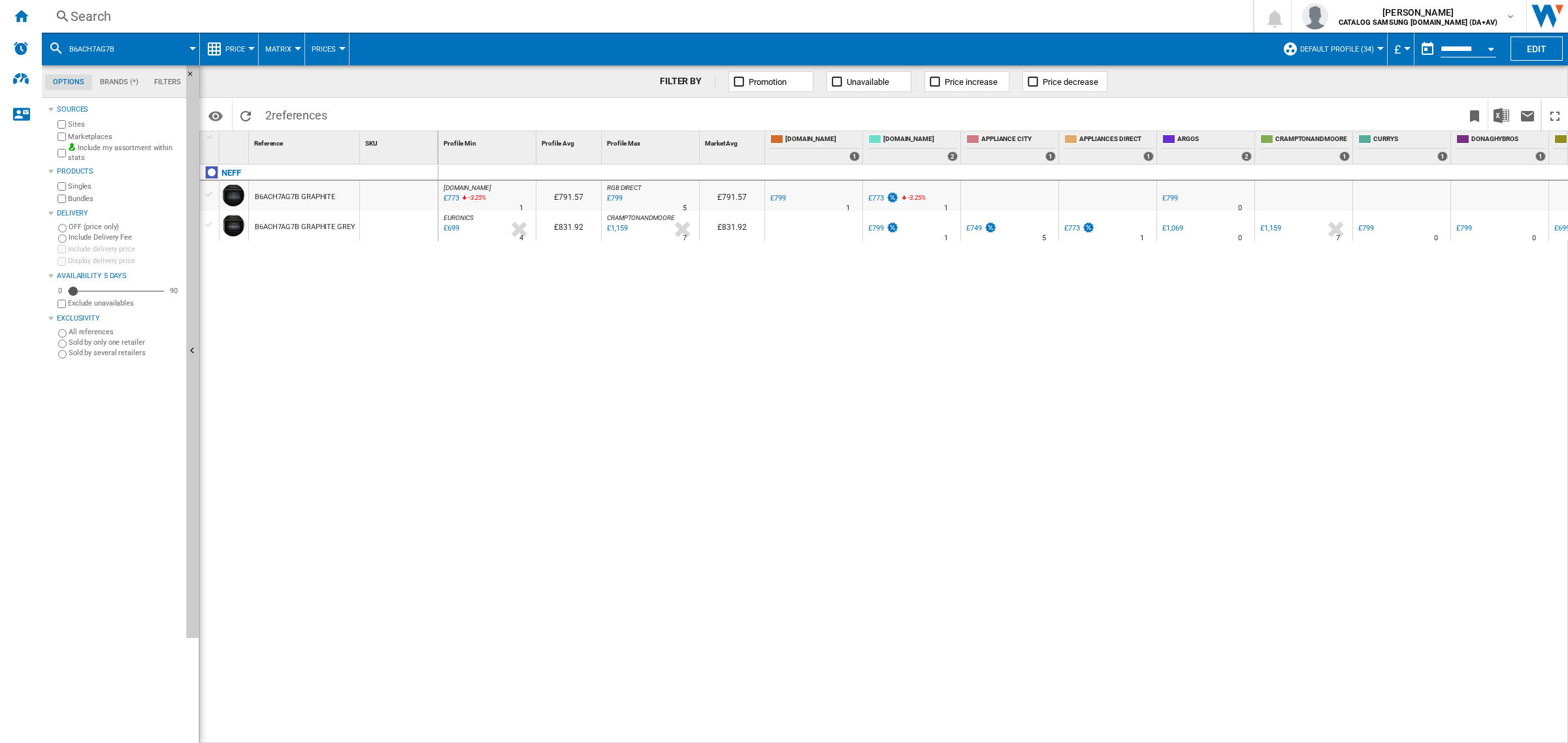 click on "£1,069" at bounding box center [1172, 228] 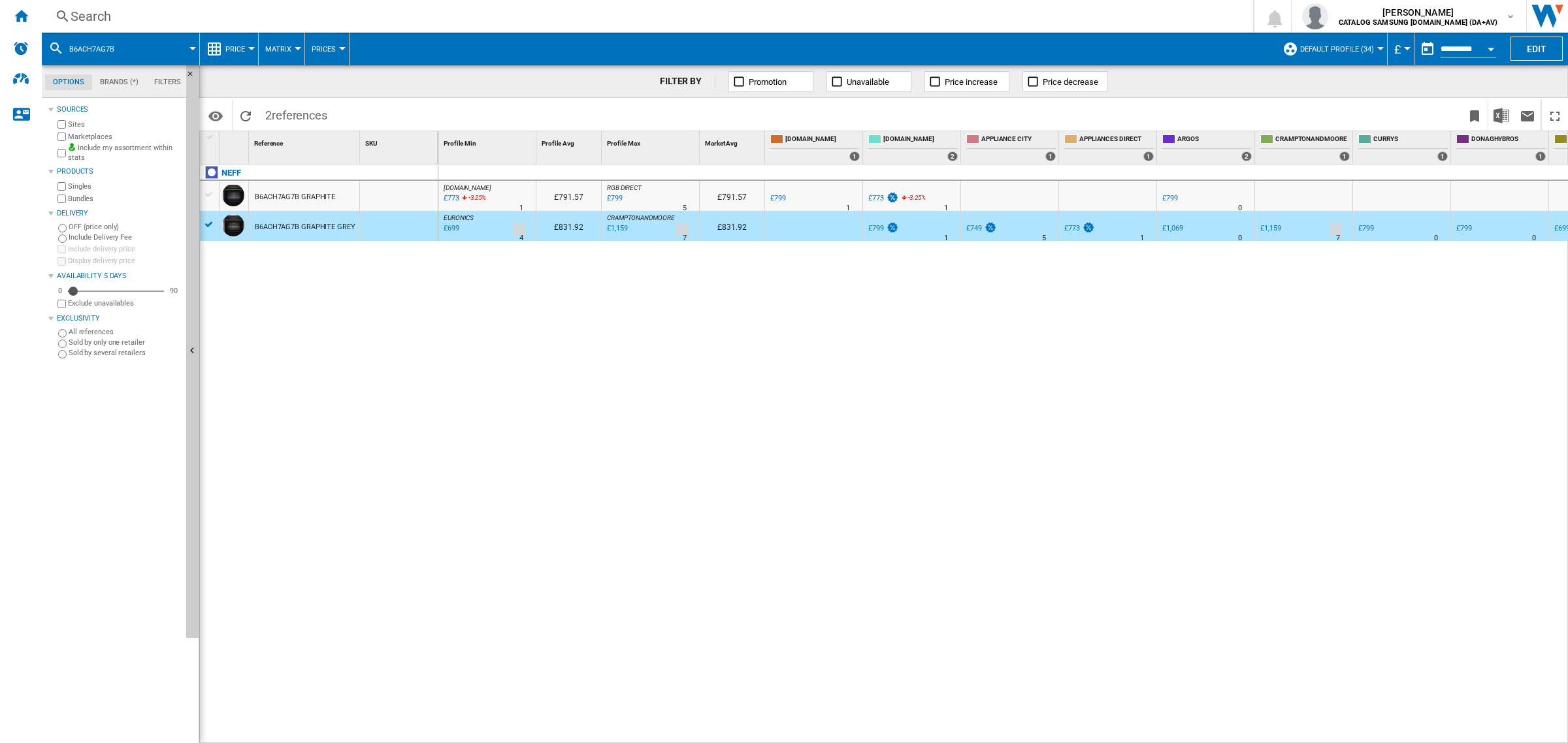 click on "Search" at bounding box center [645, 16] 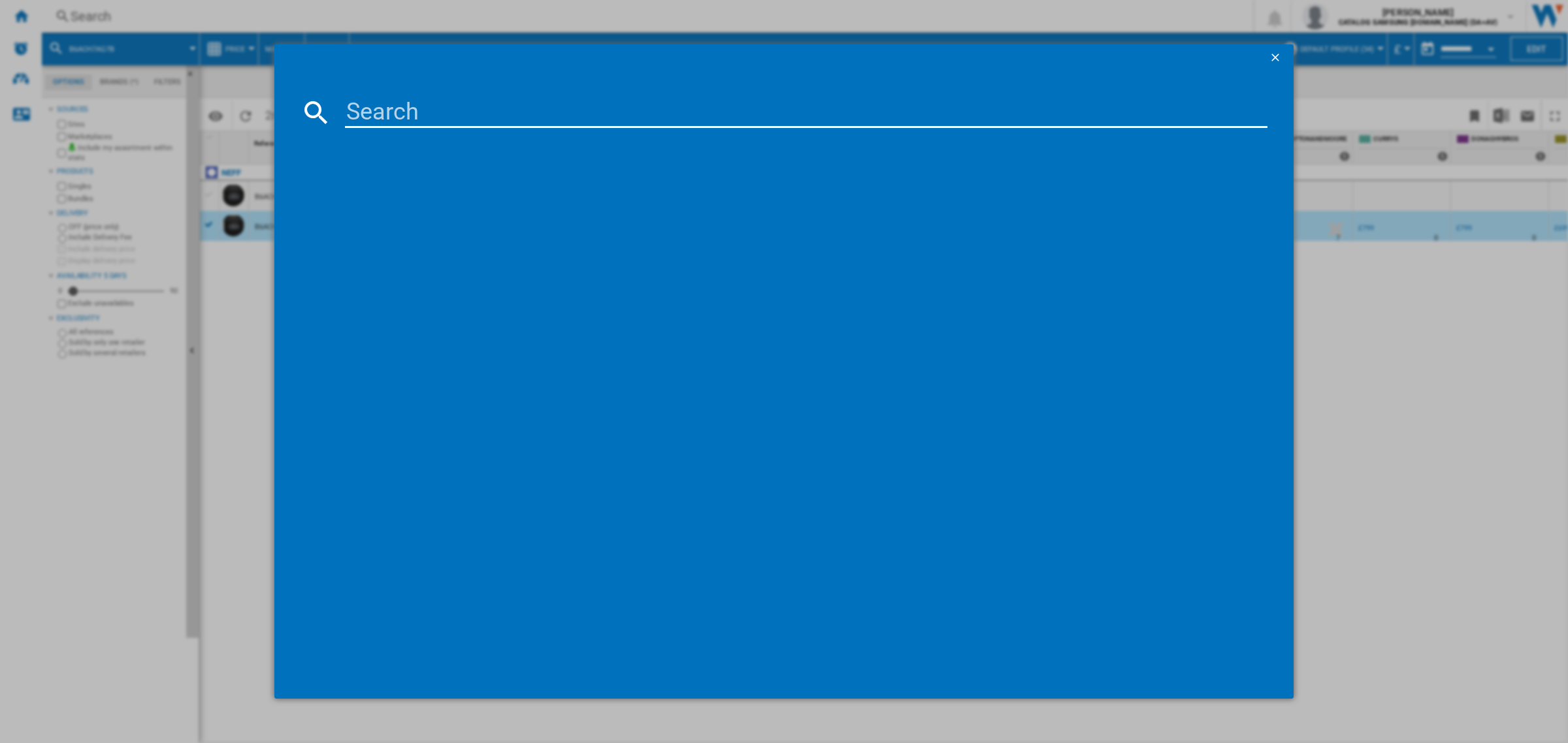 type on "B6ACH7HG0B" 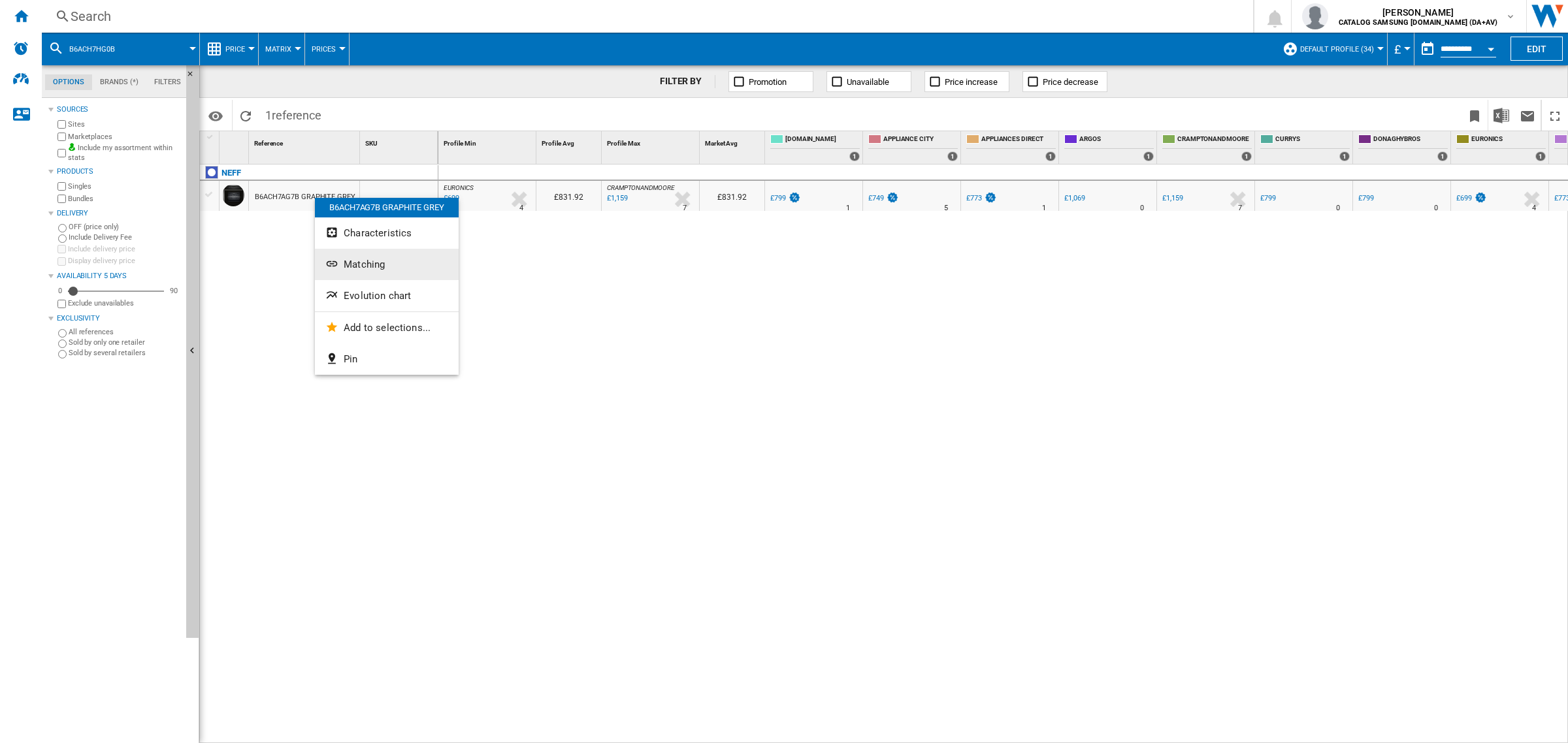 click on "Matching" at bounding box center [387, 264] 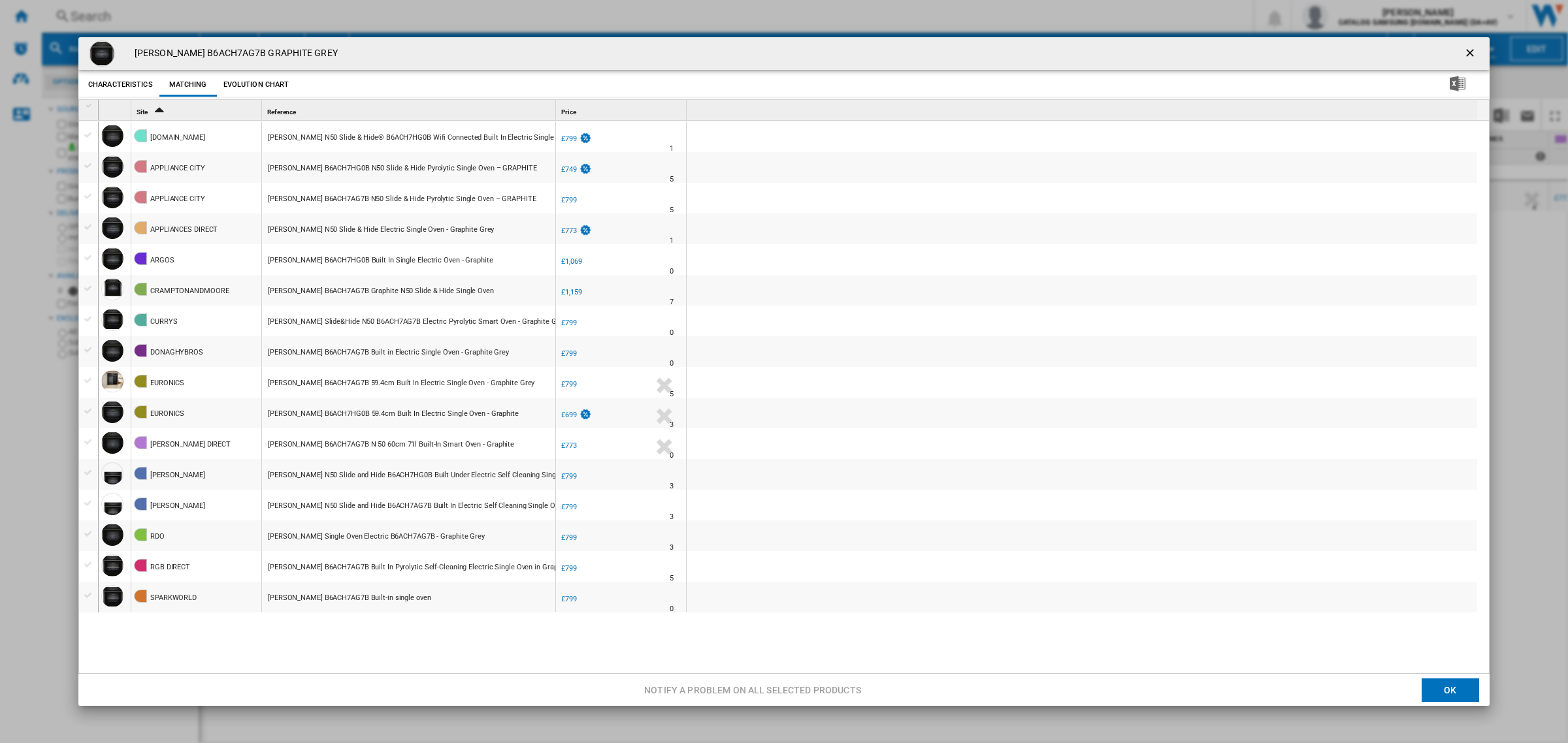 click at bounding box center (88, 411) 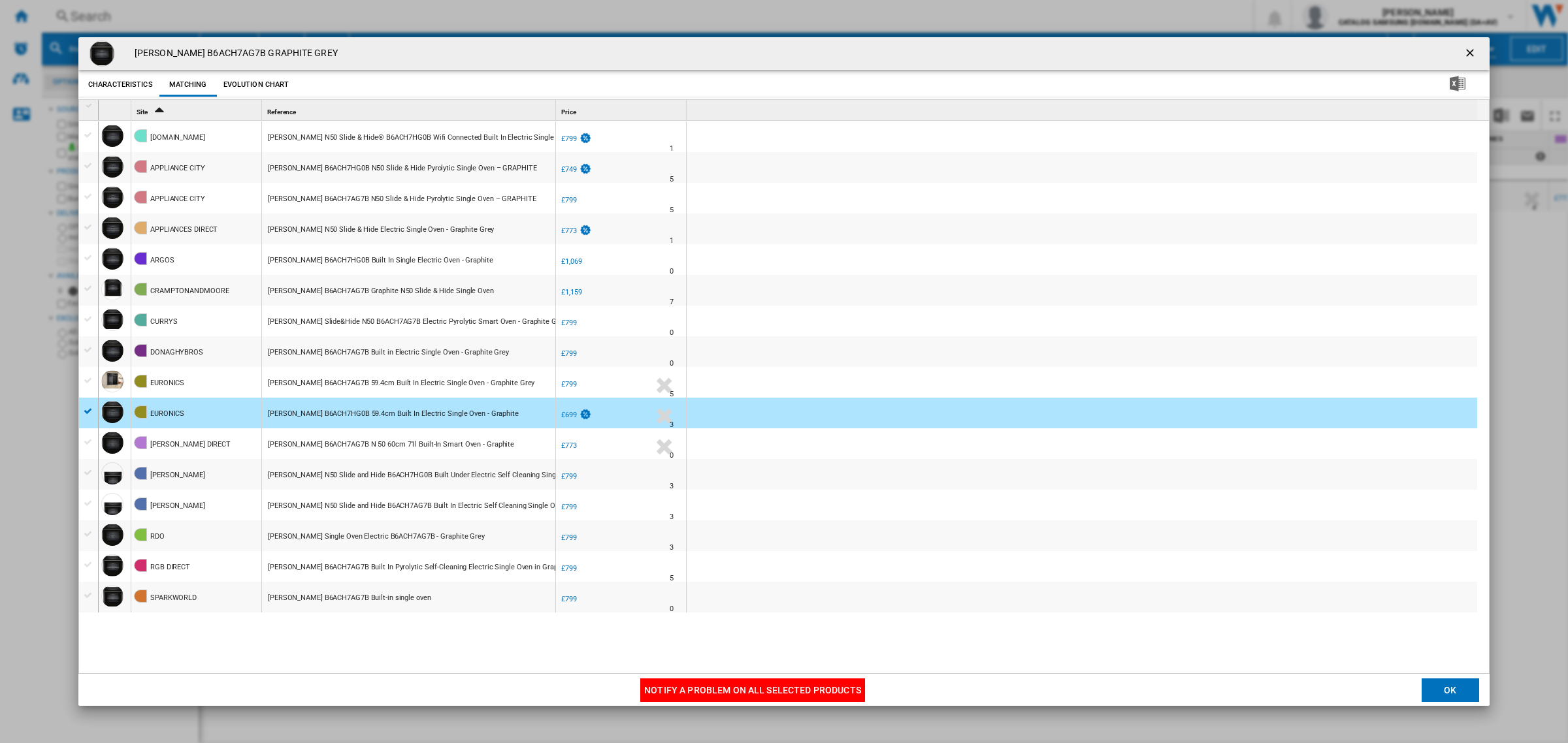 click at bounding box center [88, 258] 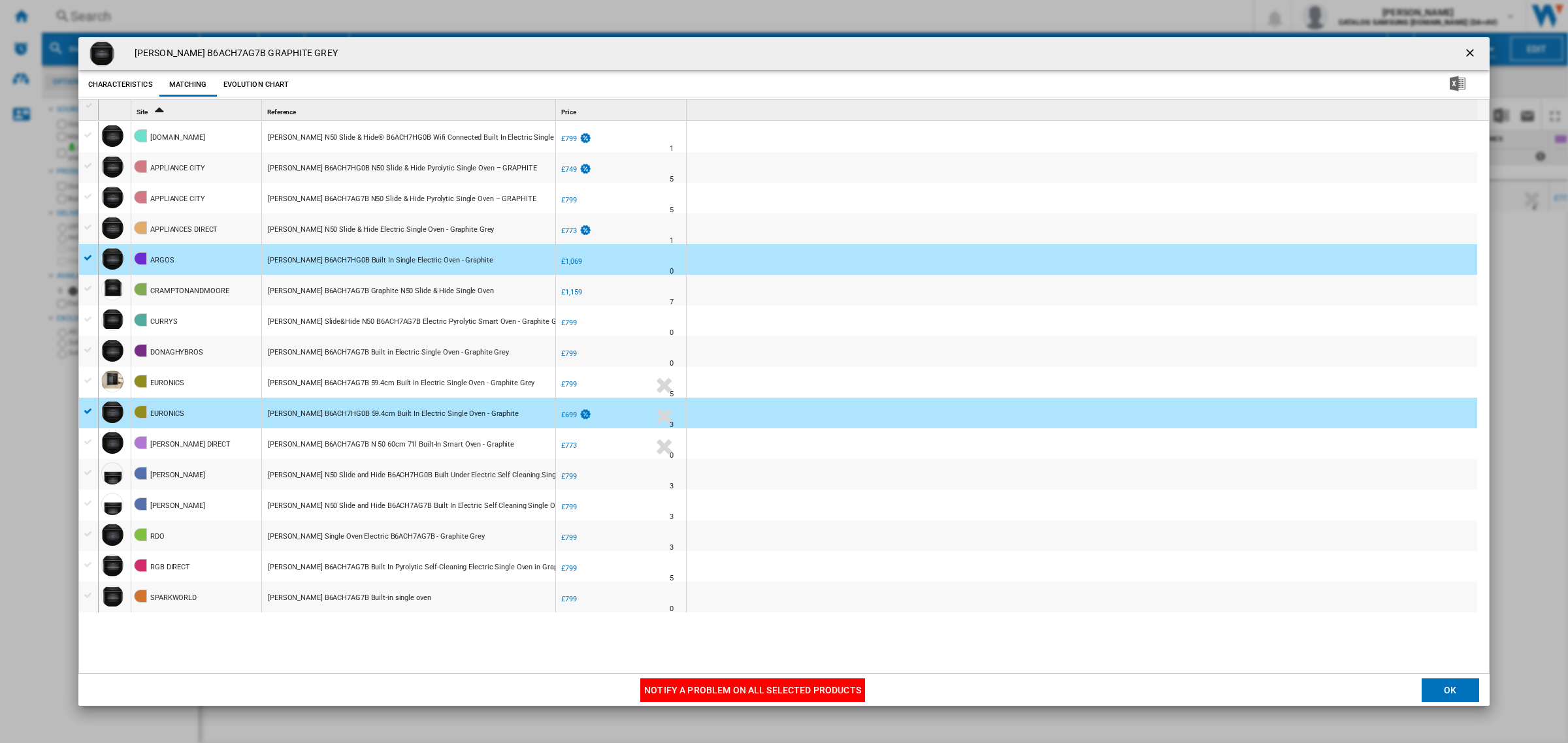 click at bounding box center [88, 166] 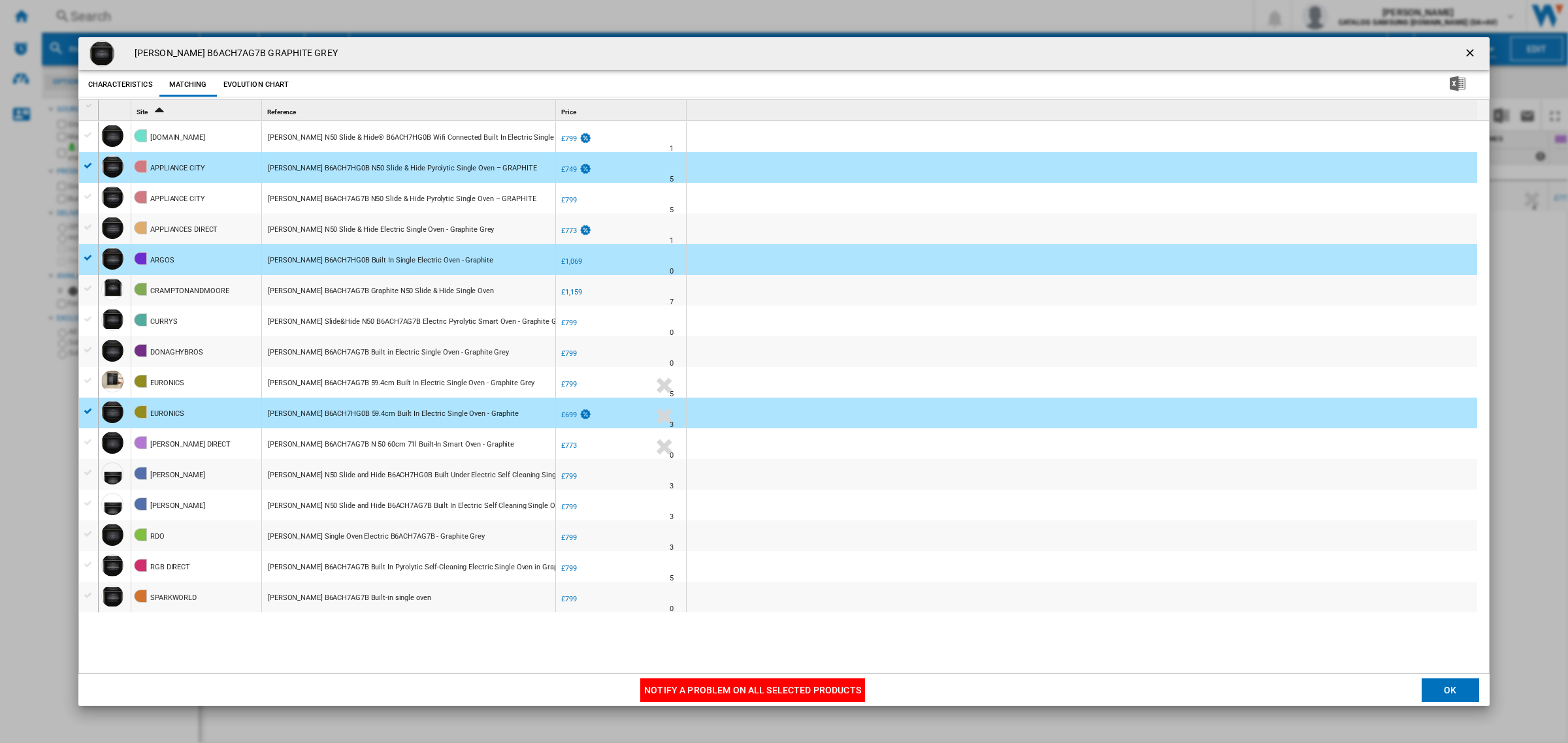 click at bounding box center [88, 135] 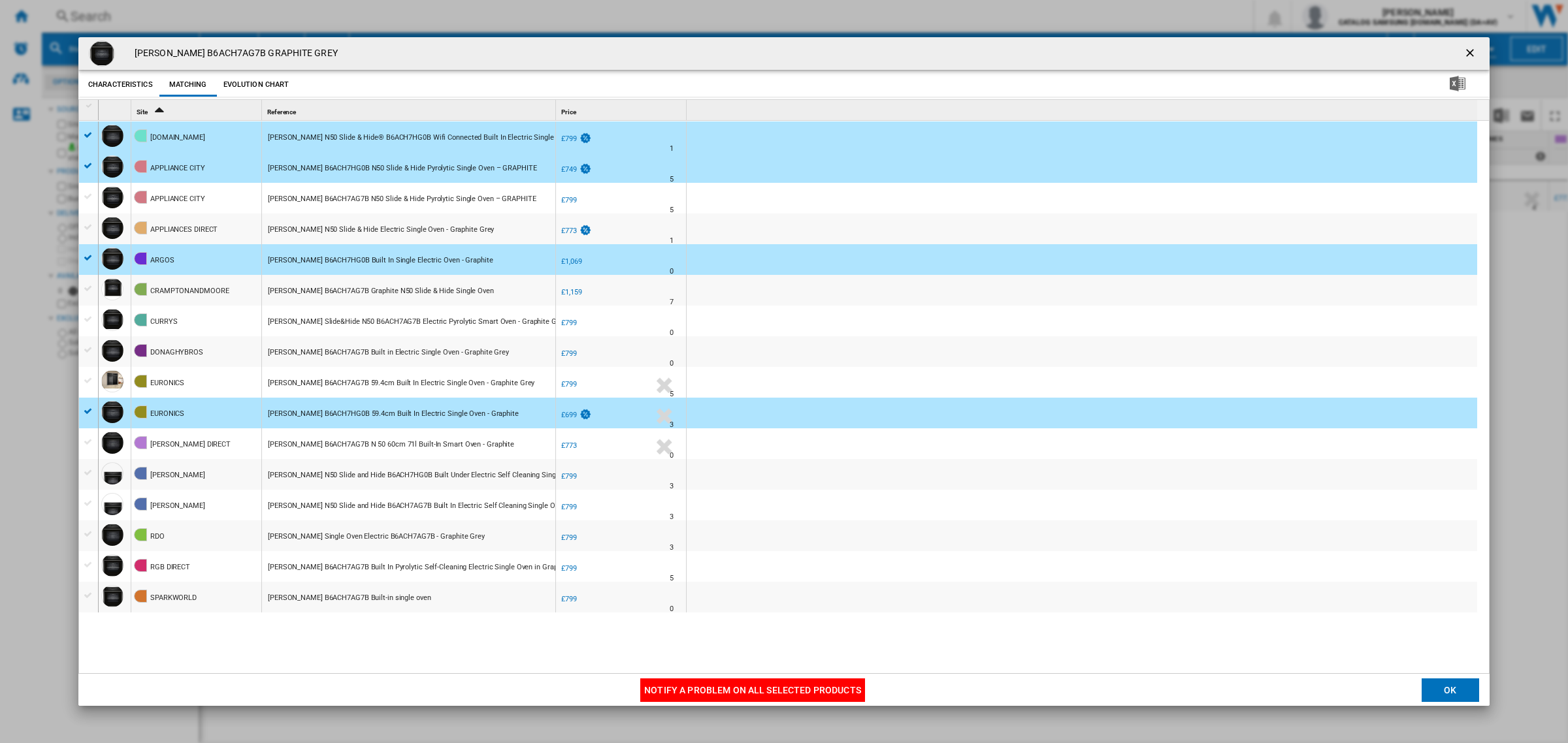click on "£773" at bounding box center [569, 230] 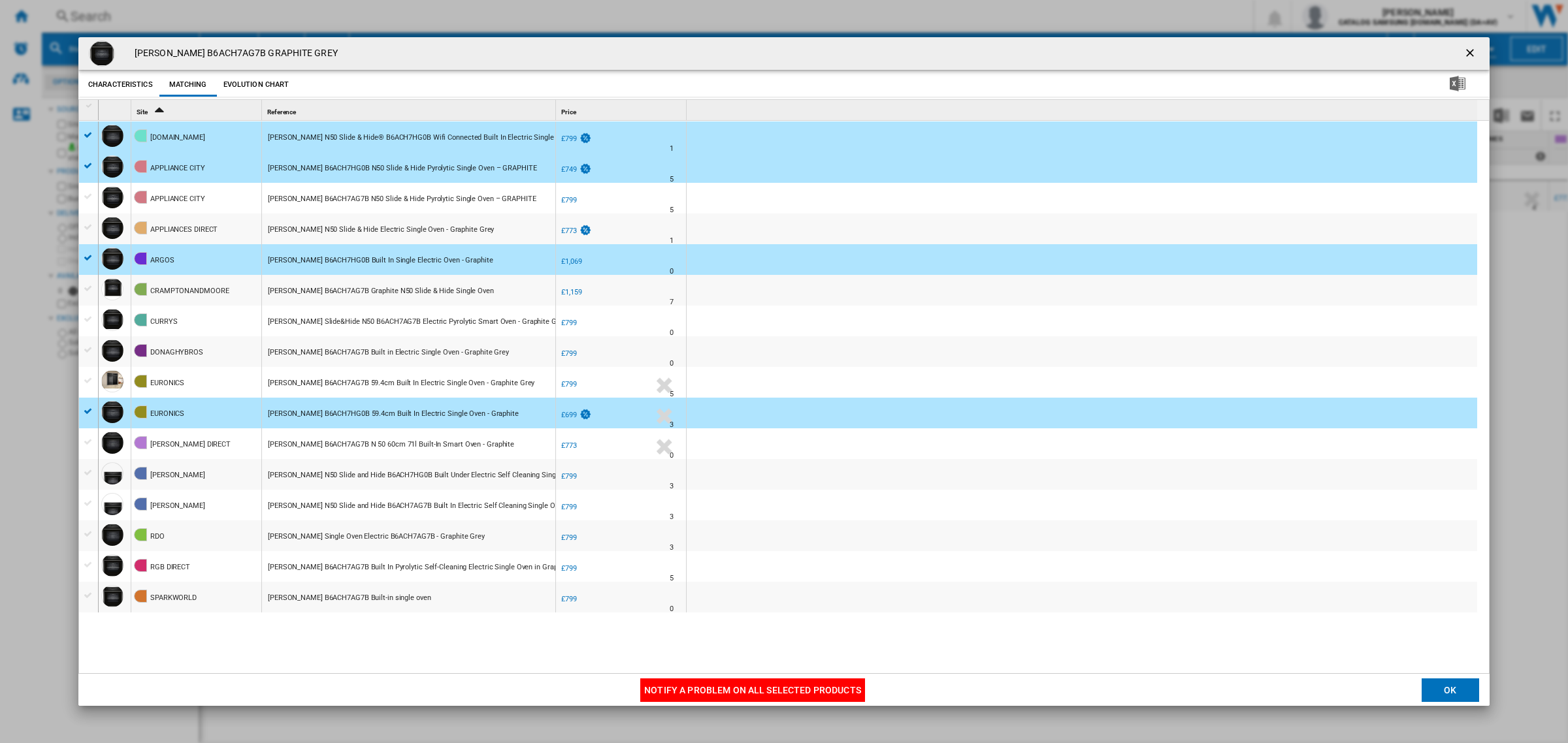 click at bounding box center (88, 473) 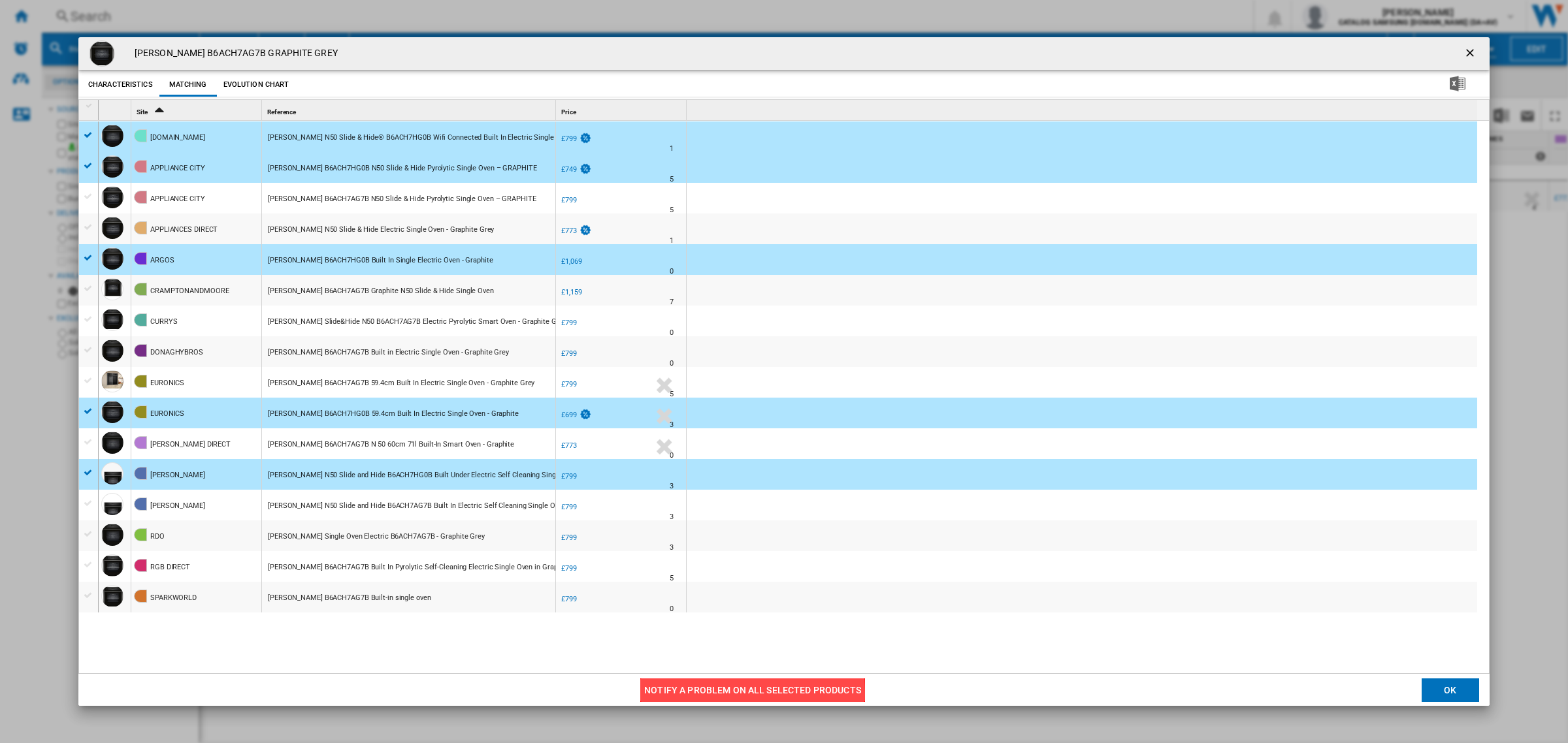 click on "Notify a problem on all selected products" 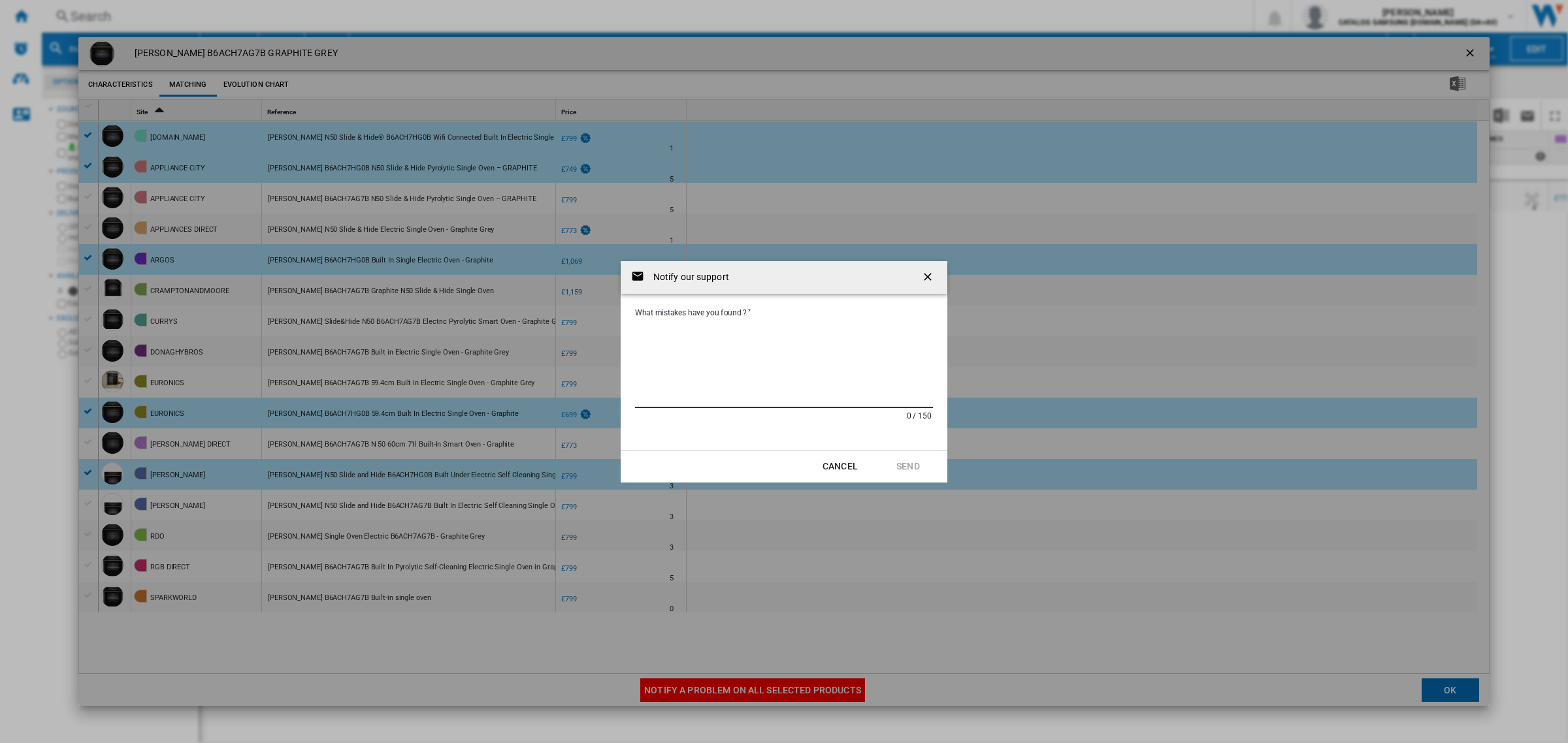 click on "What mistakes have you found ?" at bounding box center (784, 364) 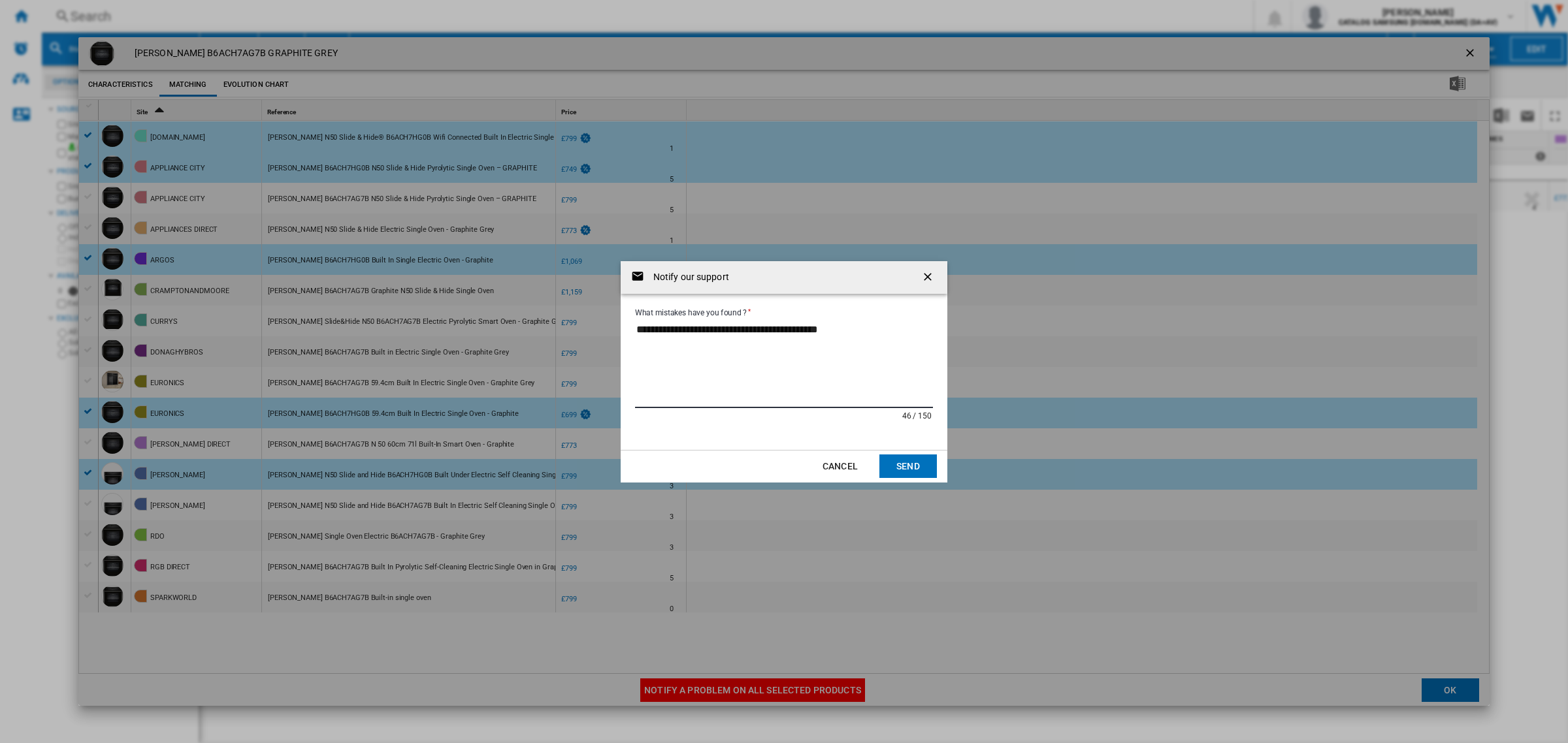 paste on "**********" 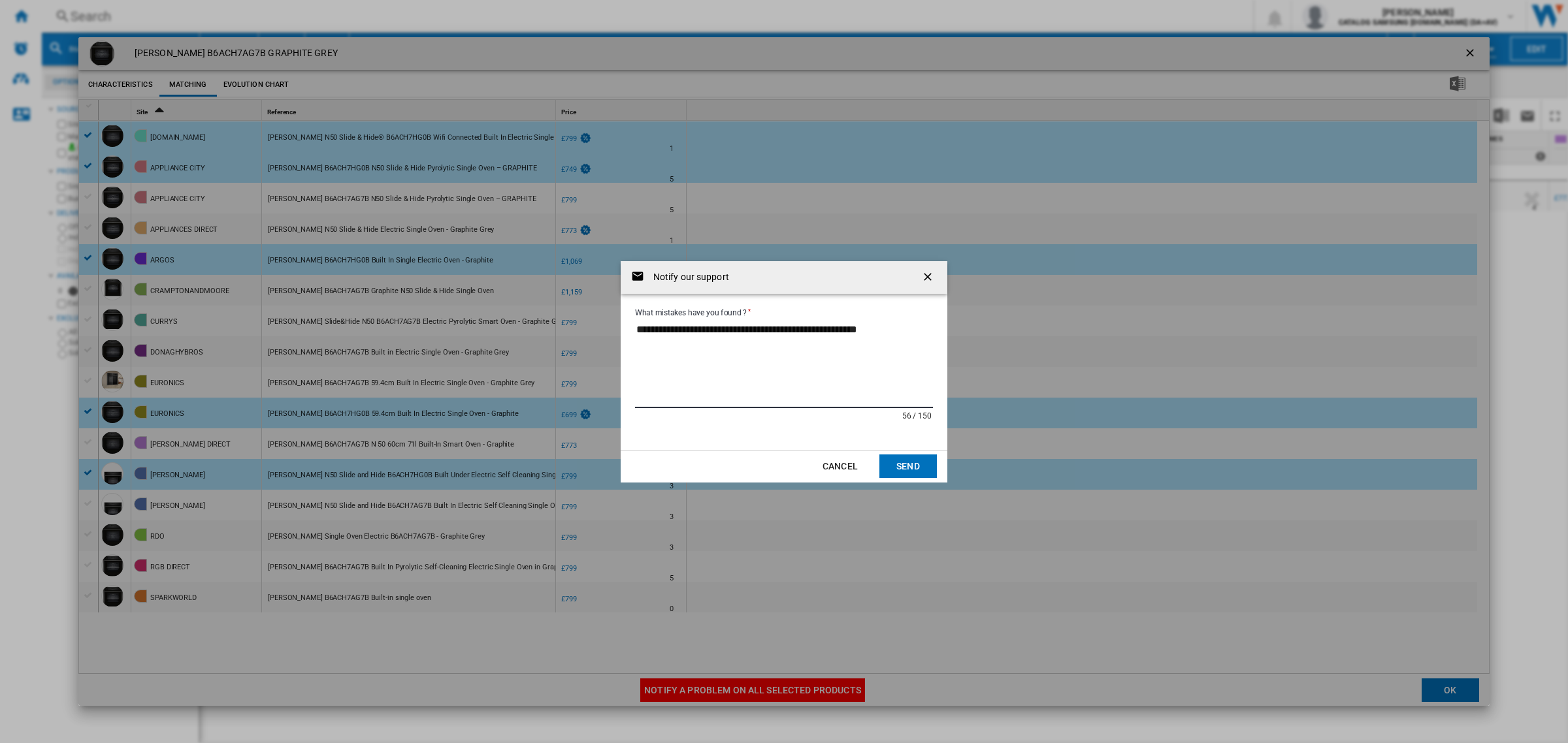 type on "**********" 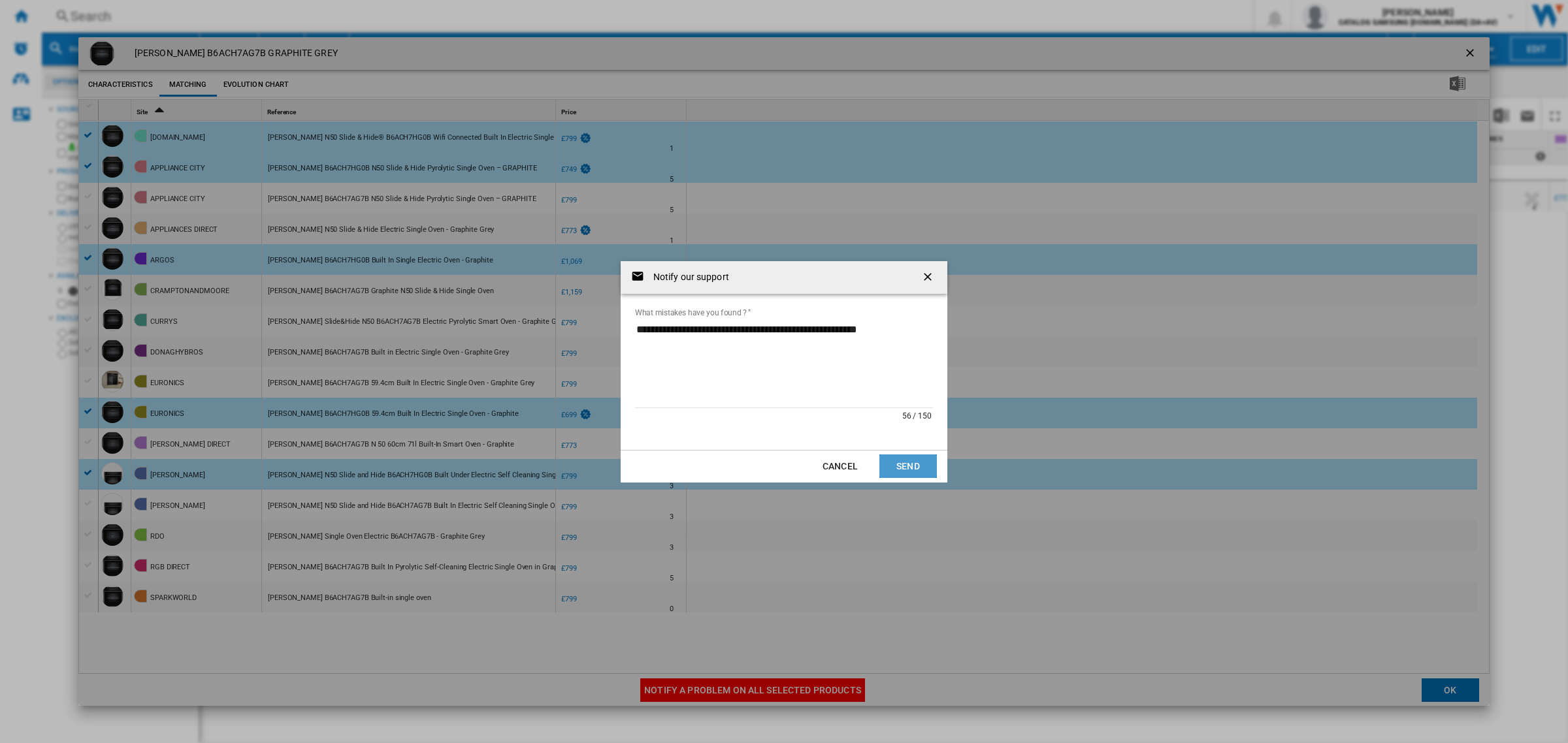 click on "Send" 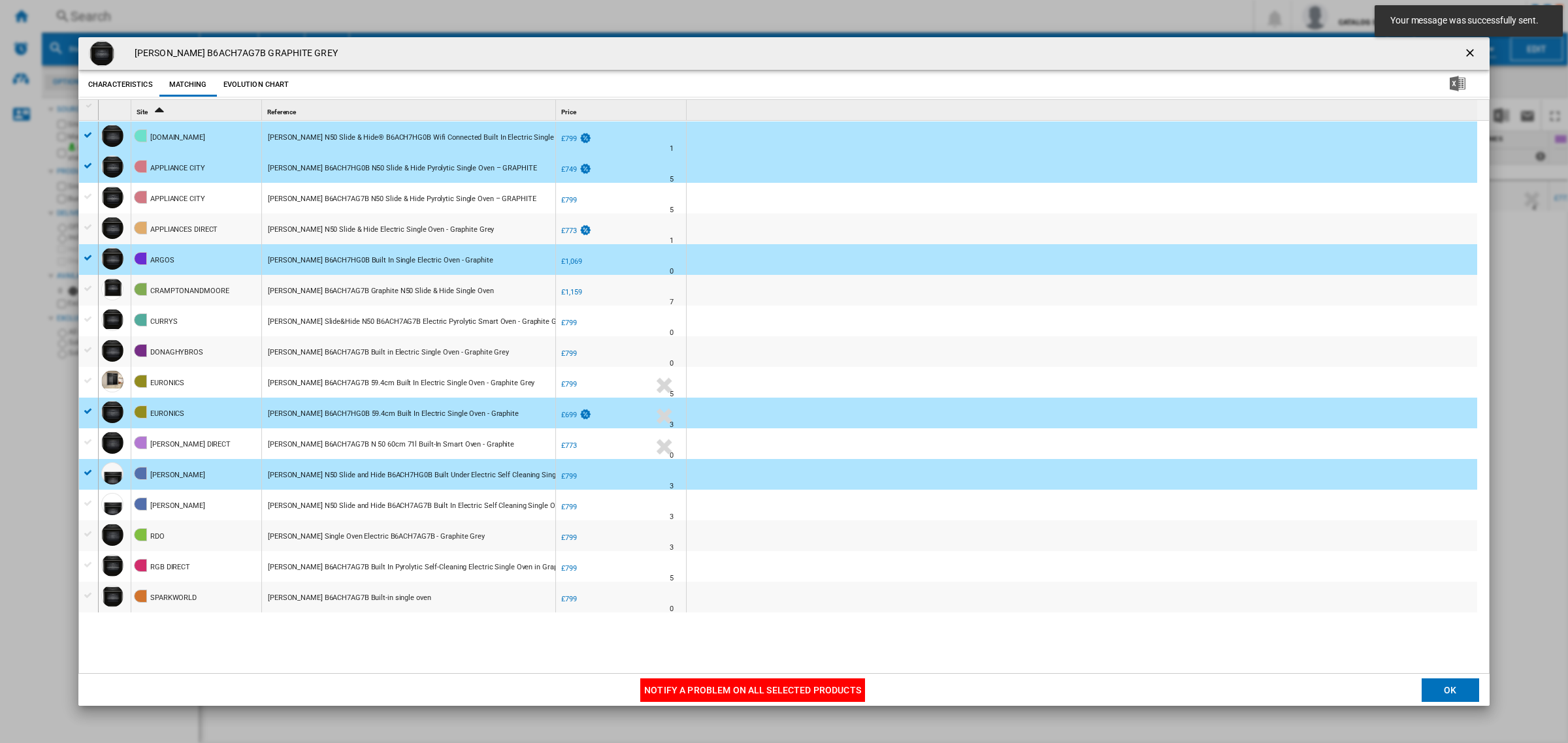 click at bounding box center [1471, 54] 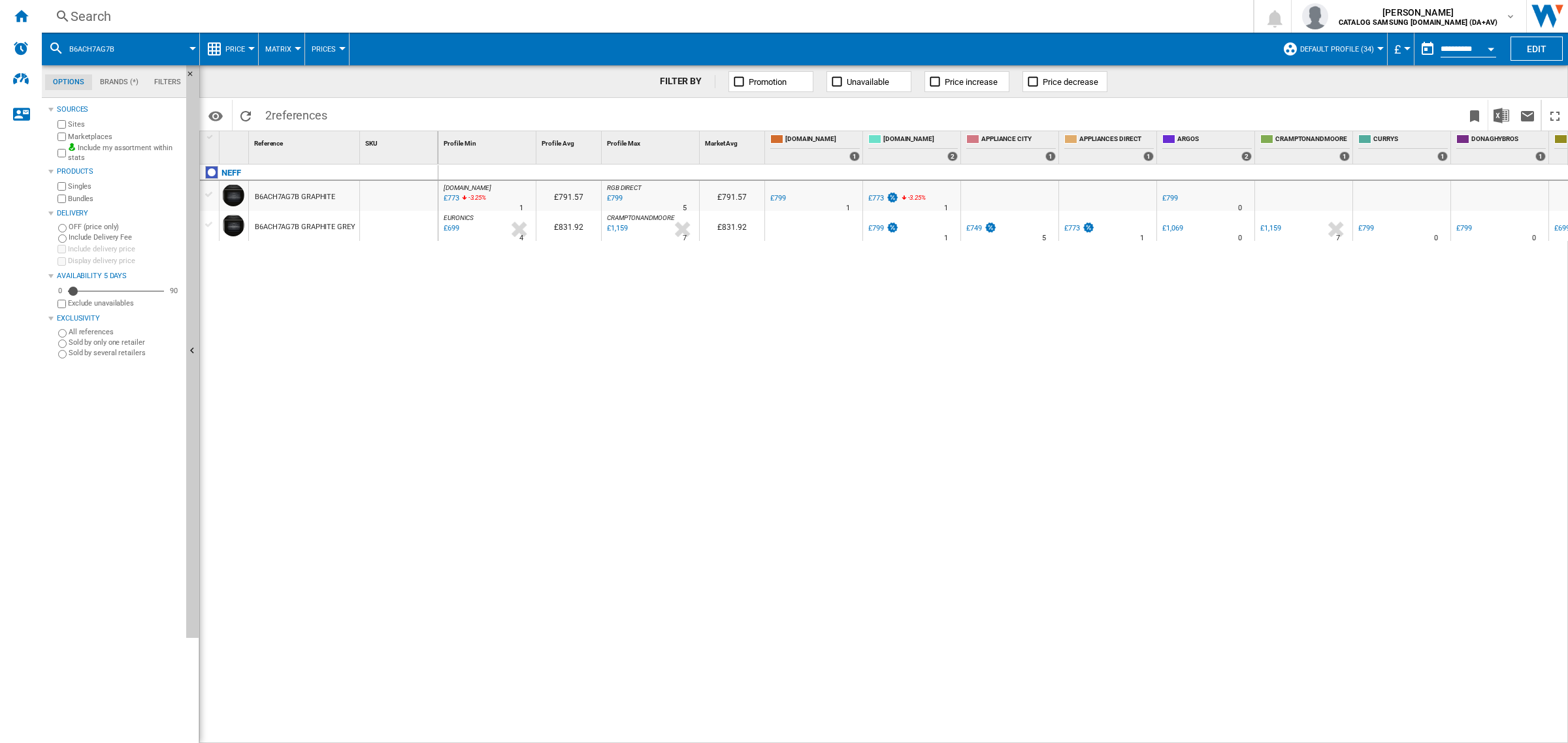 click on "£773" at bounding box center (876, 198) 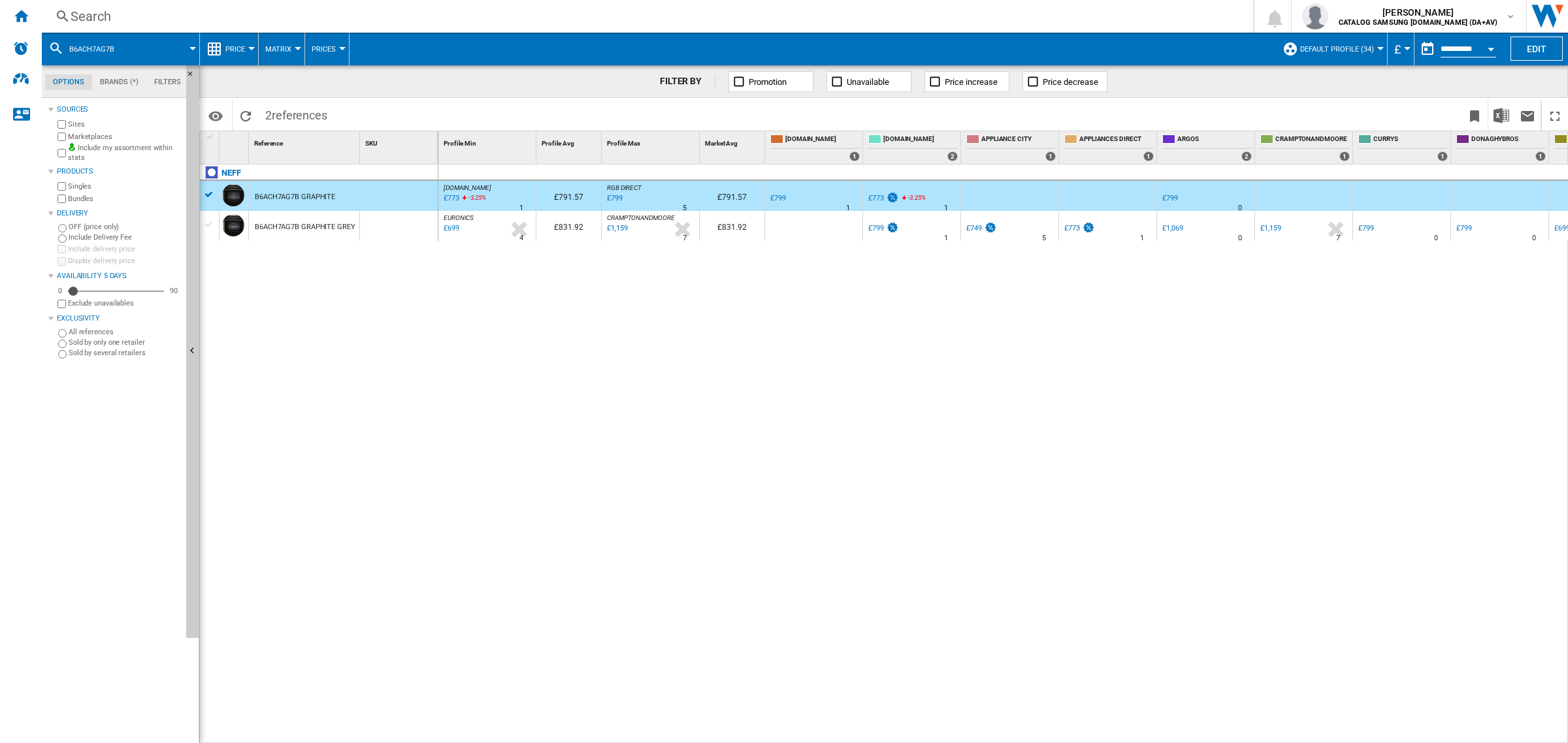 click on "Search" at bounding box center (645, 16) 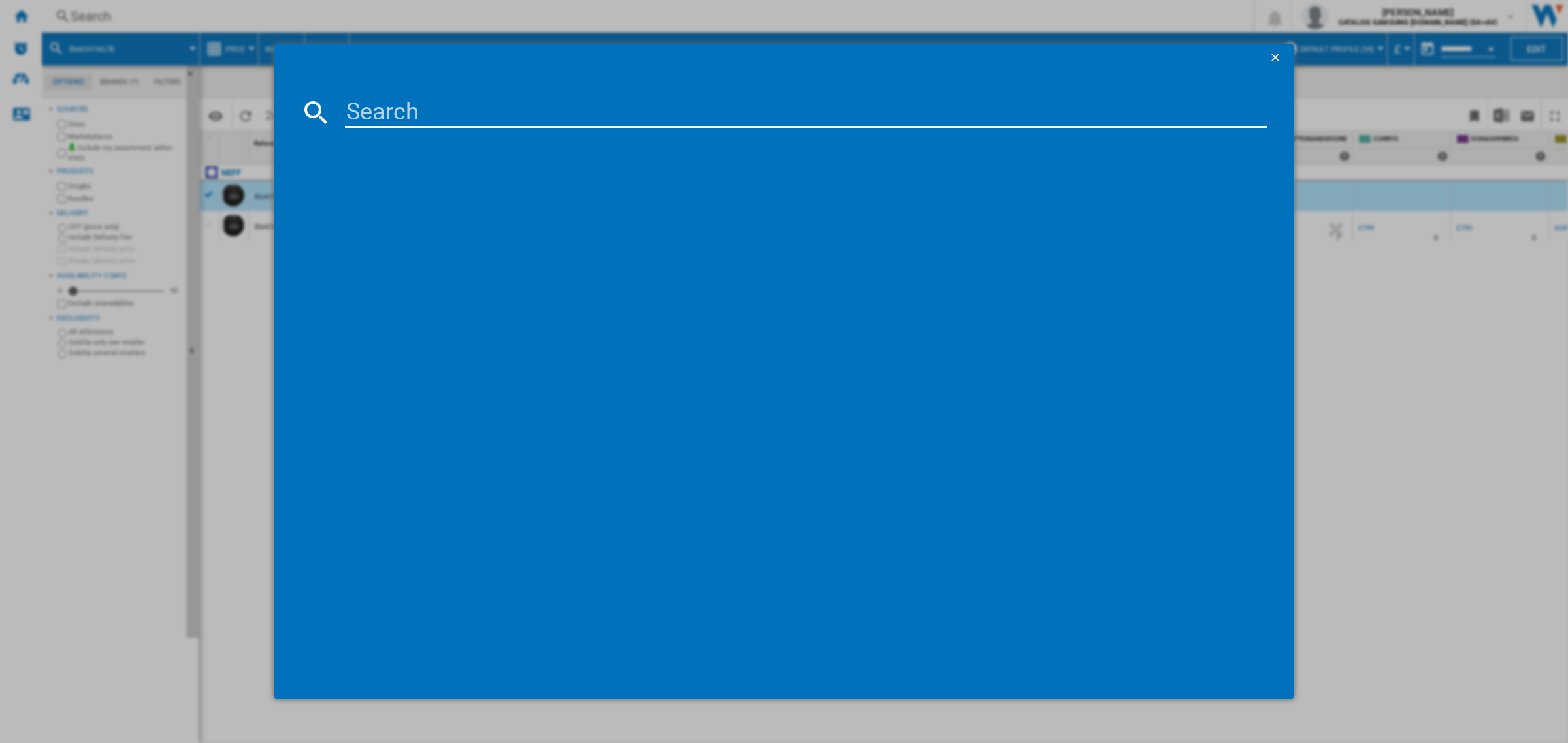 type on "RS90F64EDT" 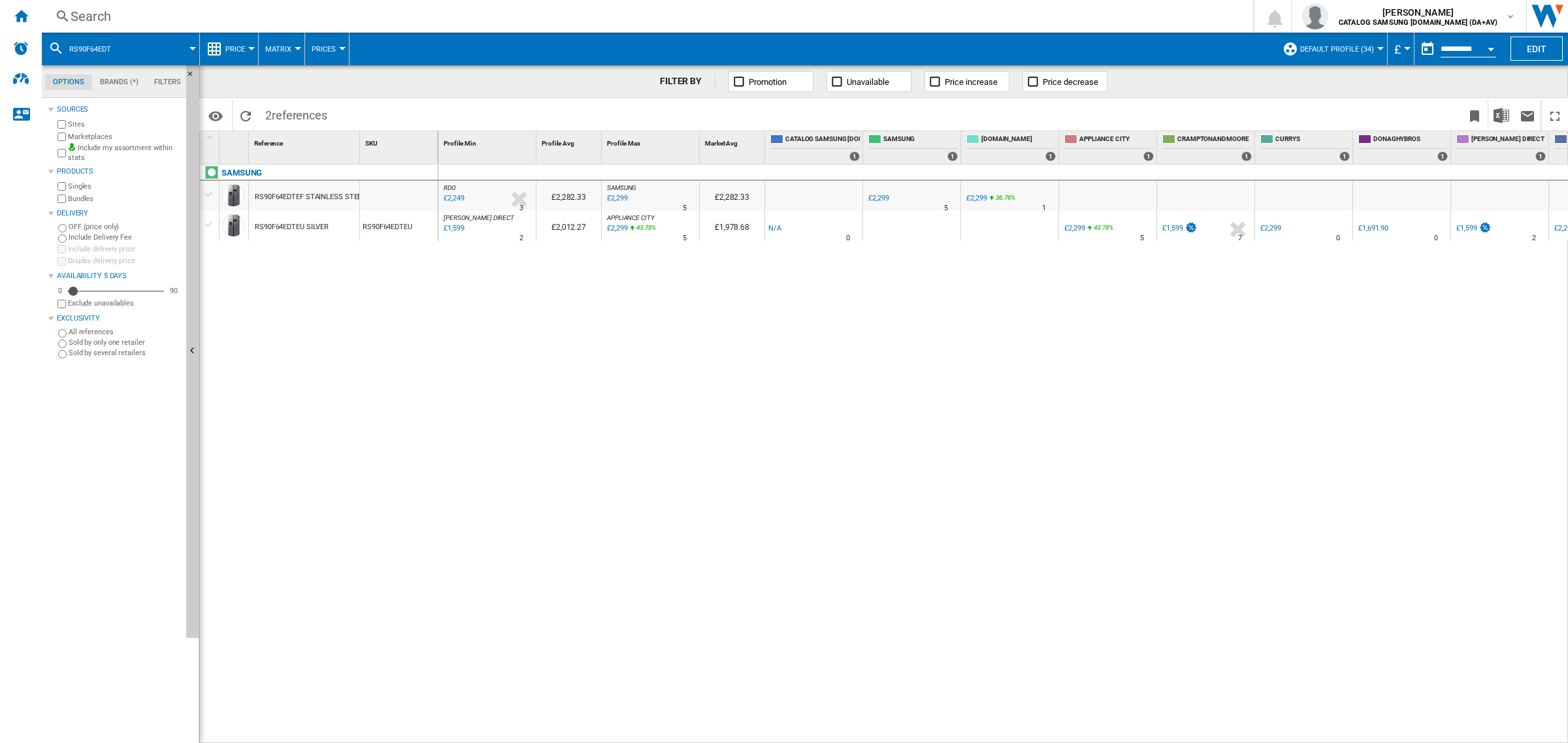 click on "£2,299" at bounding box center [878, 198] 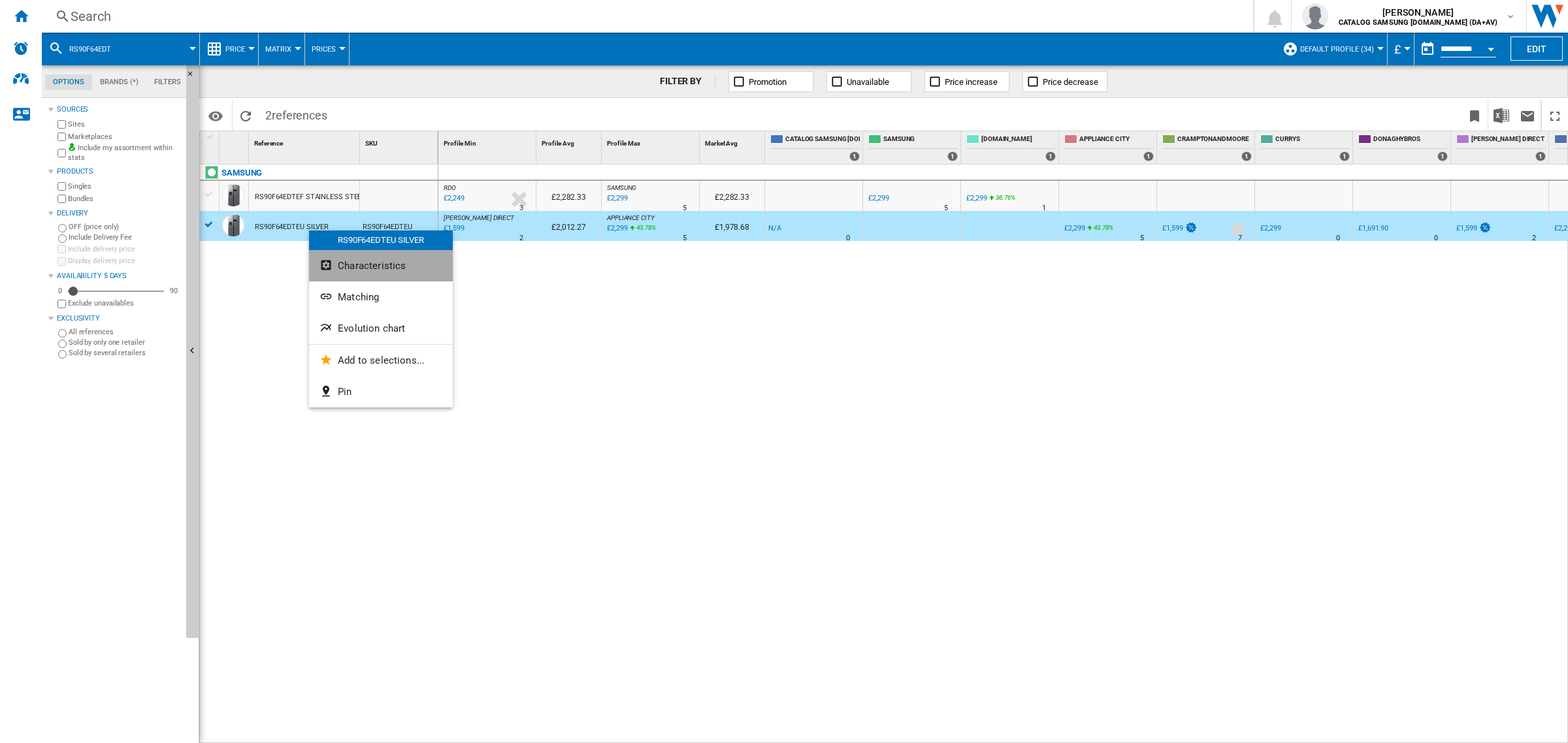 click on "Characteristics" at bounding box center [372, 266] 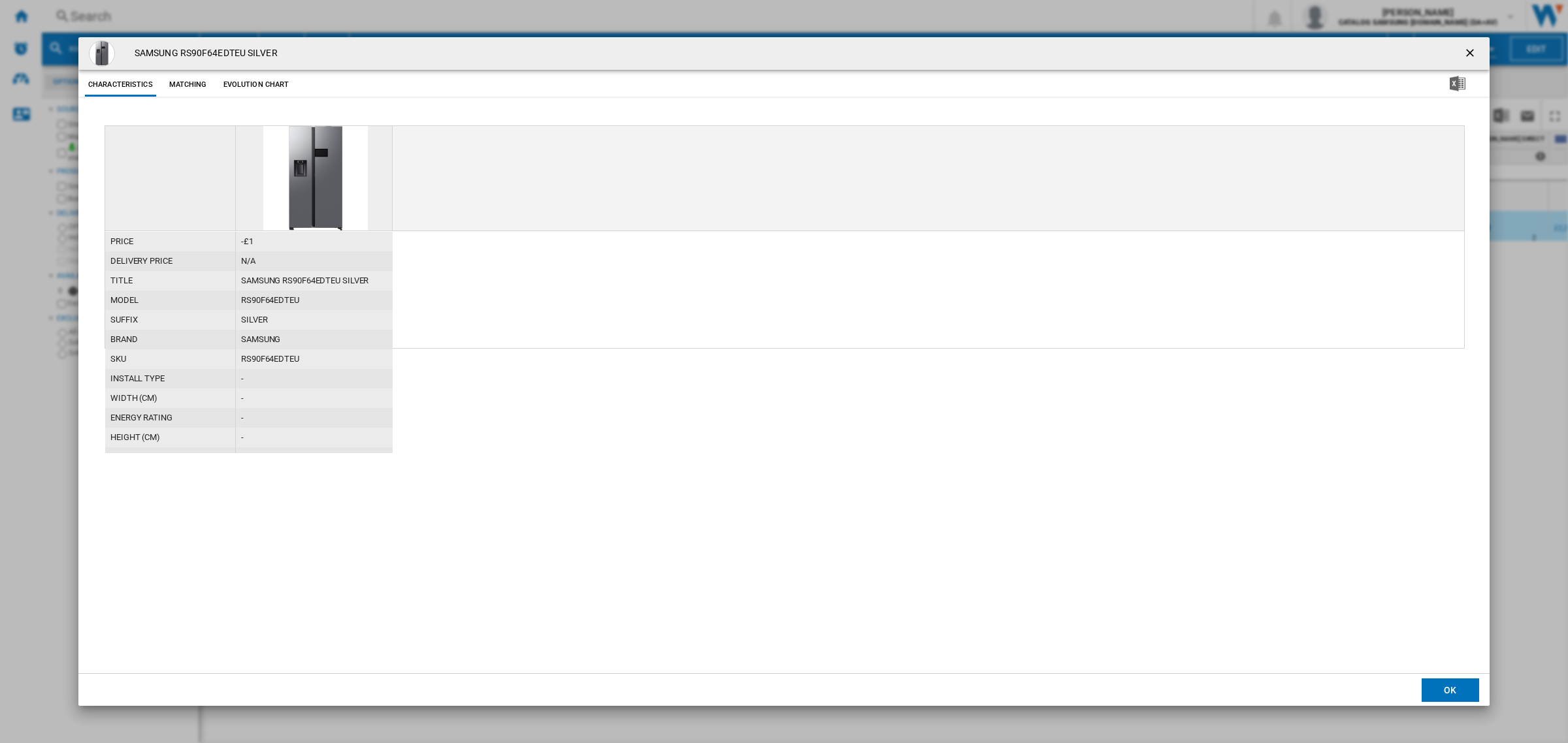 drag, startPoint x: 316, startPoint y: 301, endPoint x: 344, endPoint y: 291, distance: 29.732137 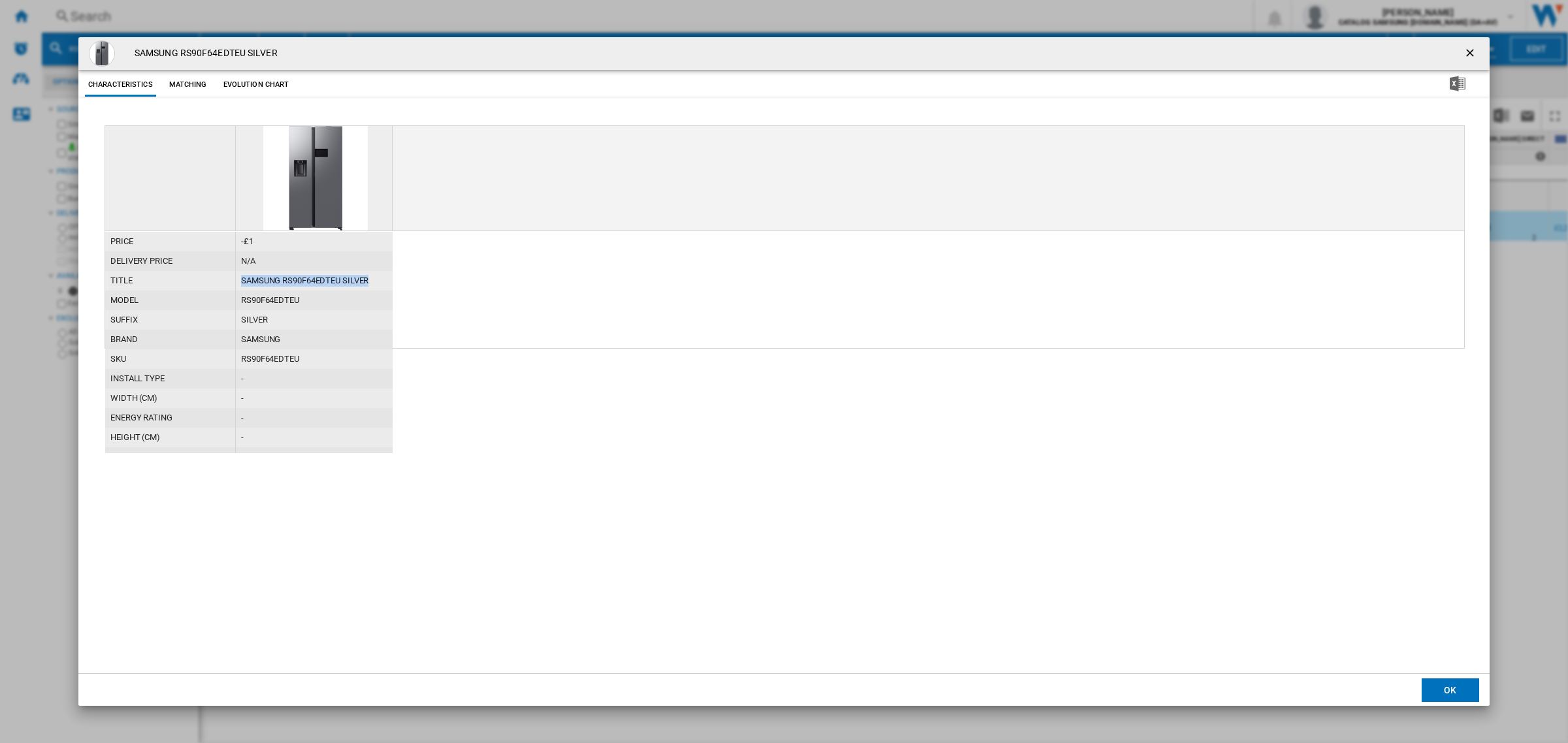 drag, startPoint x: 321, startPoint y: 269, endPoint x: 240, endPoint y: 283, distance: 82.200973 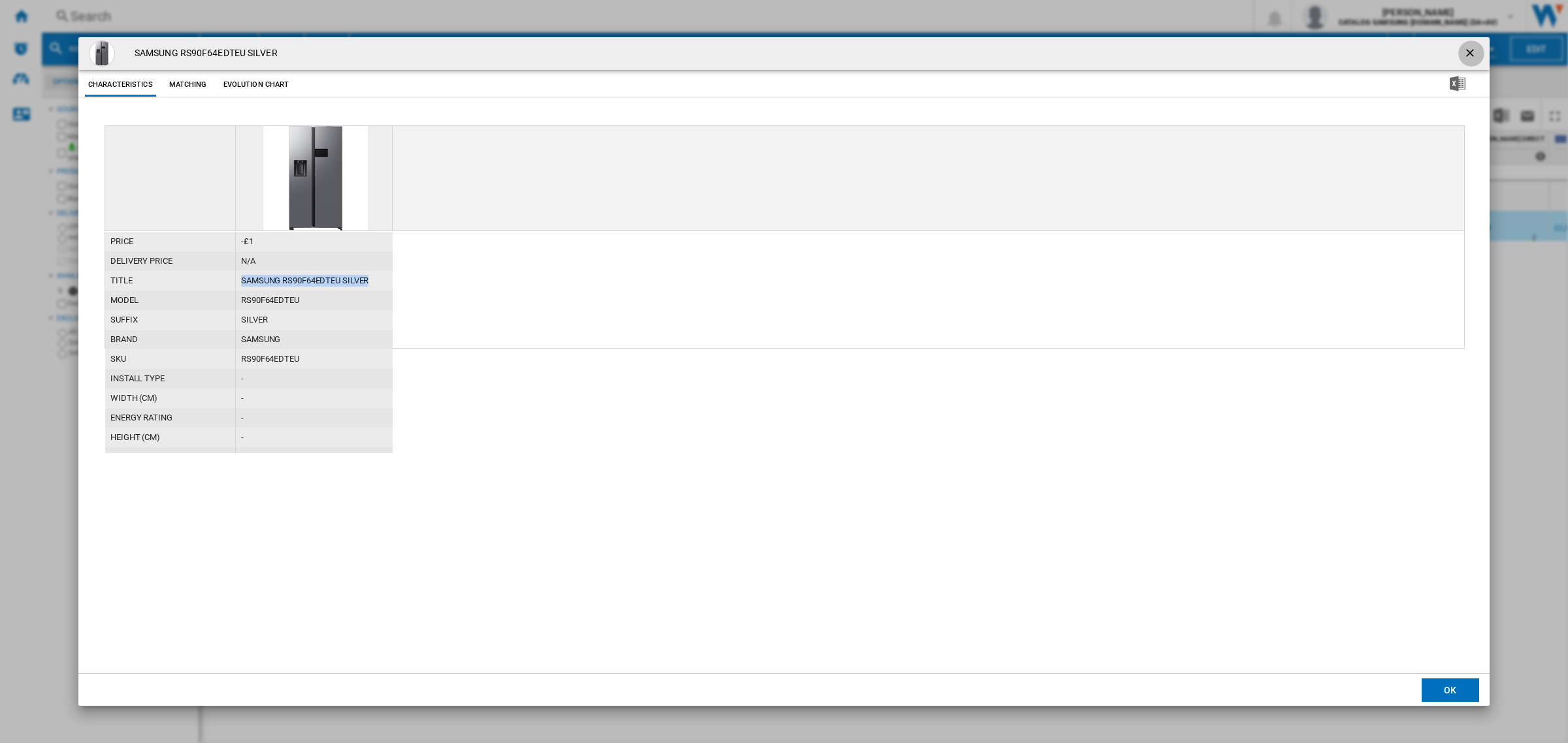 click at bounding box center (1471, 54) 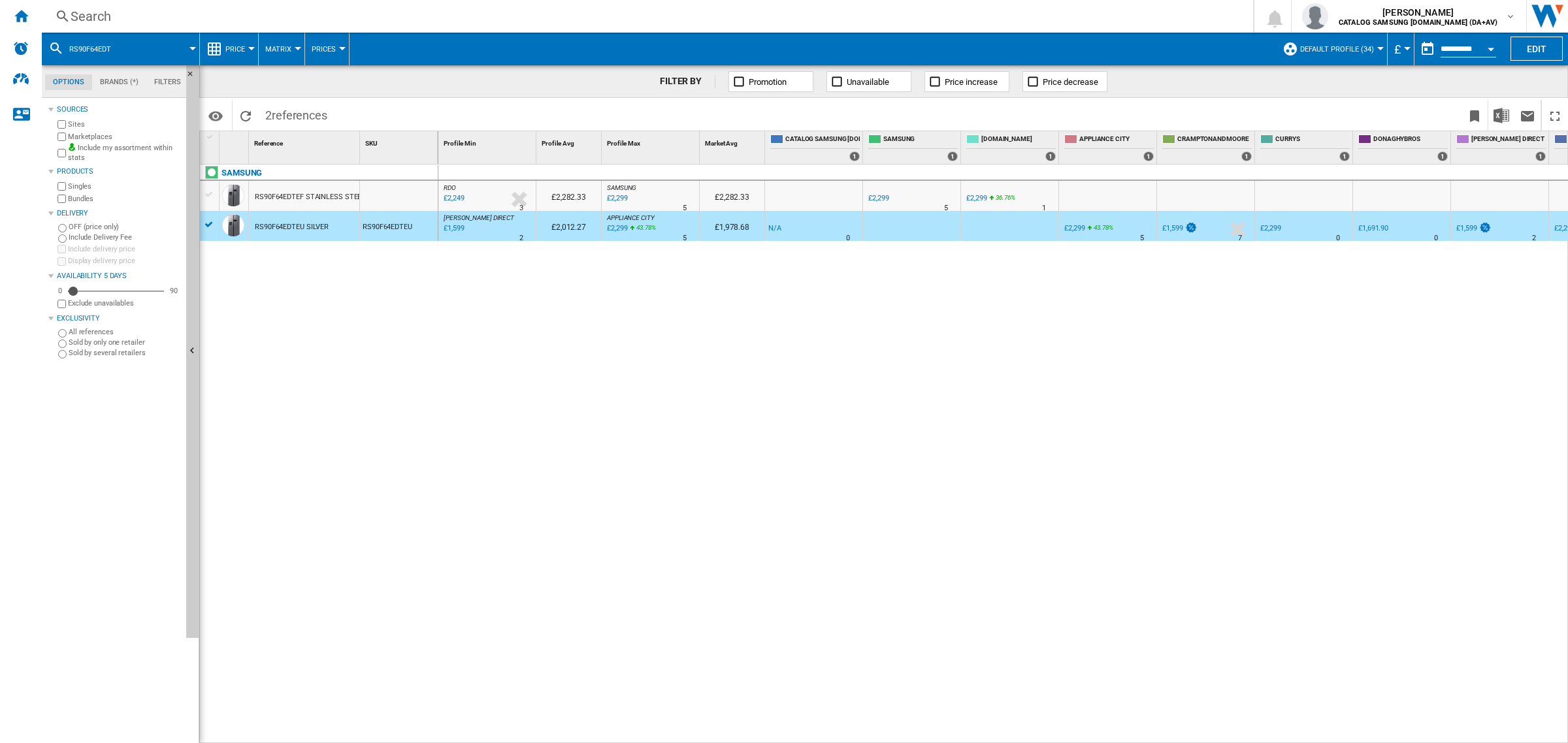 click on "RS90F64EDTEF STAINLESS STEEL" at bounding box center (310, 197) 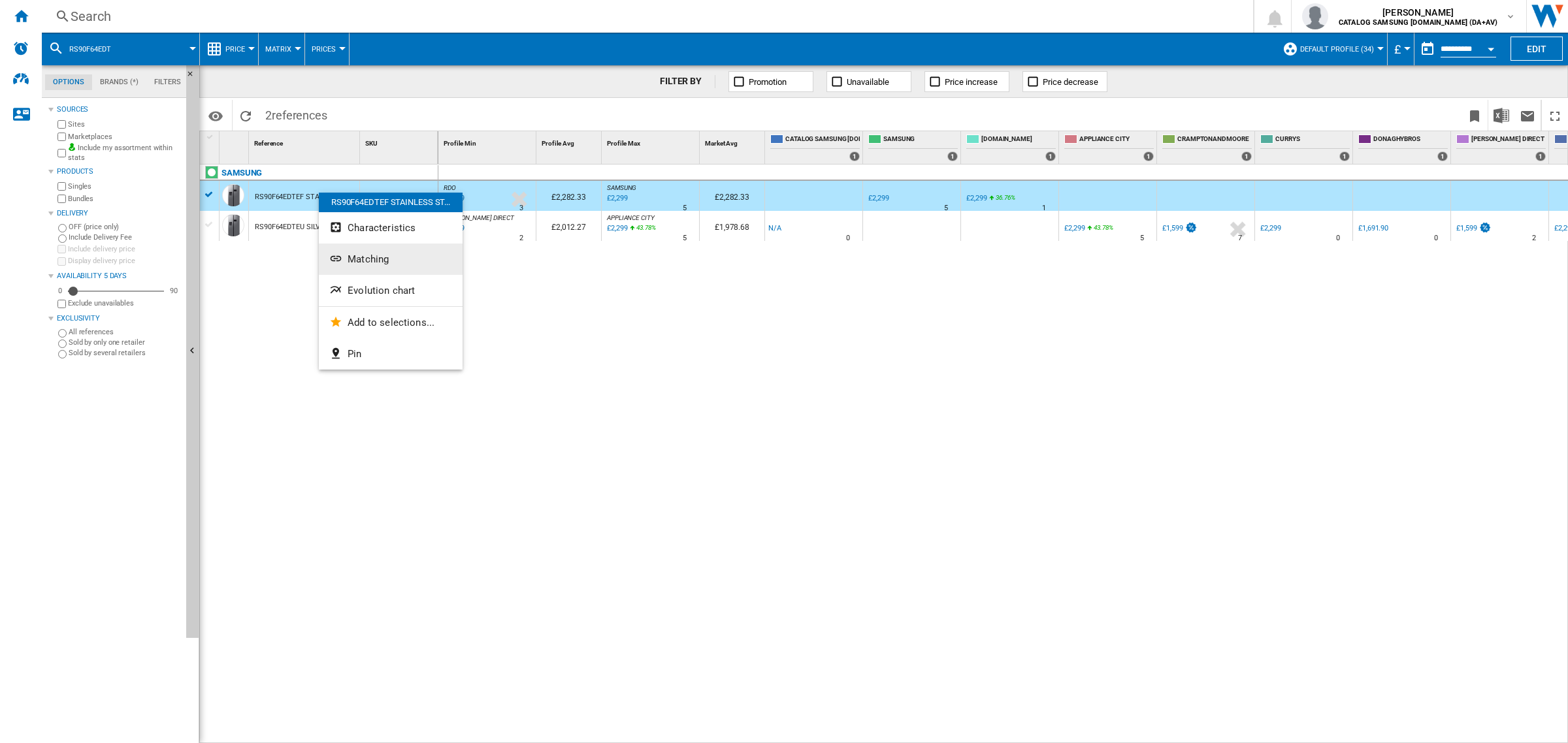 click on "Matching" at bounding box center [368, 259] 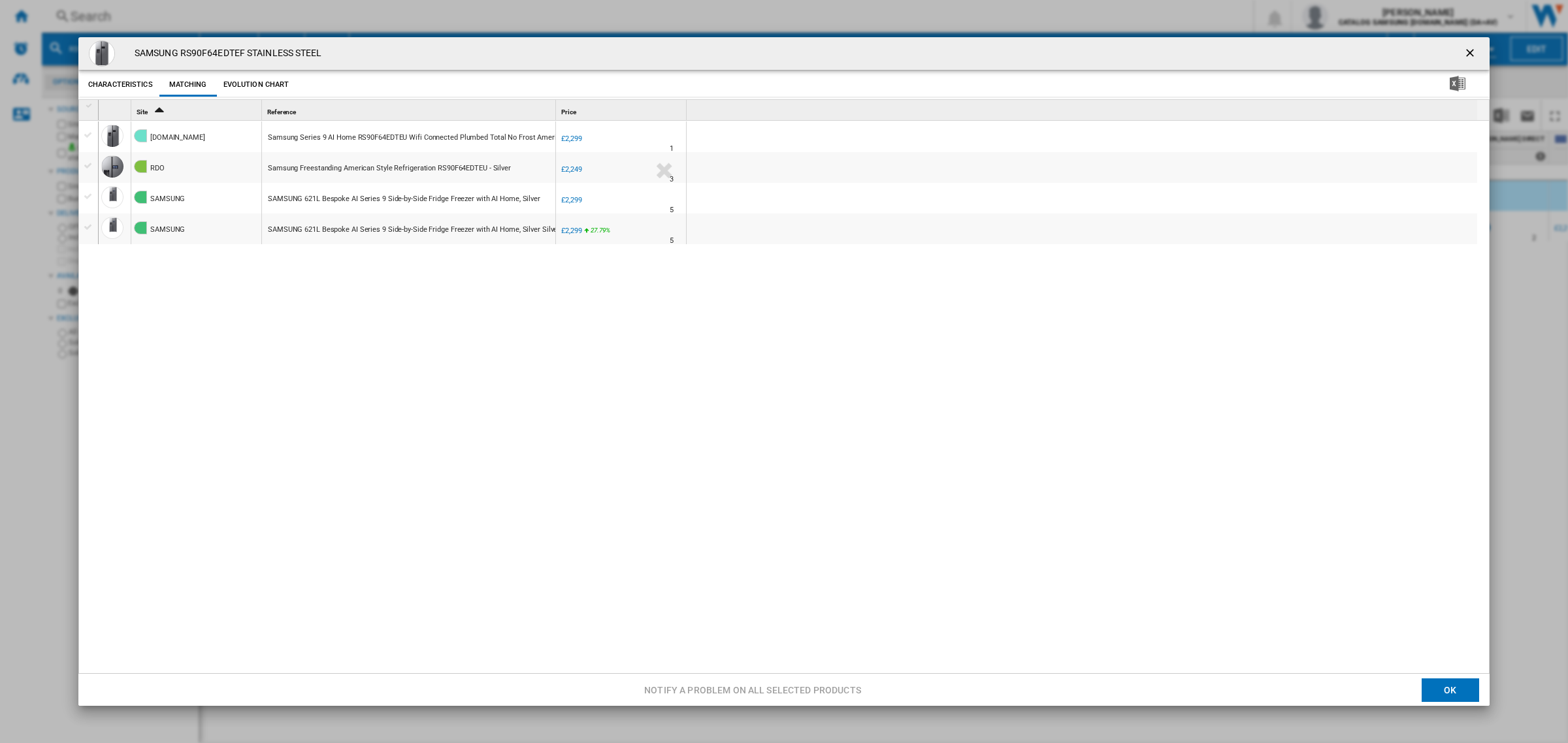 click at bounding box center (90, 106) 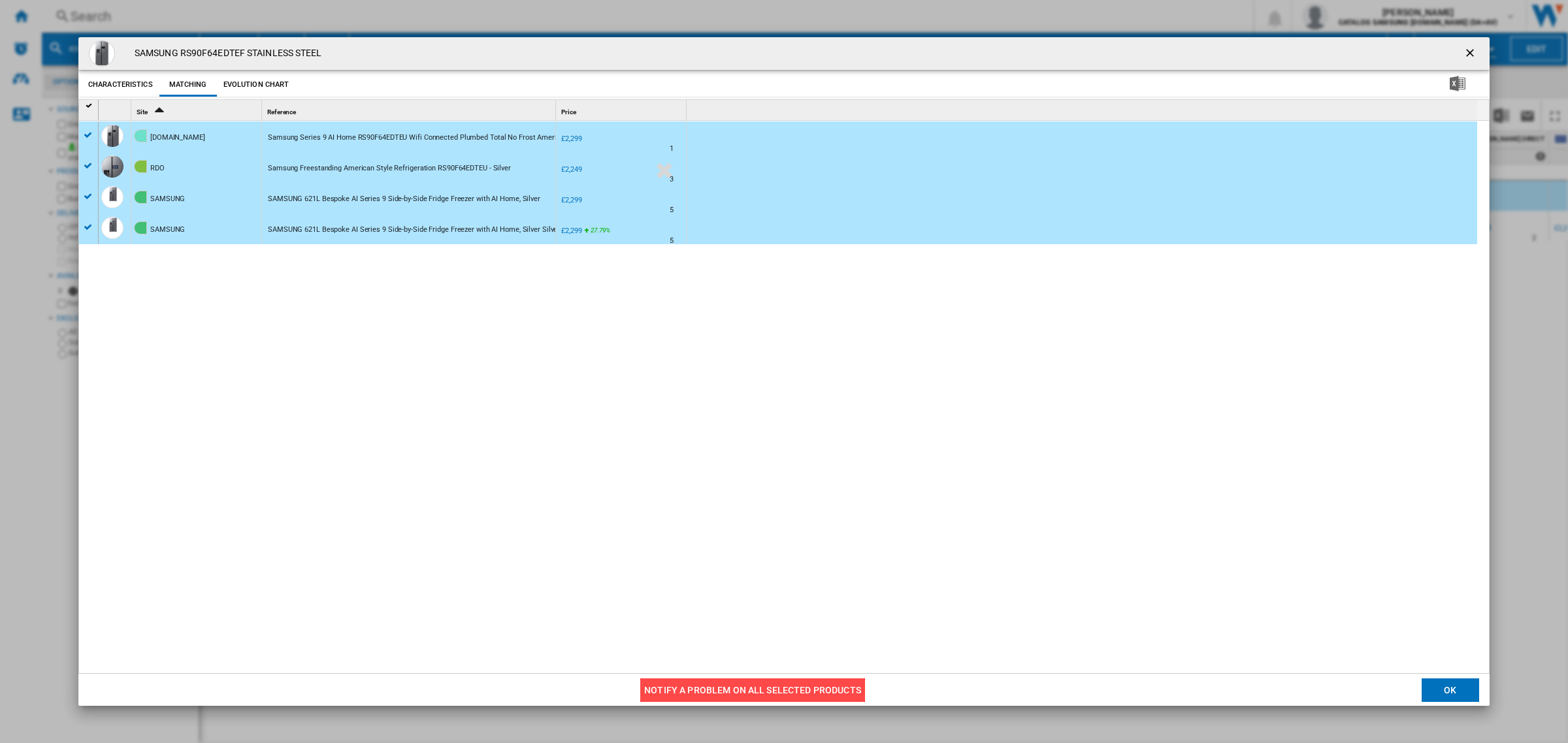 click on "Notify a problem on all selected products" 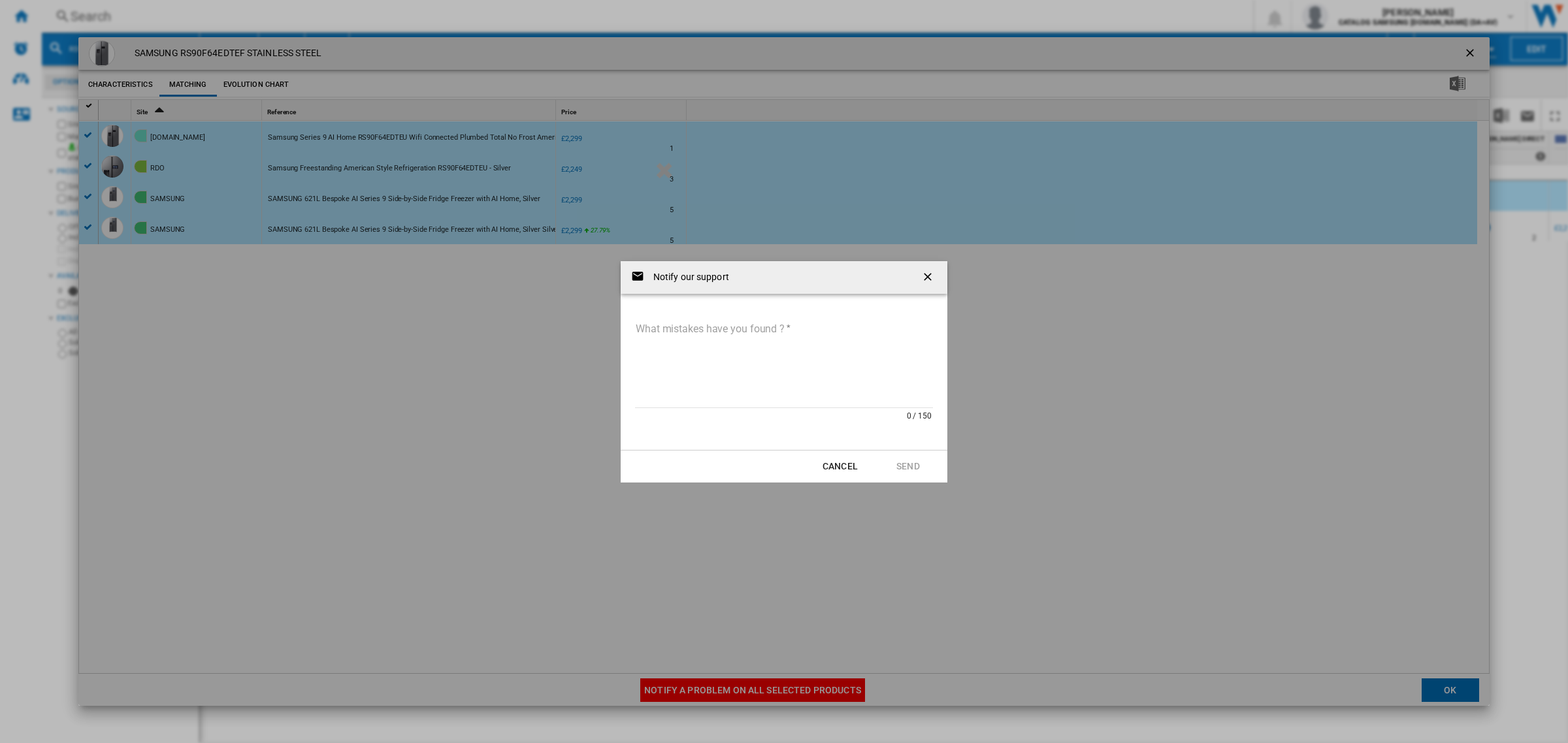 click on "What mistakes have you found ?" at bounding box center (784, 364) 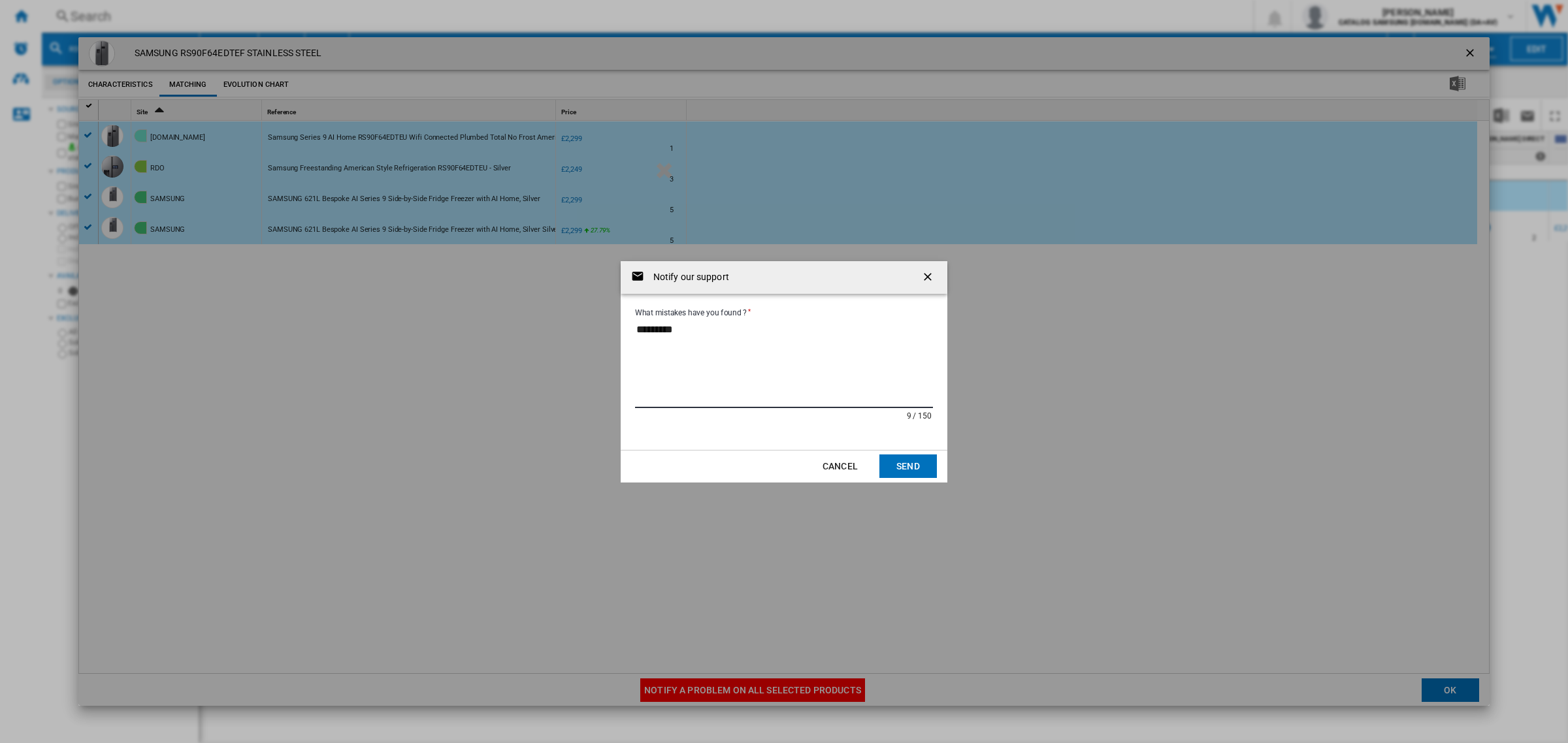 paste on "**********" 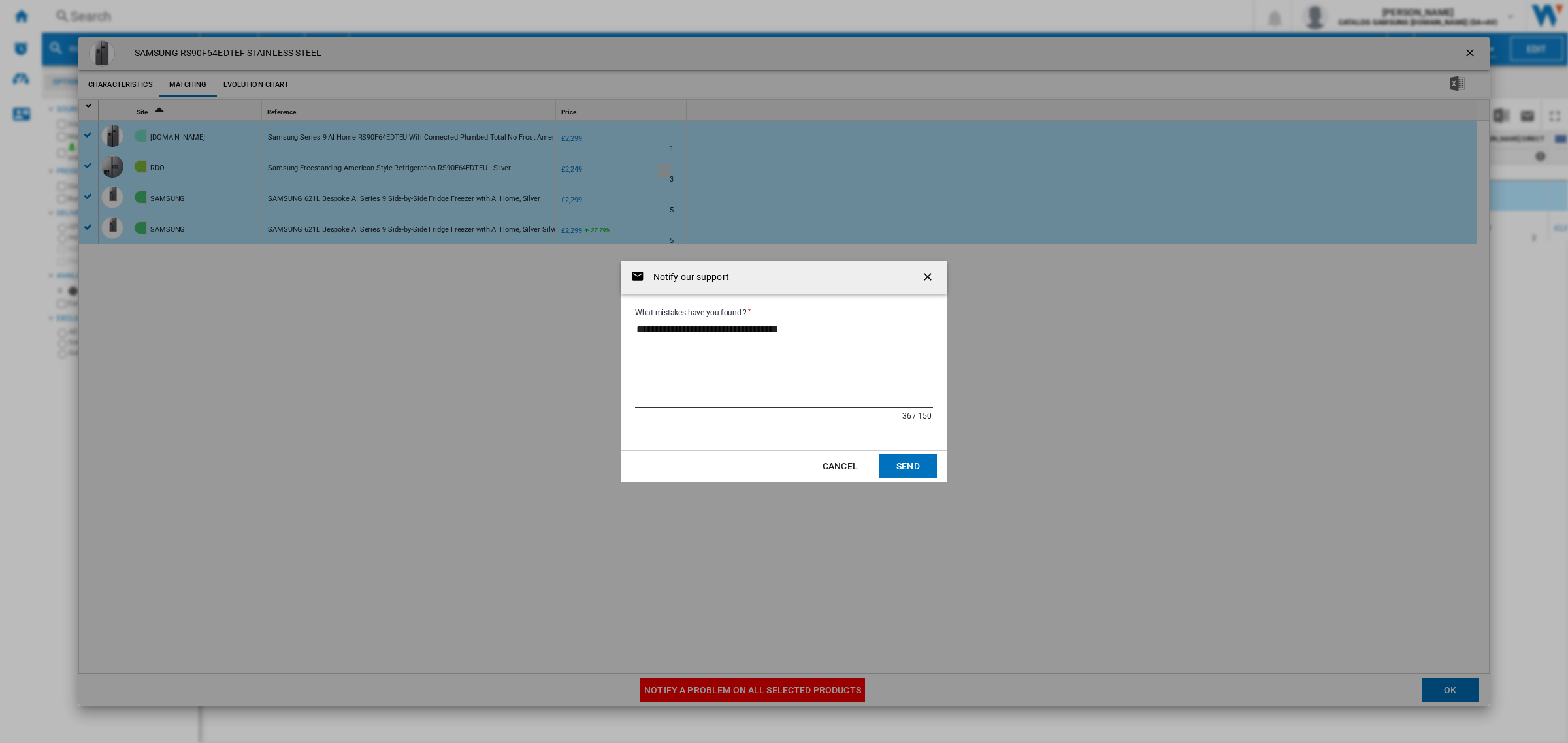 type on "**********" 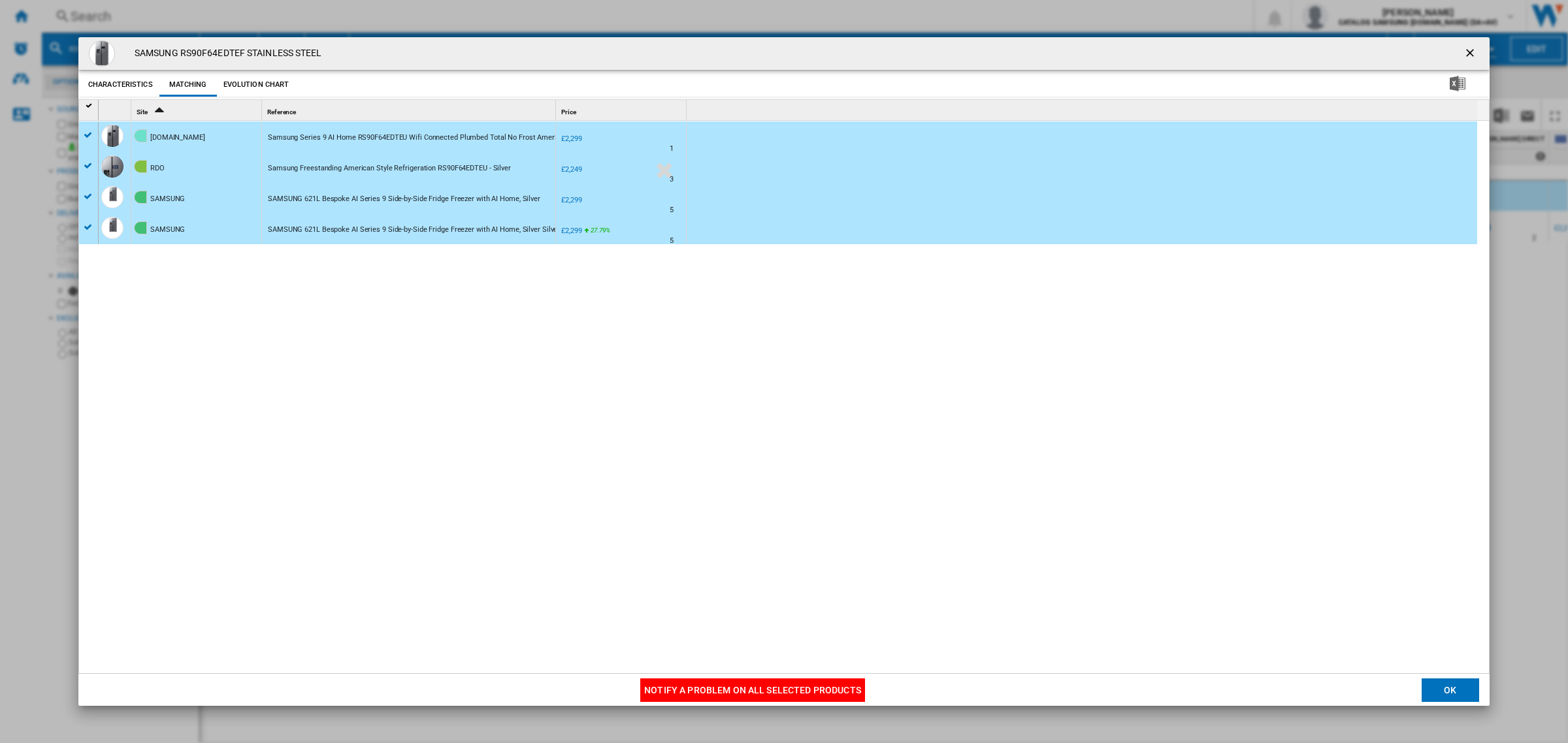 click on "OK" 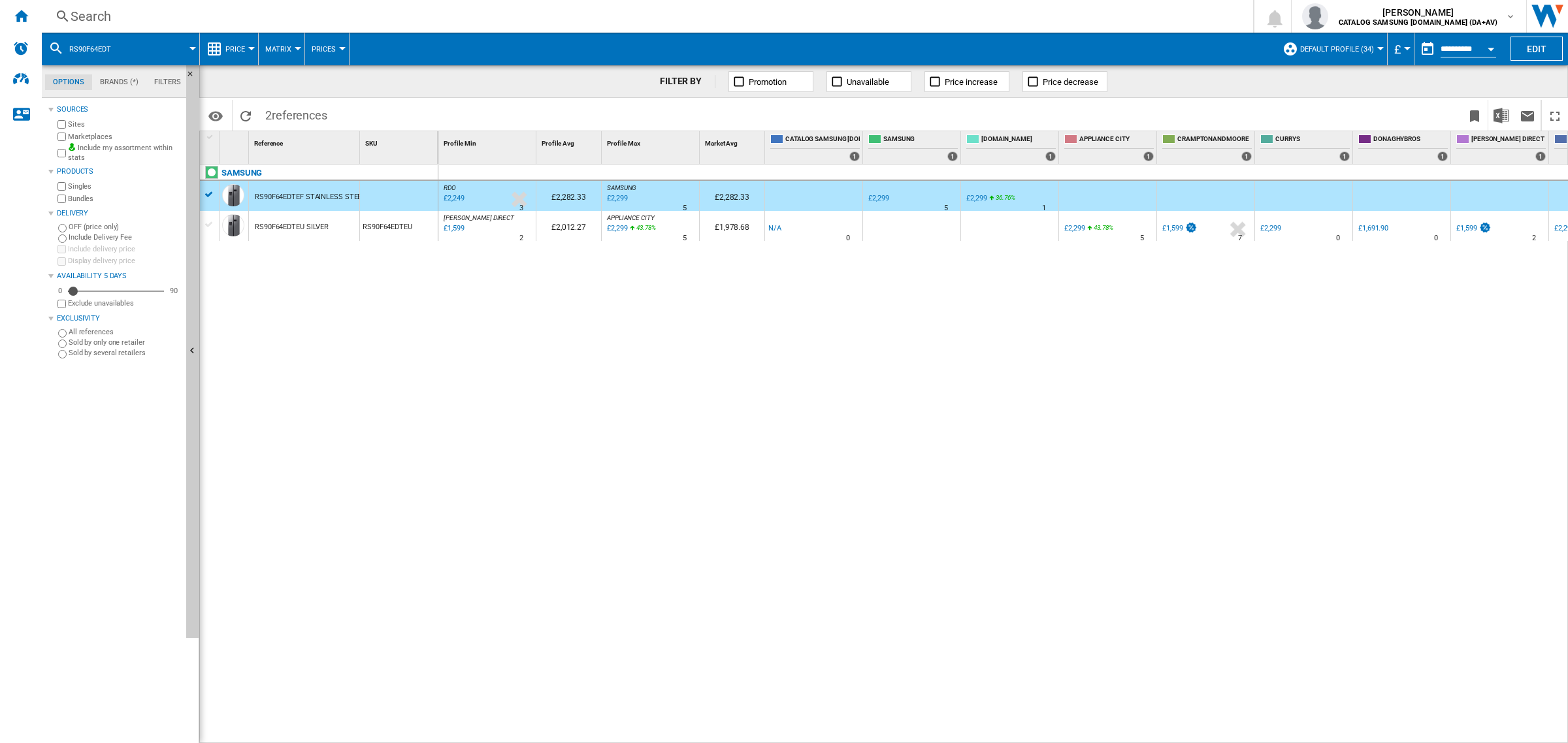 click on "Search" at bounding box center (645, 16) 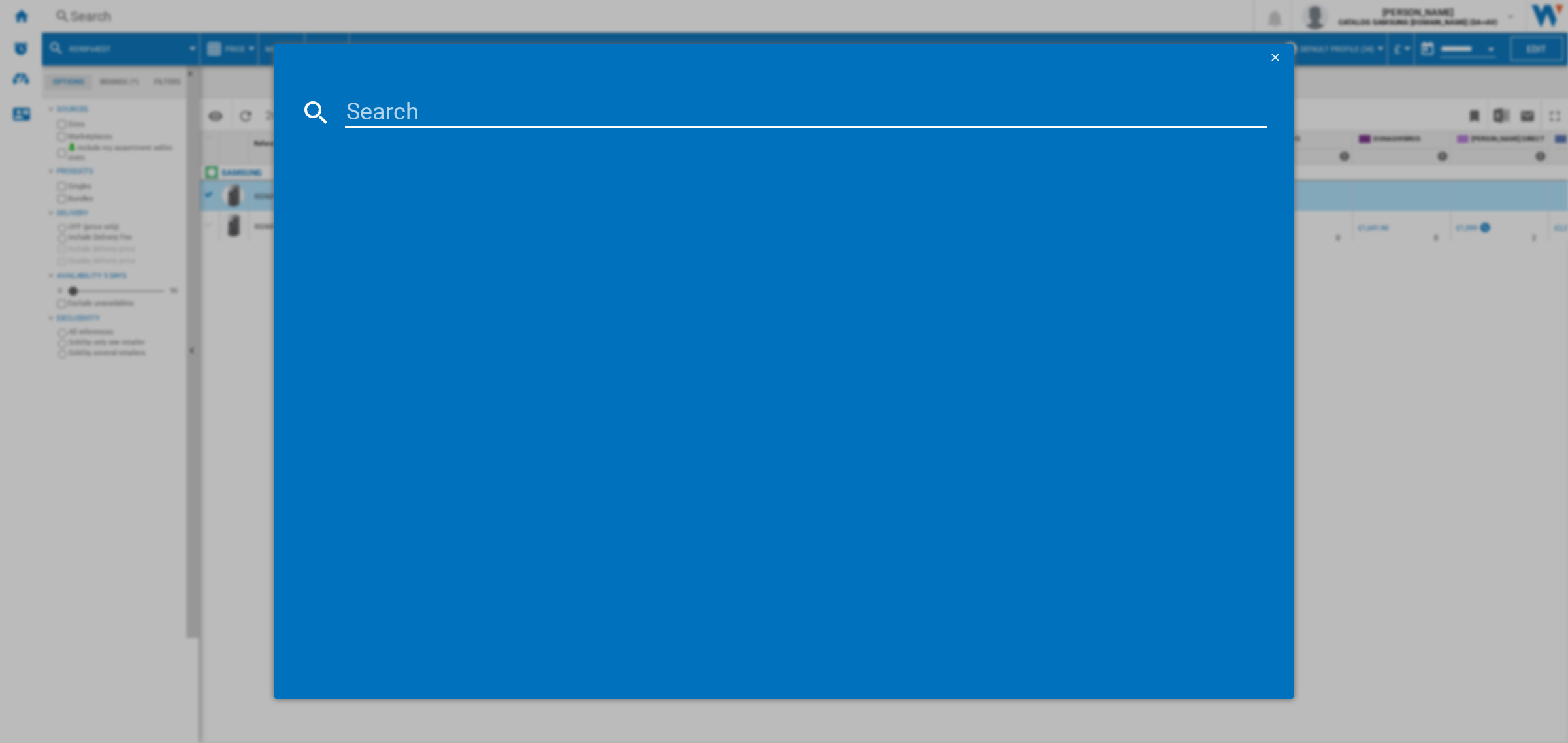 click at bounding box center [806, 112] 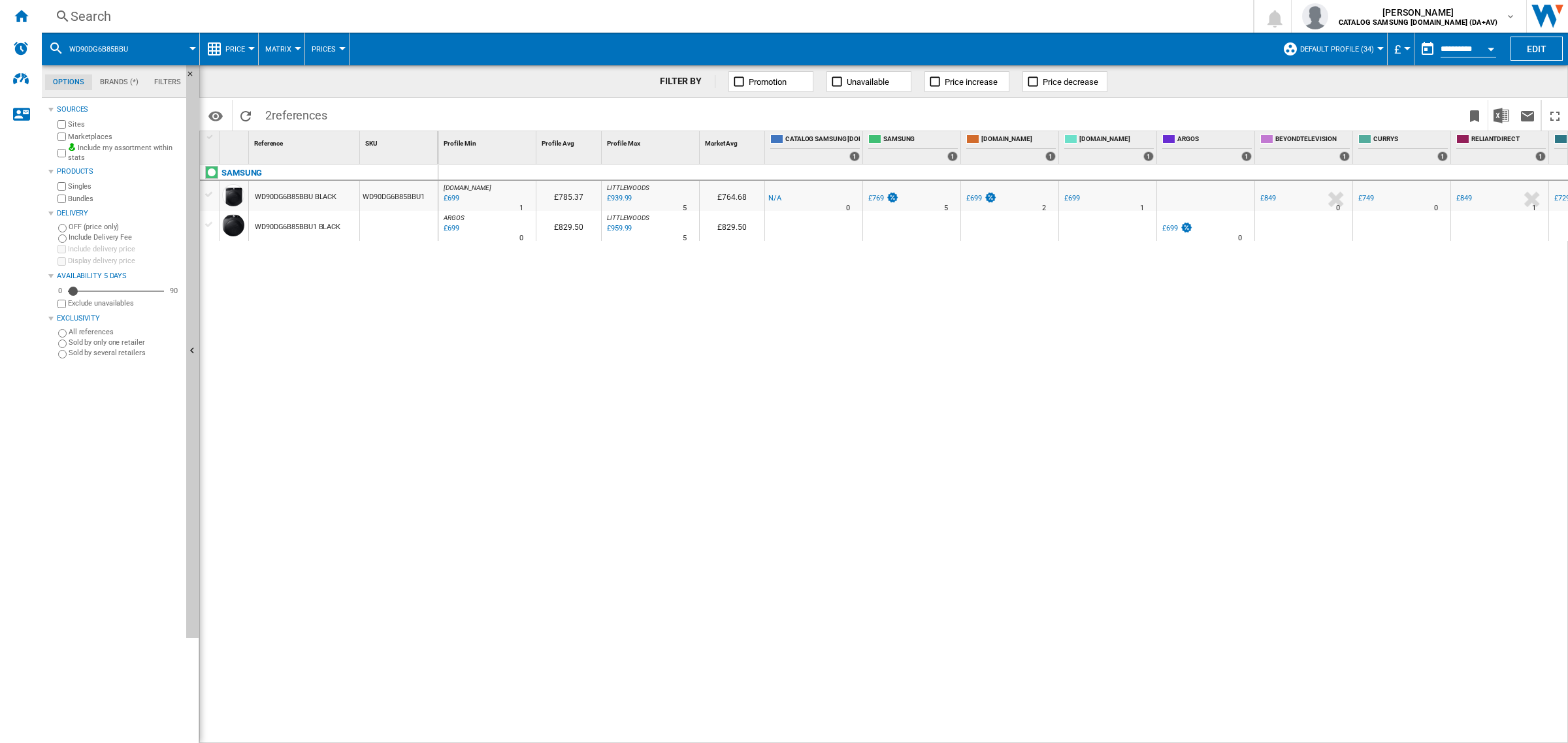 click on "£699" at bounding box center (1177, 229) 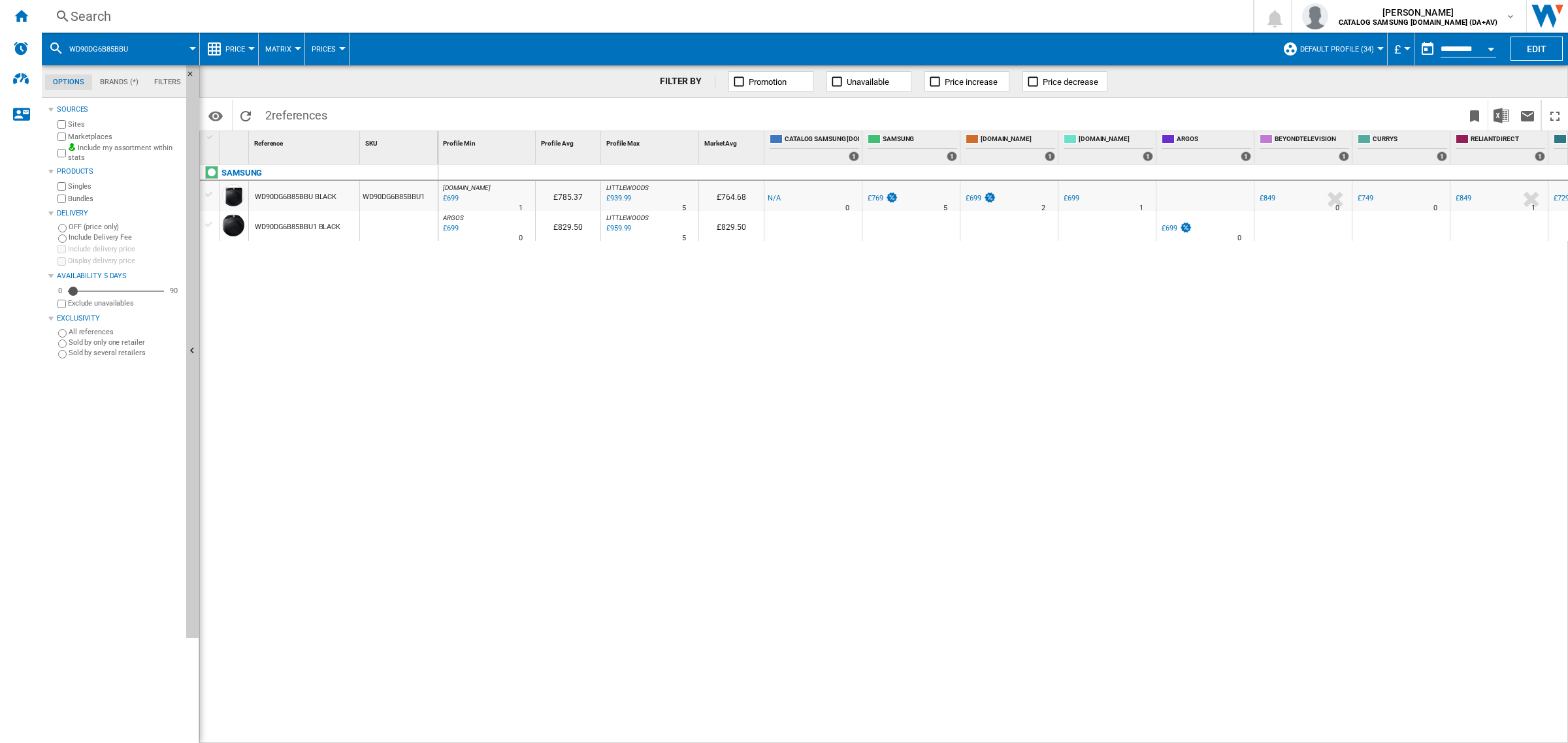 scroll, scrollTop: 0, scrollLeft: 48, axis: horizontal 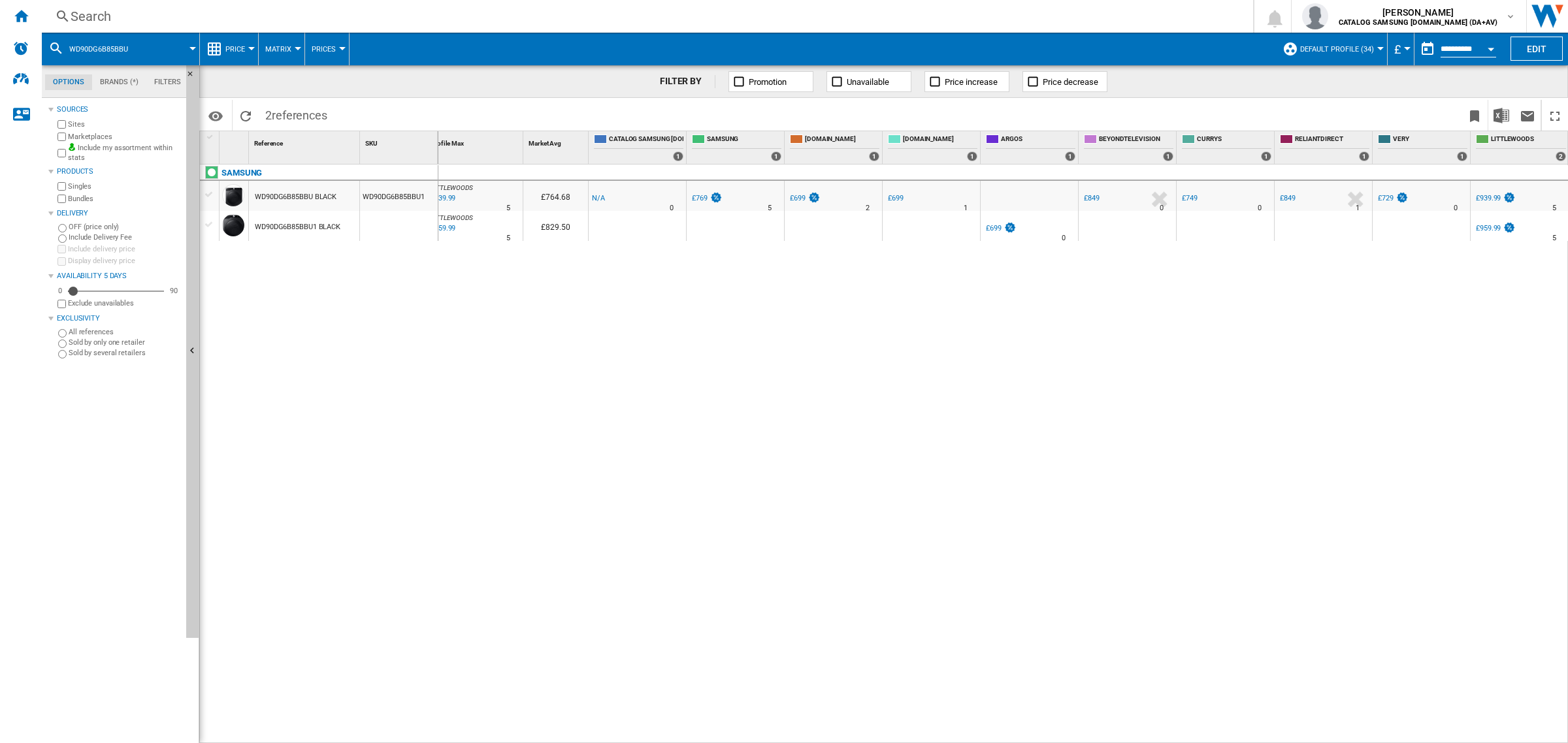 click on "£959.99" at bounding box center [1488, 228] 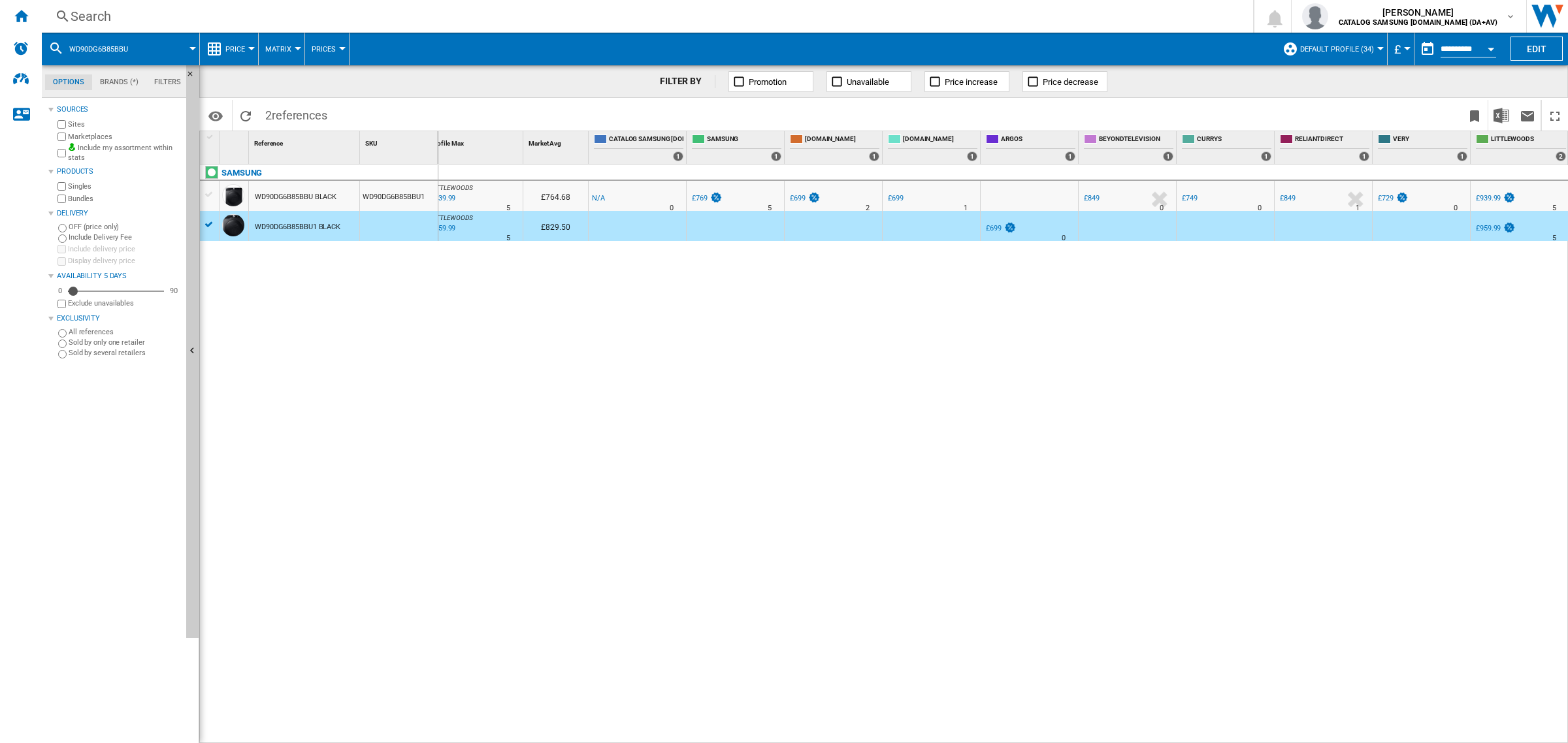 click on "WD90DG6B85BBU BLACK" at bounding box center [295, 197] 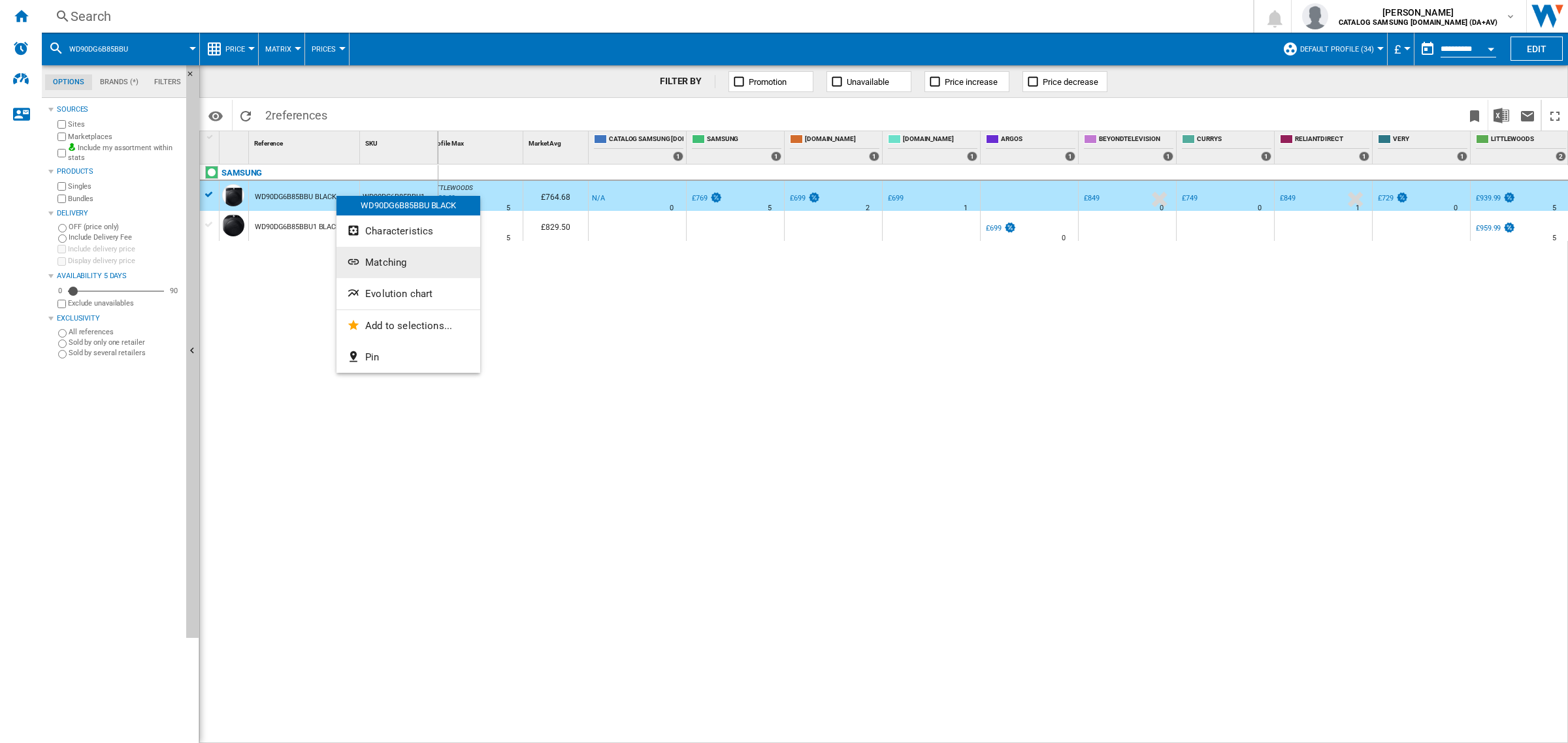 click on "Matching" at bounding box center (408, 262) 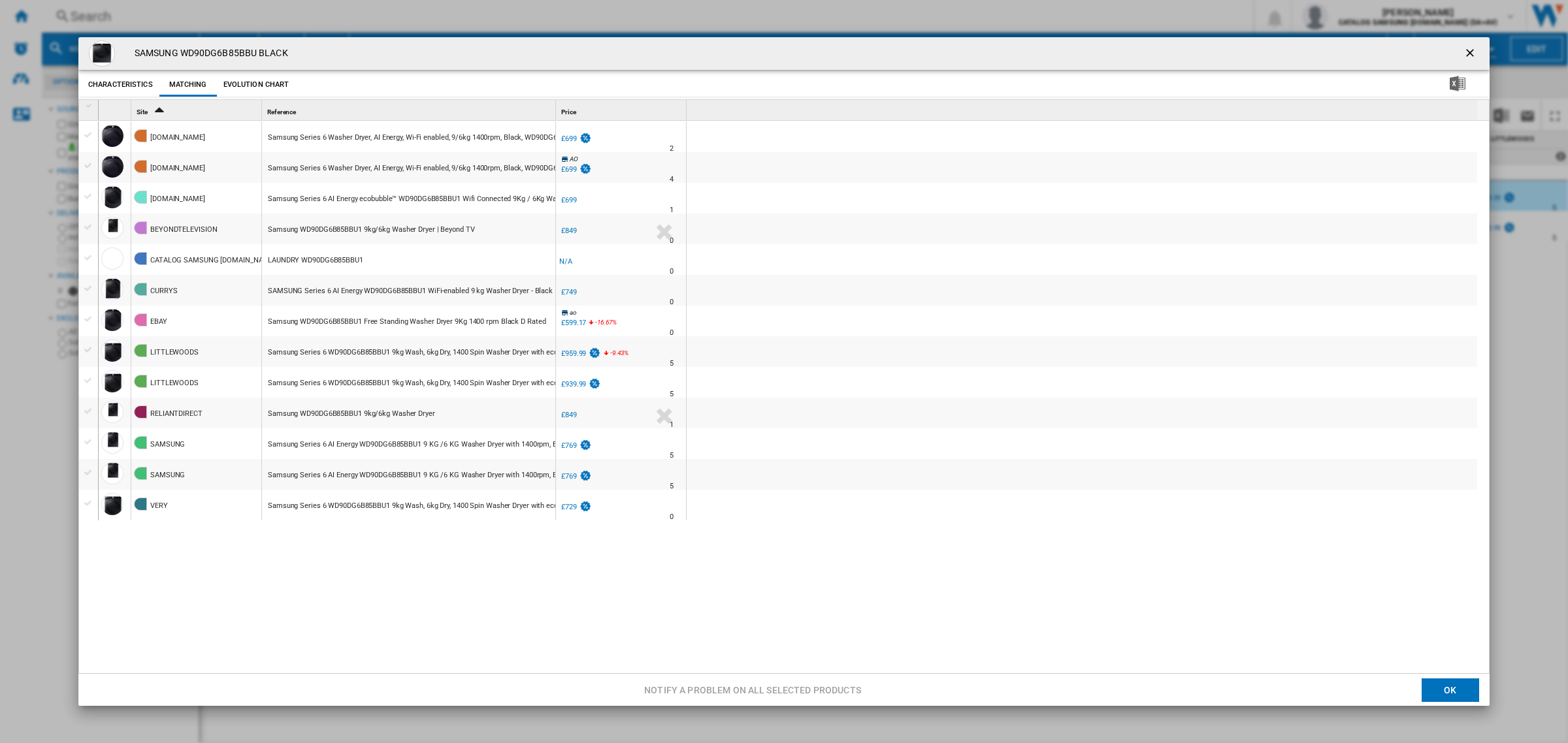 click at bounding box center (1471, 54) 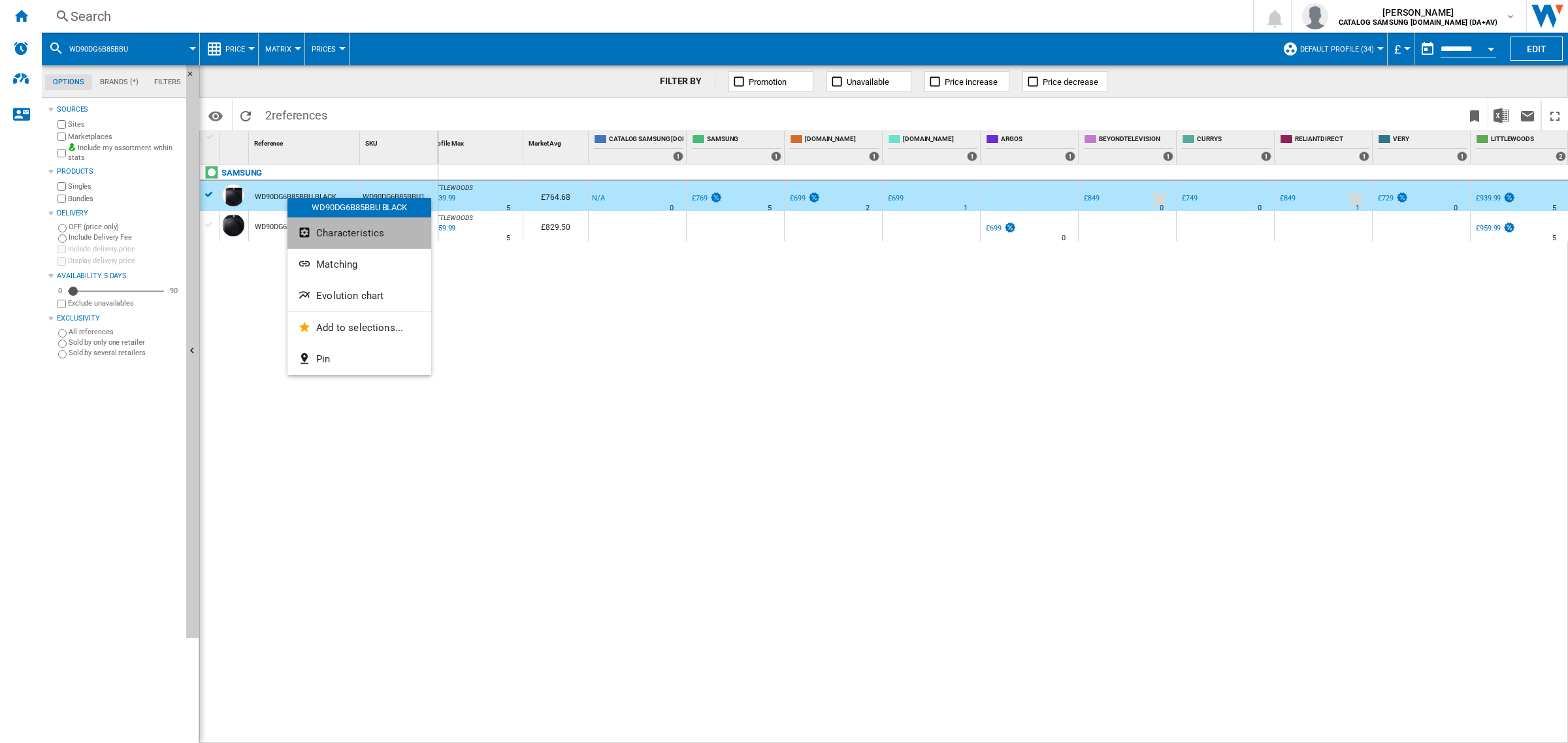 click on "Characteristics" at bounding box center (359, 233) 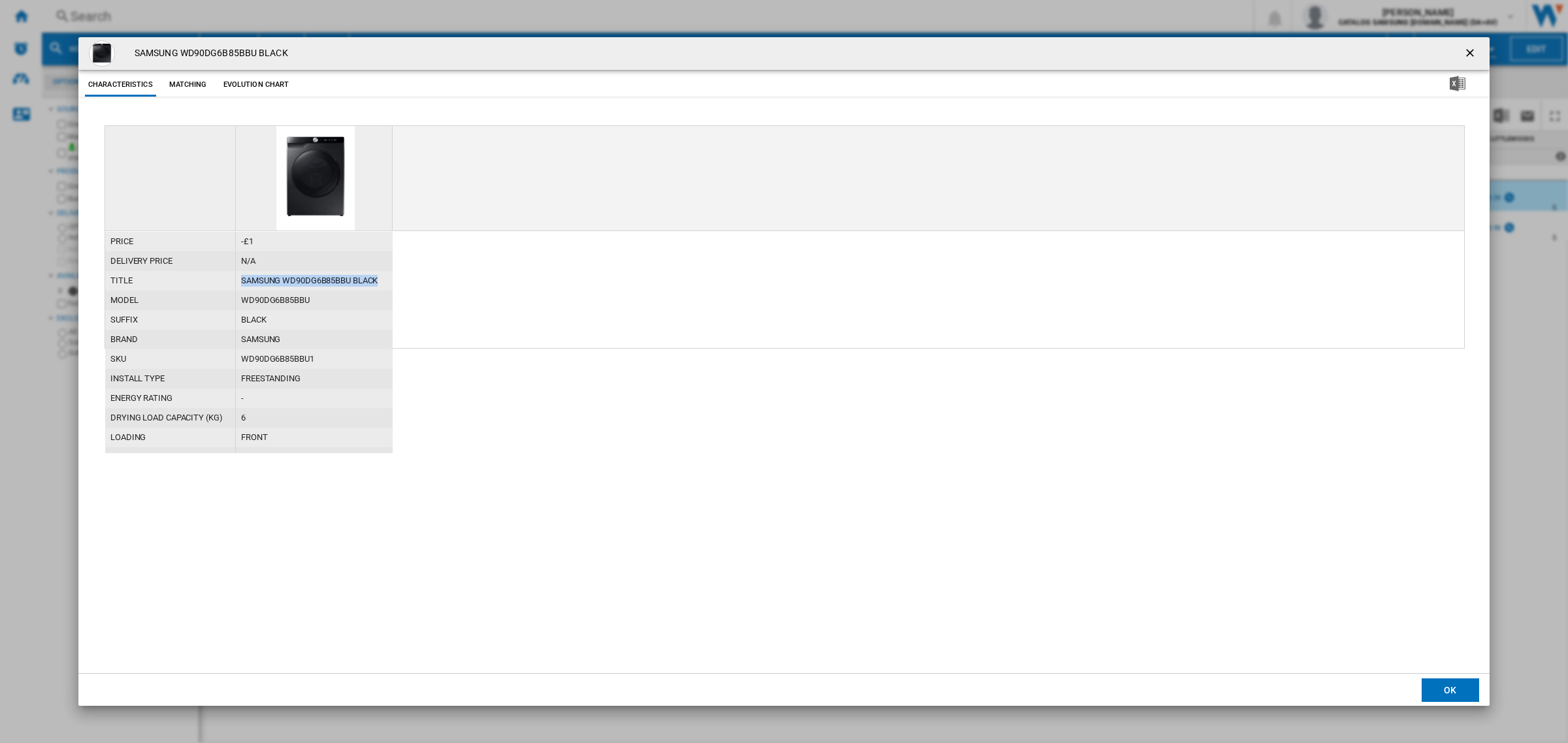 drag, startPoint x: 242, startPoint y: 279, endPoint x: 384, endPoint y: 279, distance: 142 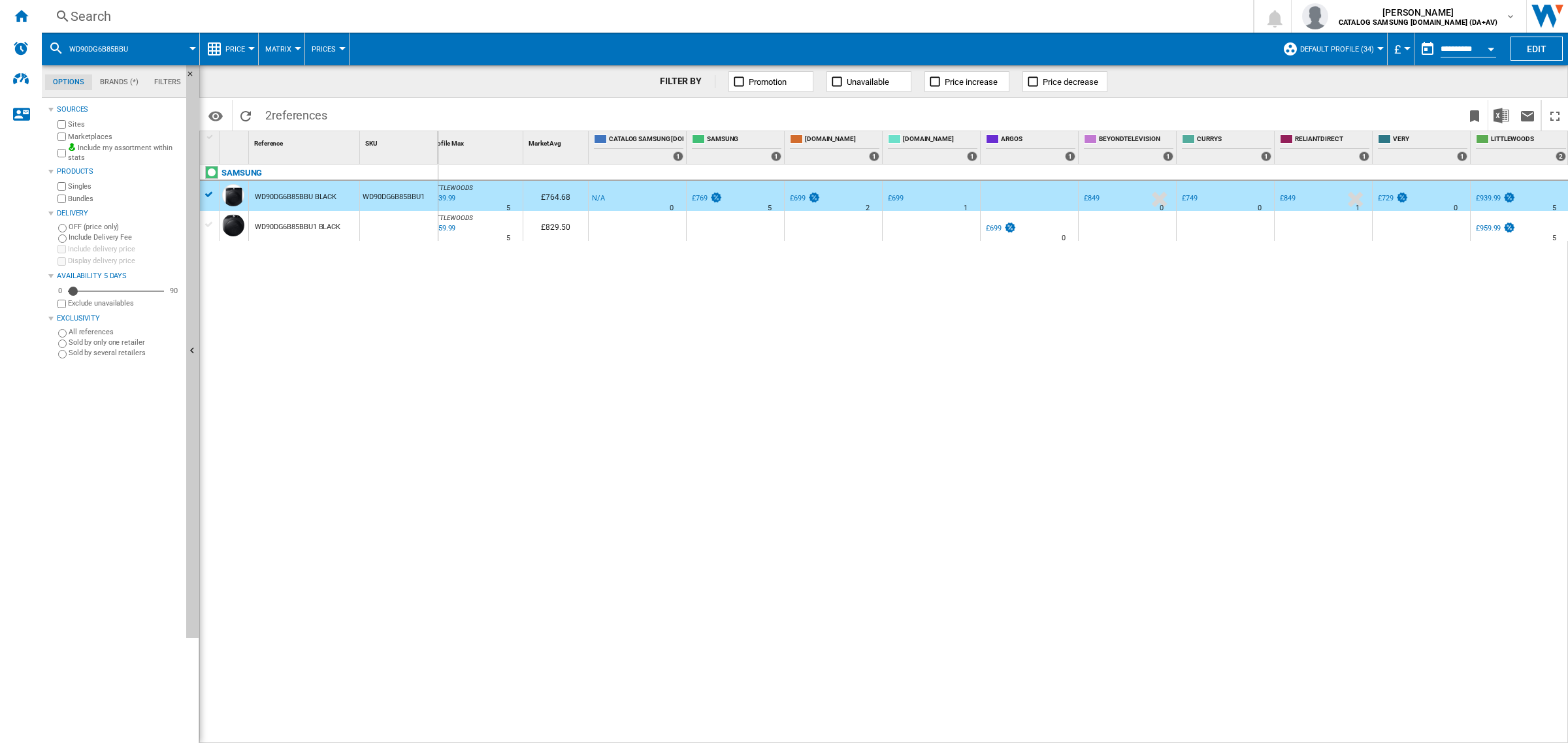 click on "WD90DG6B85BBU1 BLACK" at bounding box center (297, 227) 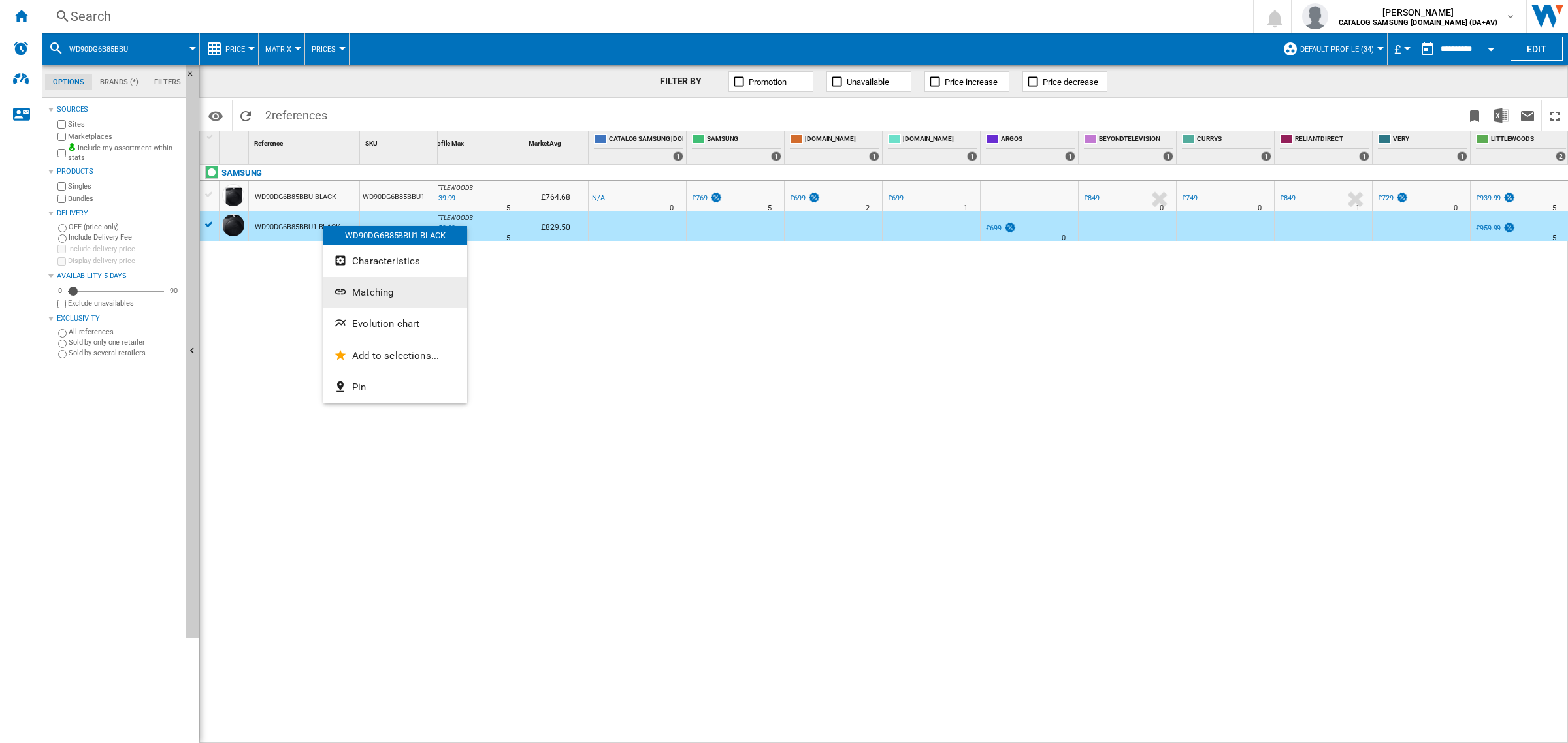 click on "Matching" at bounding box center (372, 292) 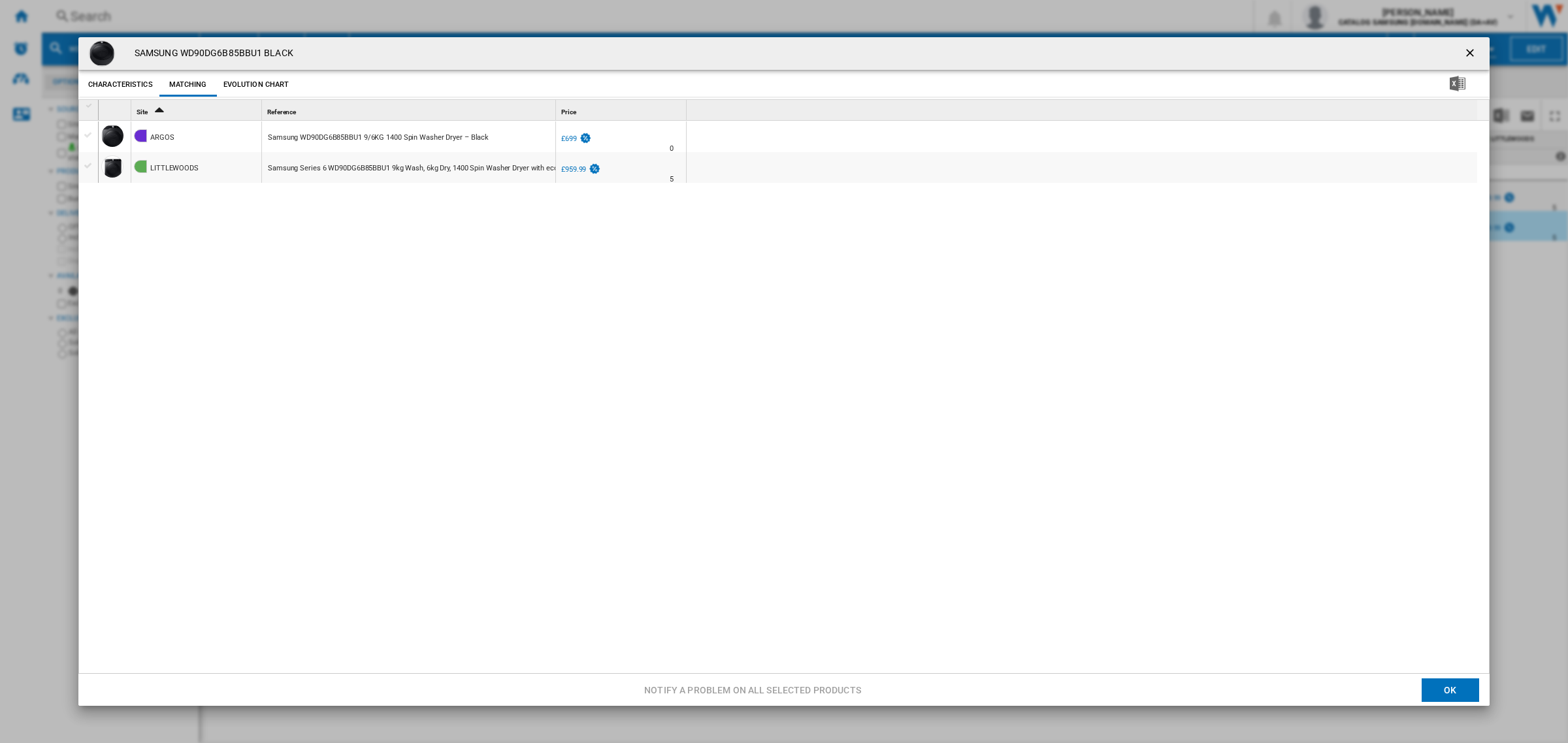 click at bounding box center [90, 106] 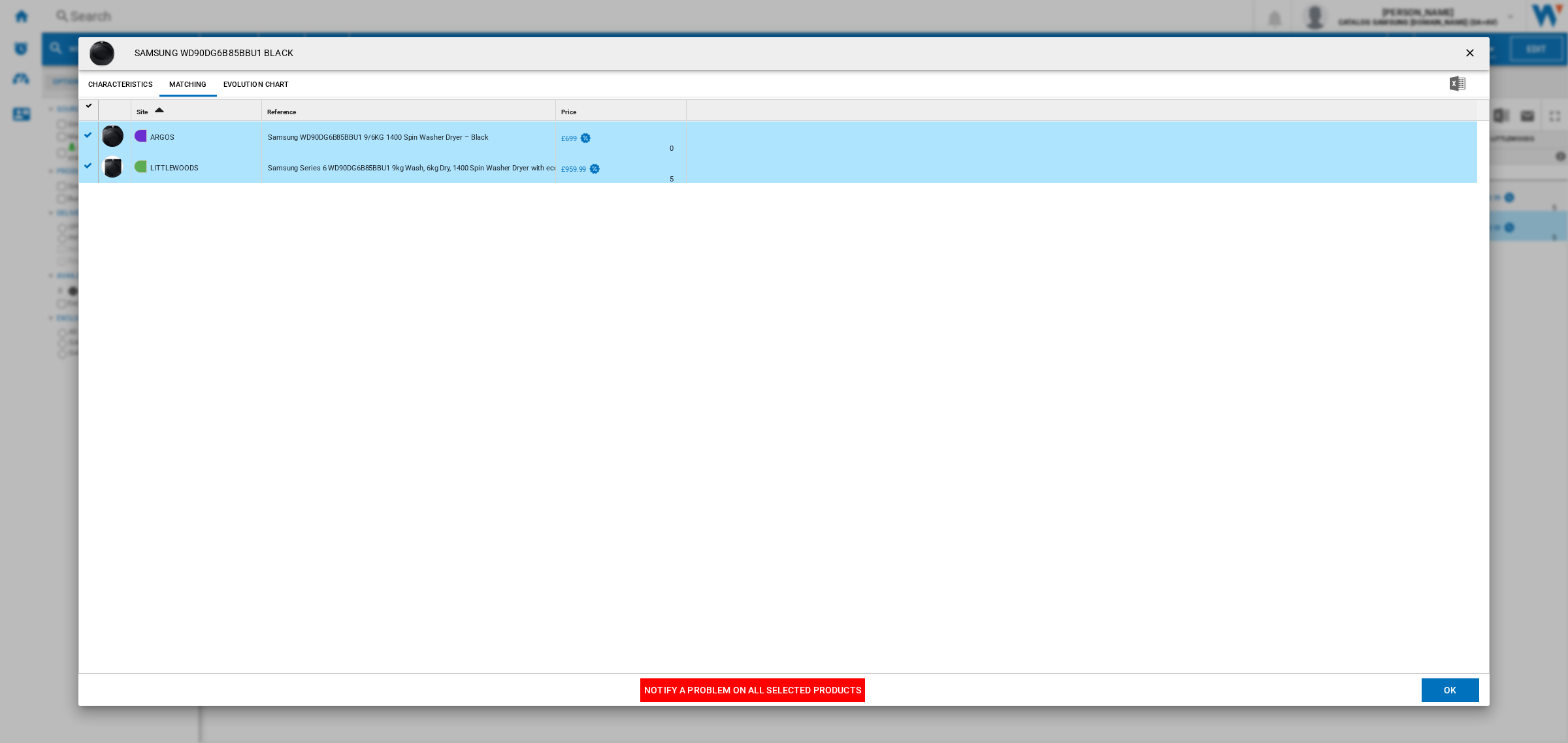 click on "Notify a problem on all selected products" 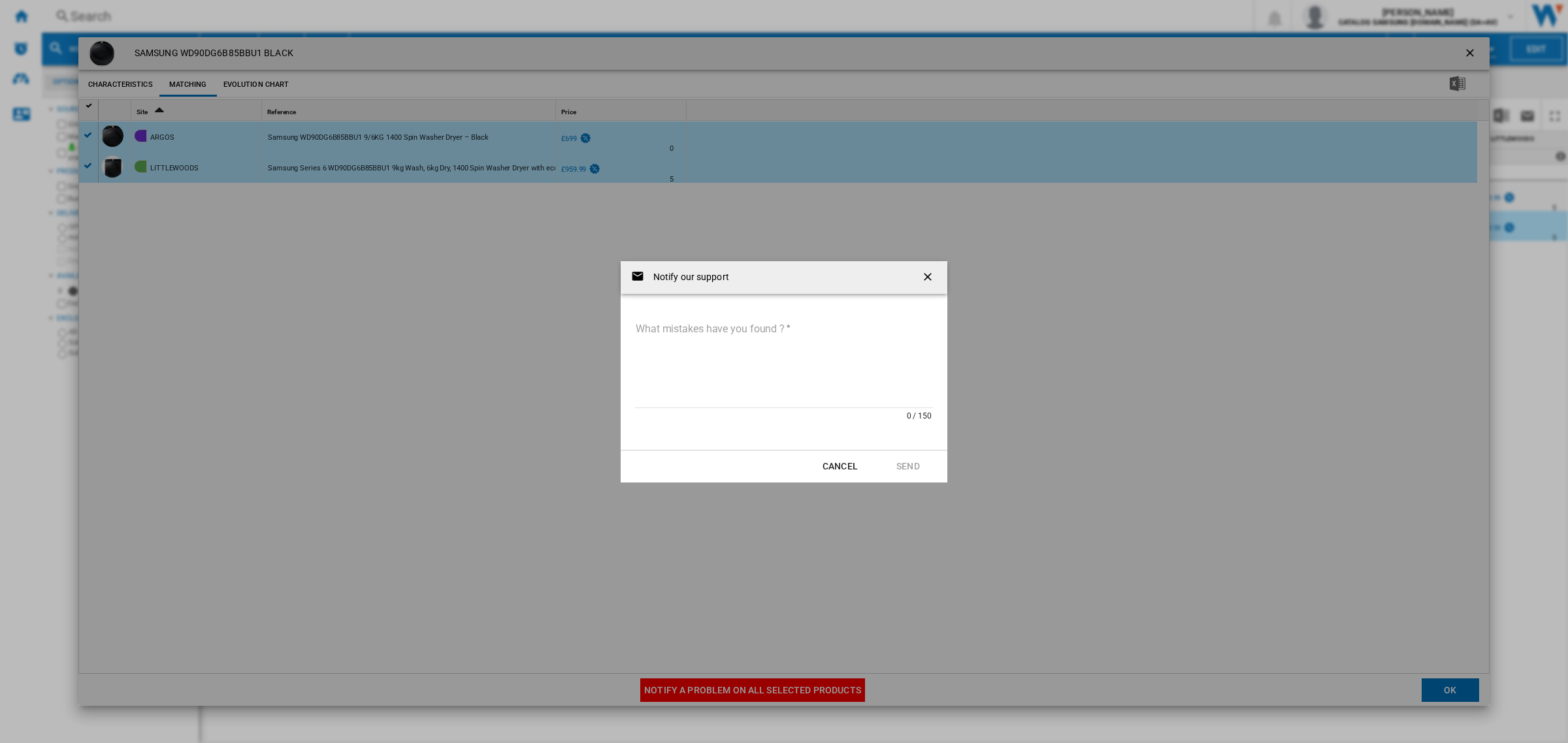 click on "What mistakes have you found ?" at bounding box center [784, 364] 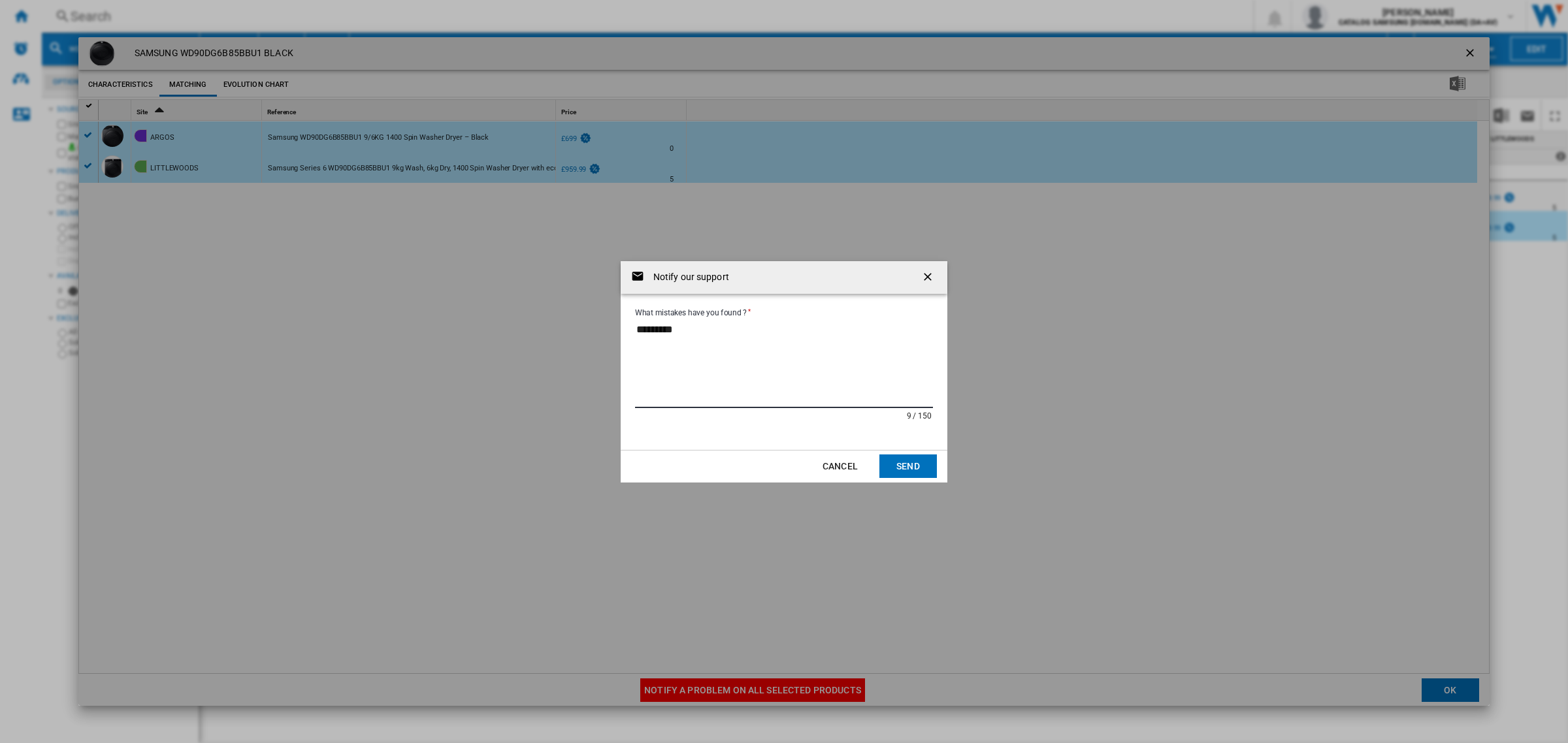 paste on "**********" 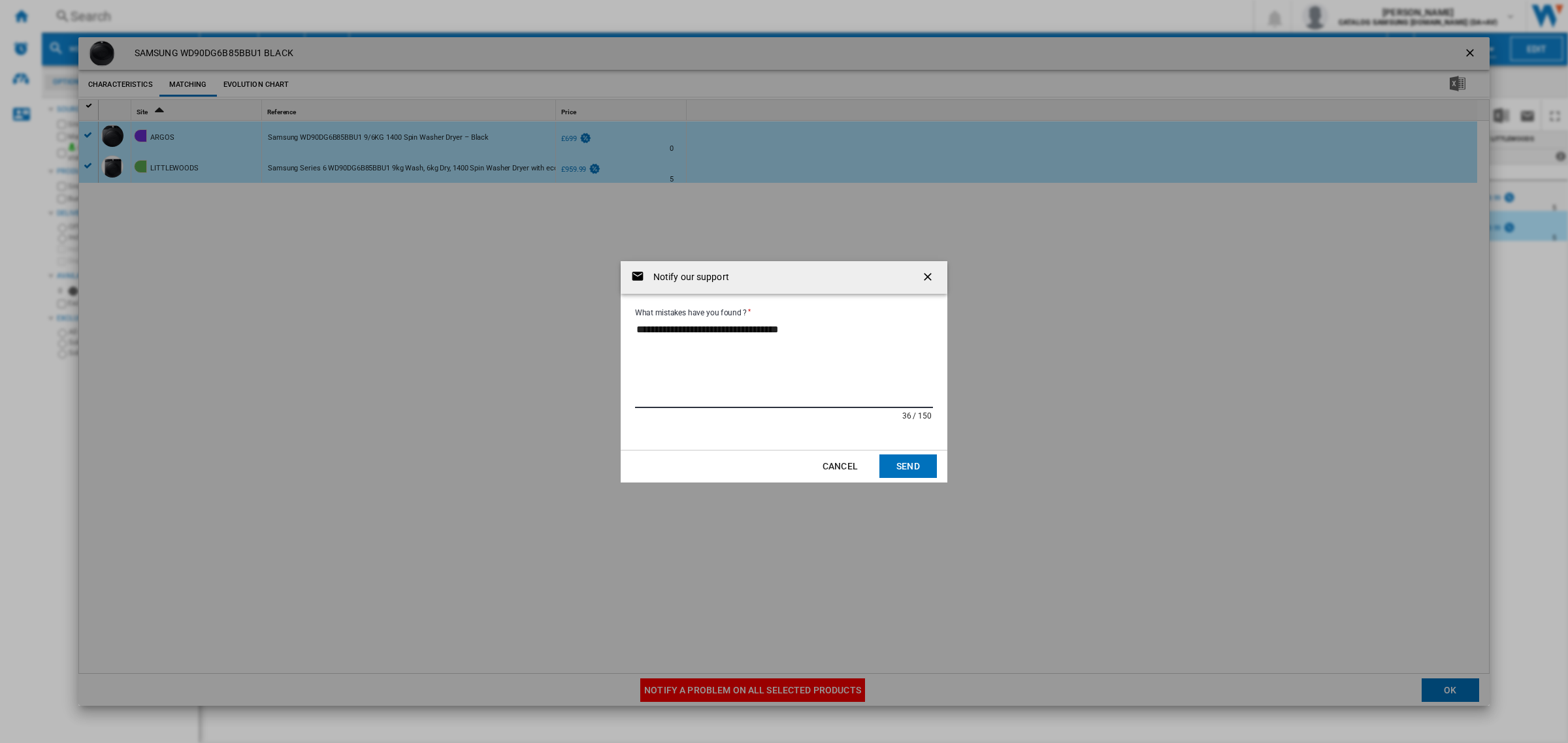 type on "**********" 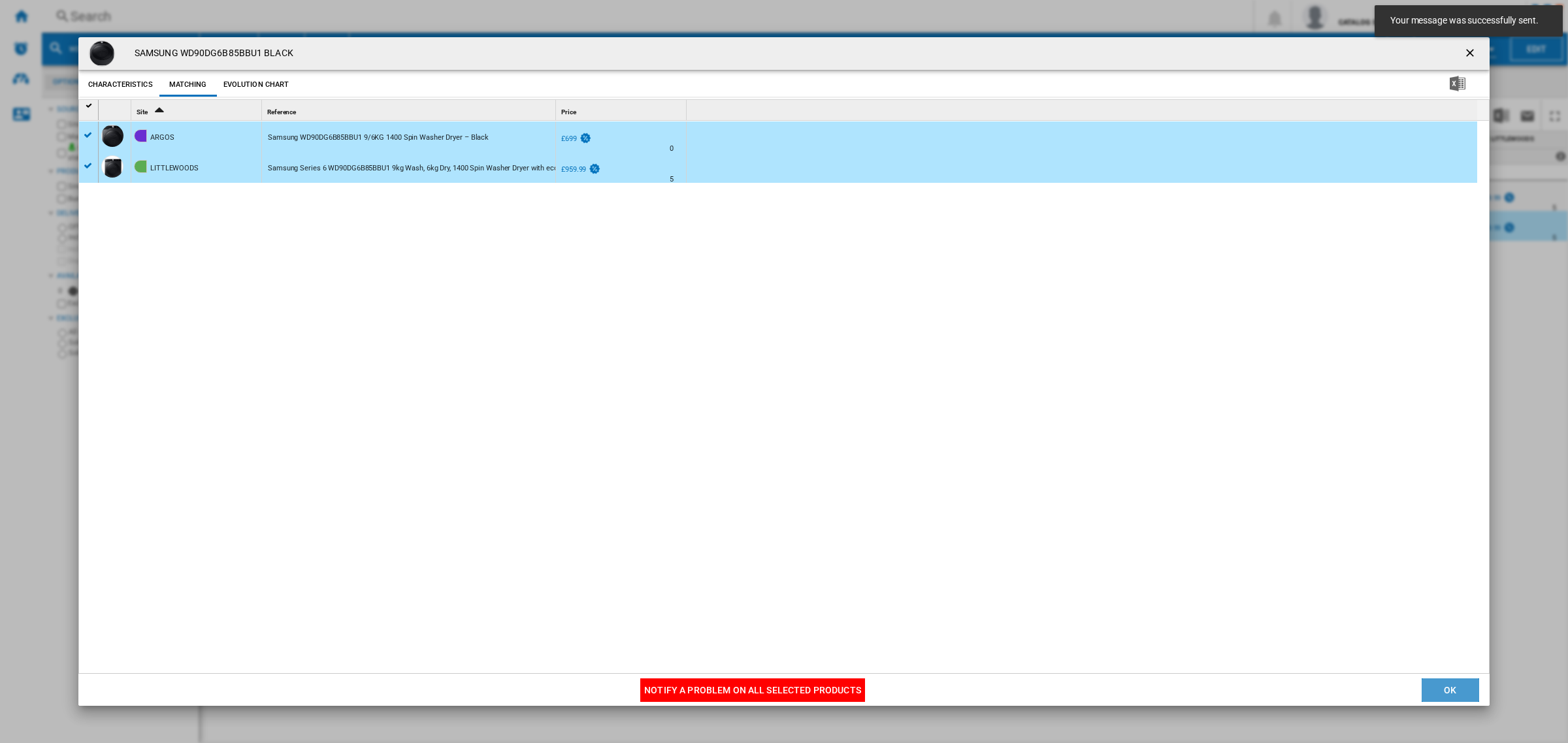 click on "OK" 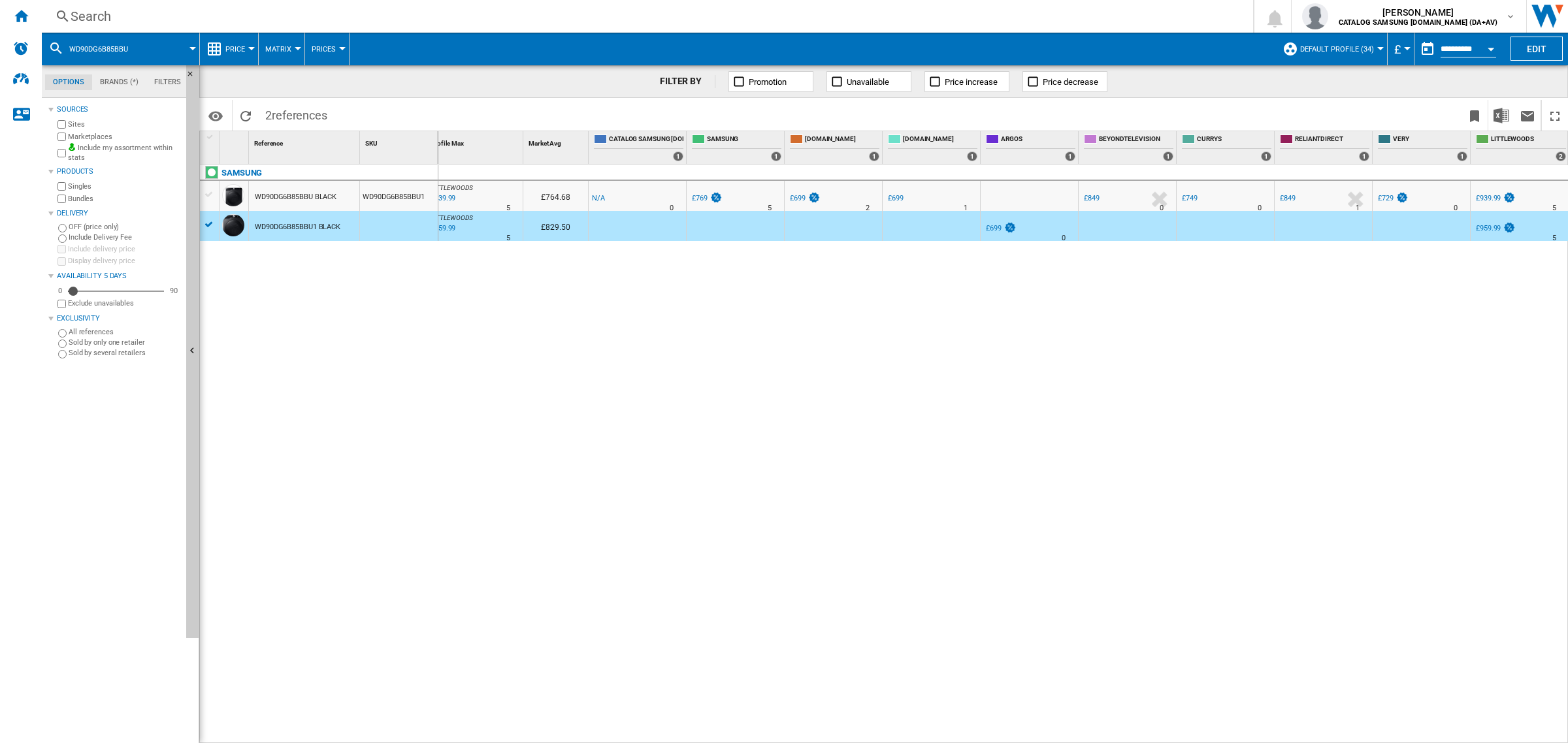 click on "Search" at bounding box center [645, 16] 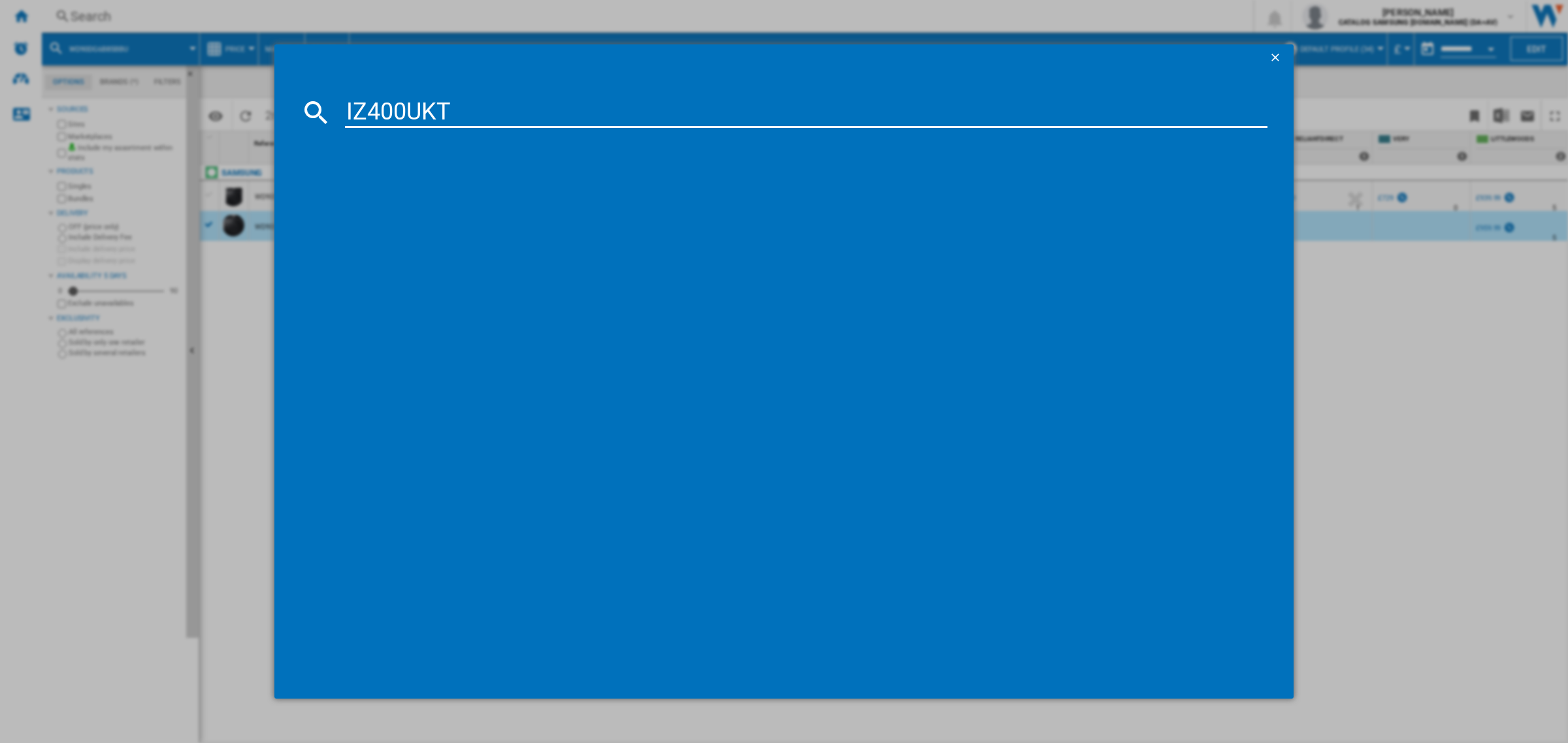 type on "IZ400UKT" 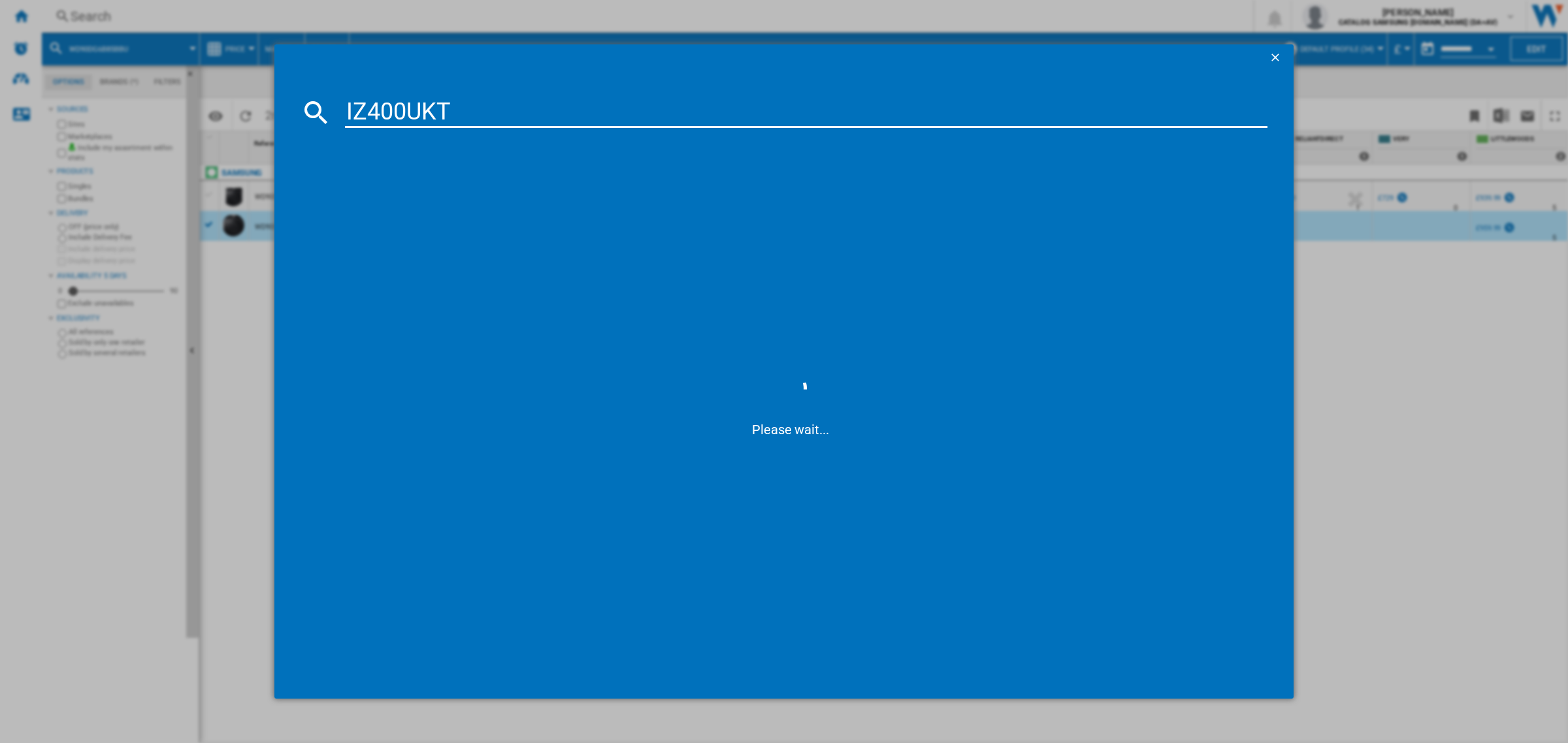 click on "IZ400UKT" at bounding box center [806, 112] 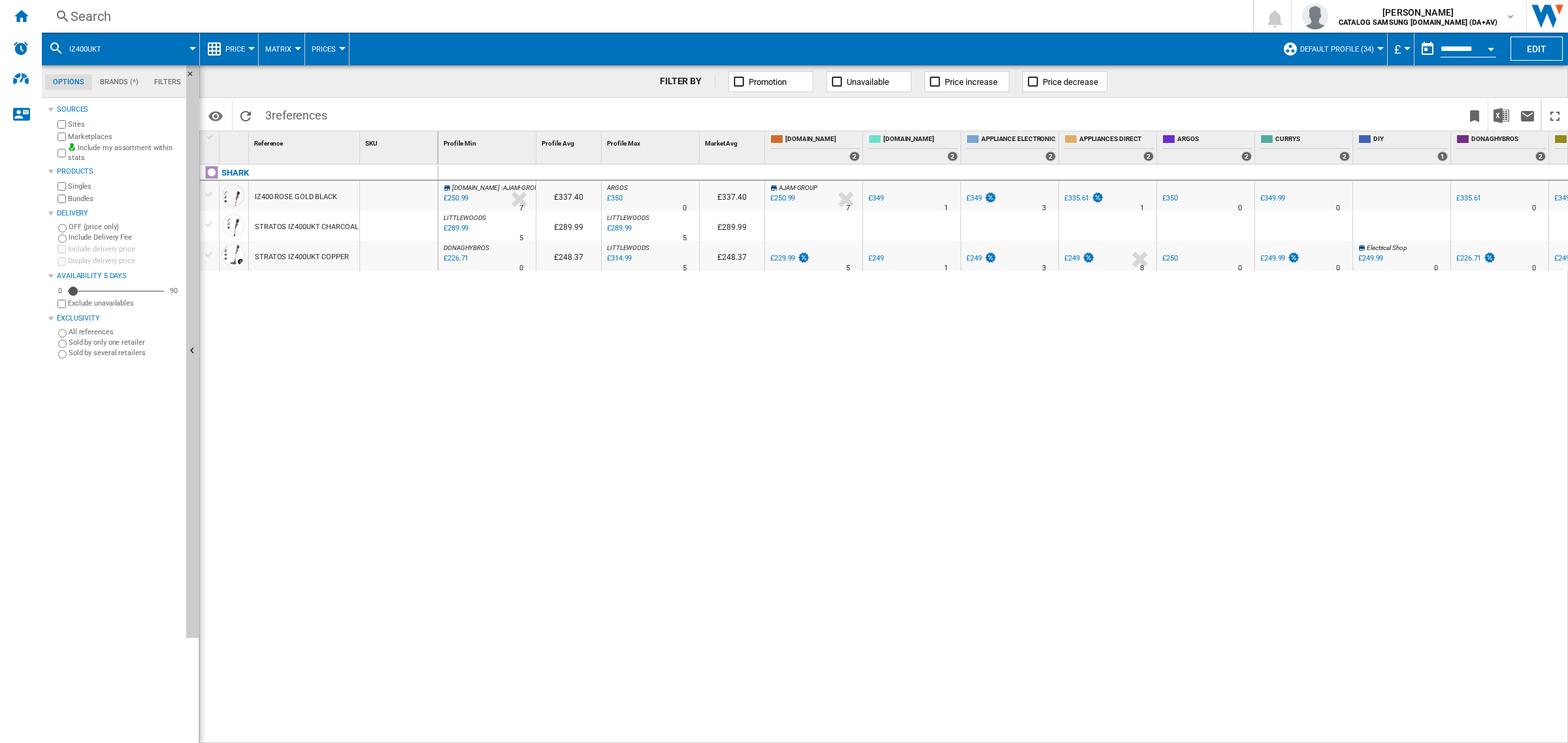 scroll, scrollTop: 0, scrollLeft: 774, axis: horizontal 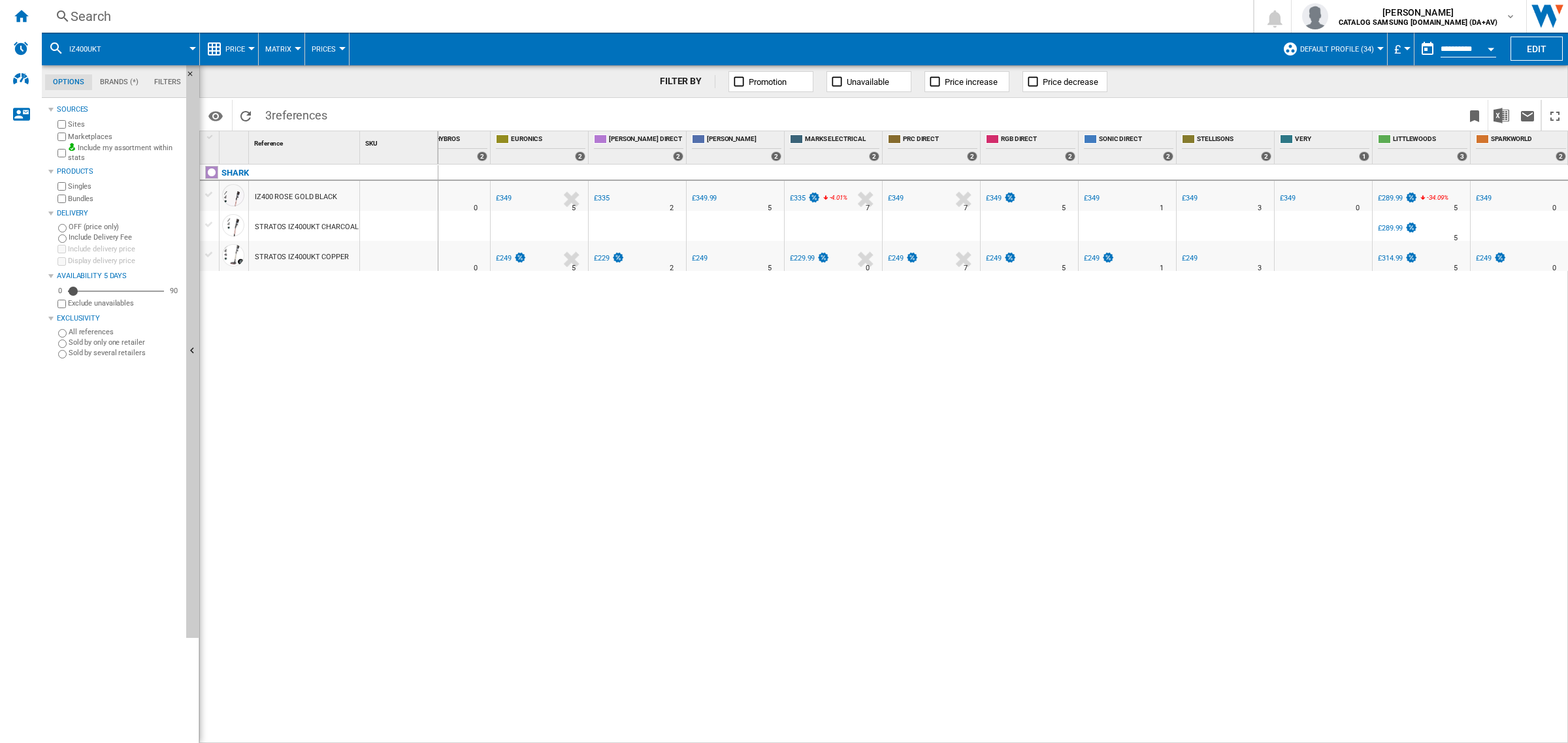 click on "£289.99" at bounding box center (1390, 228) 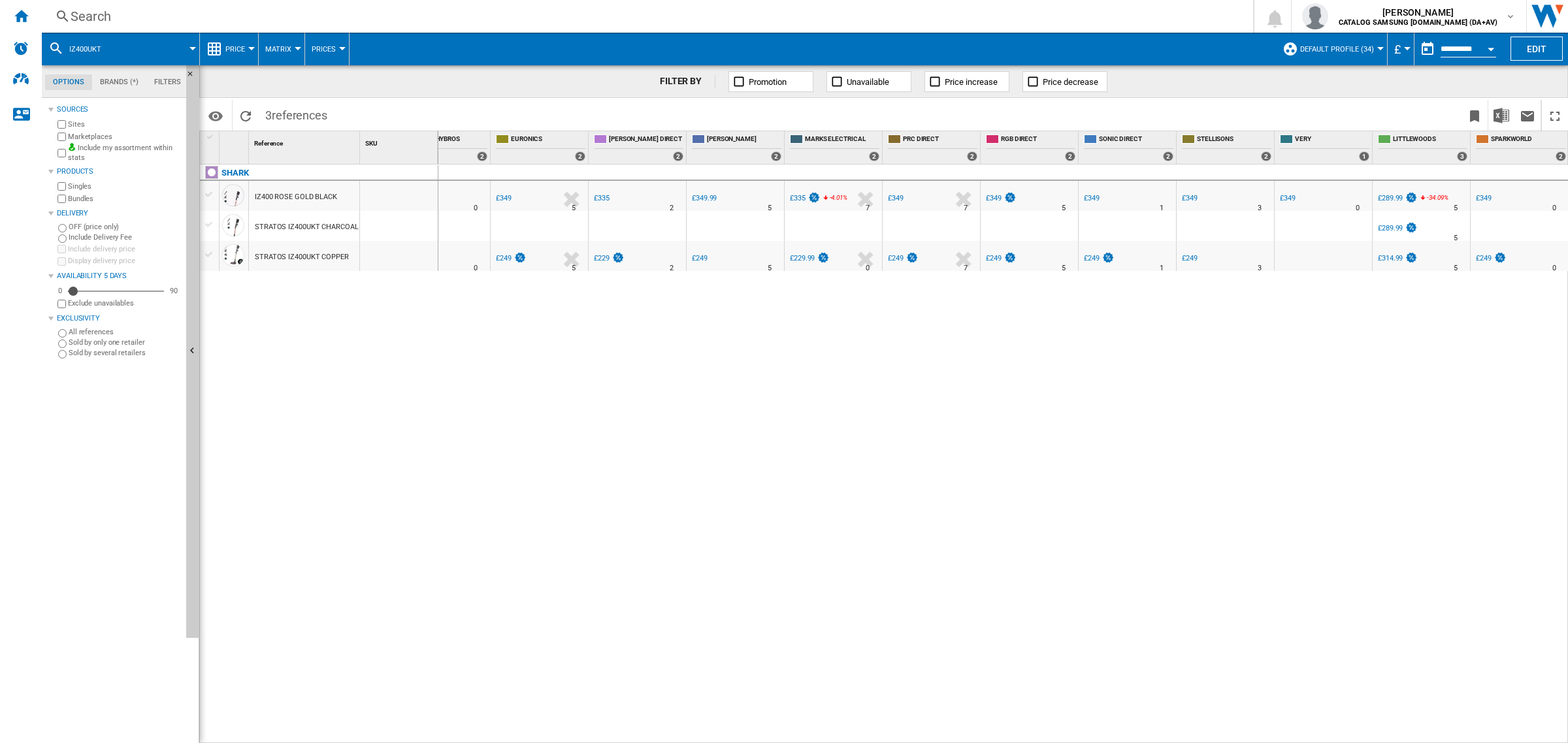 click on "£289.99" at bounding box center (1390, 228) 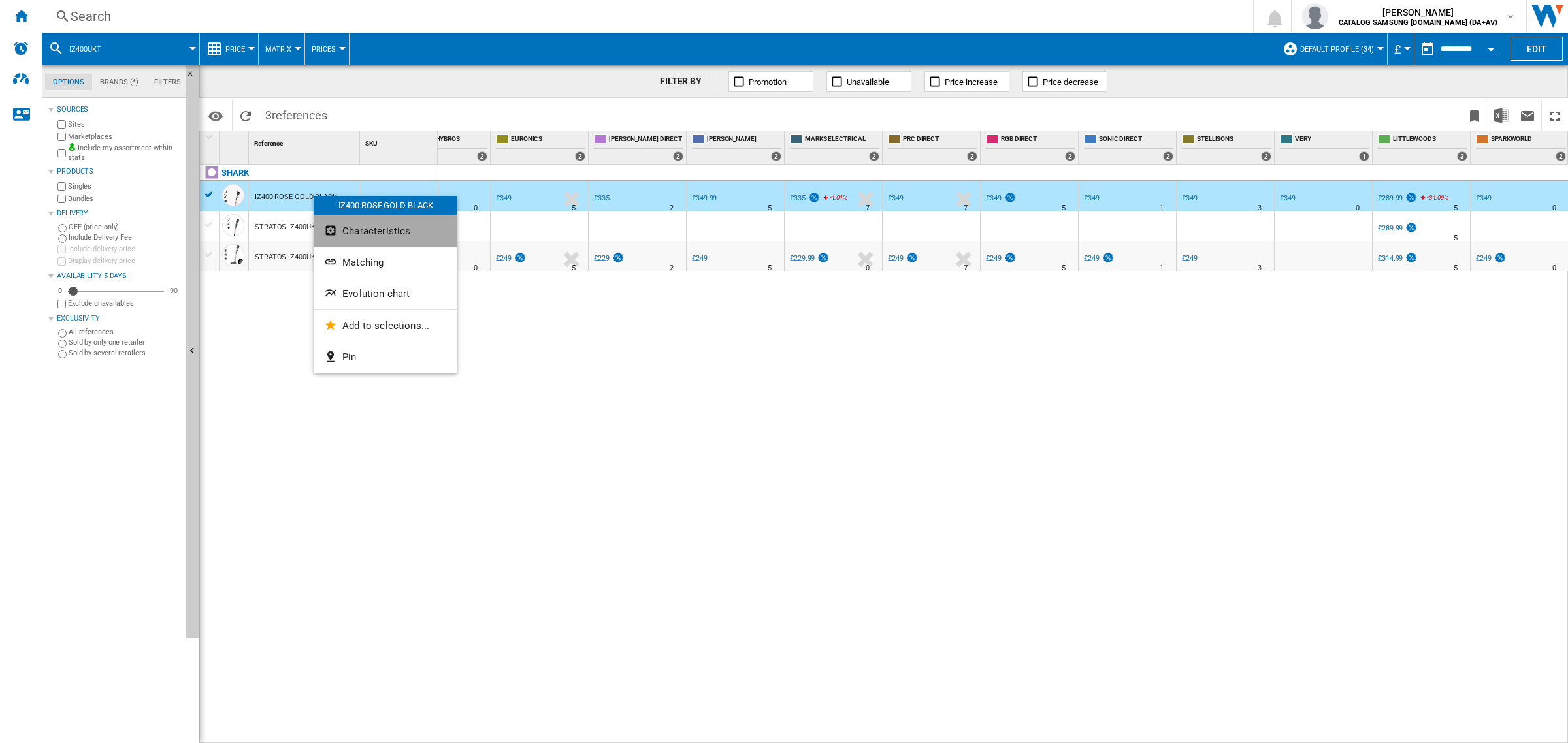 click on "Characteristics" at bounding box center (376, 231) 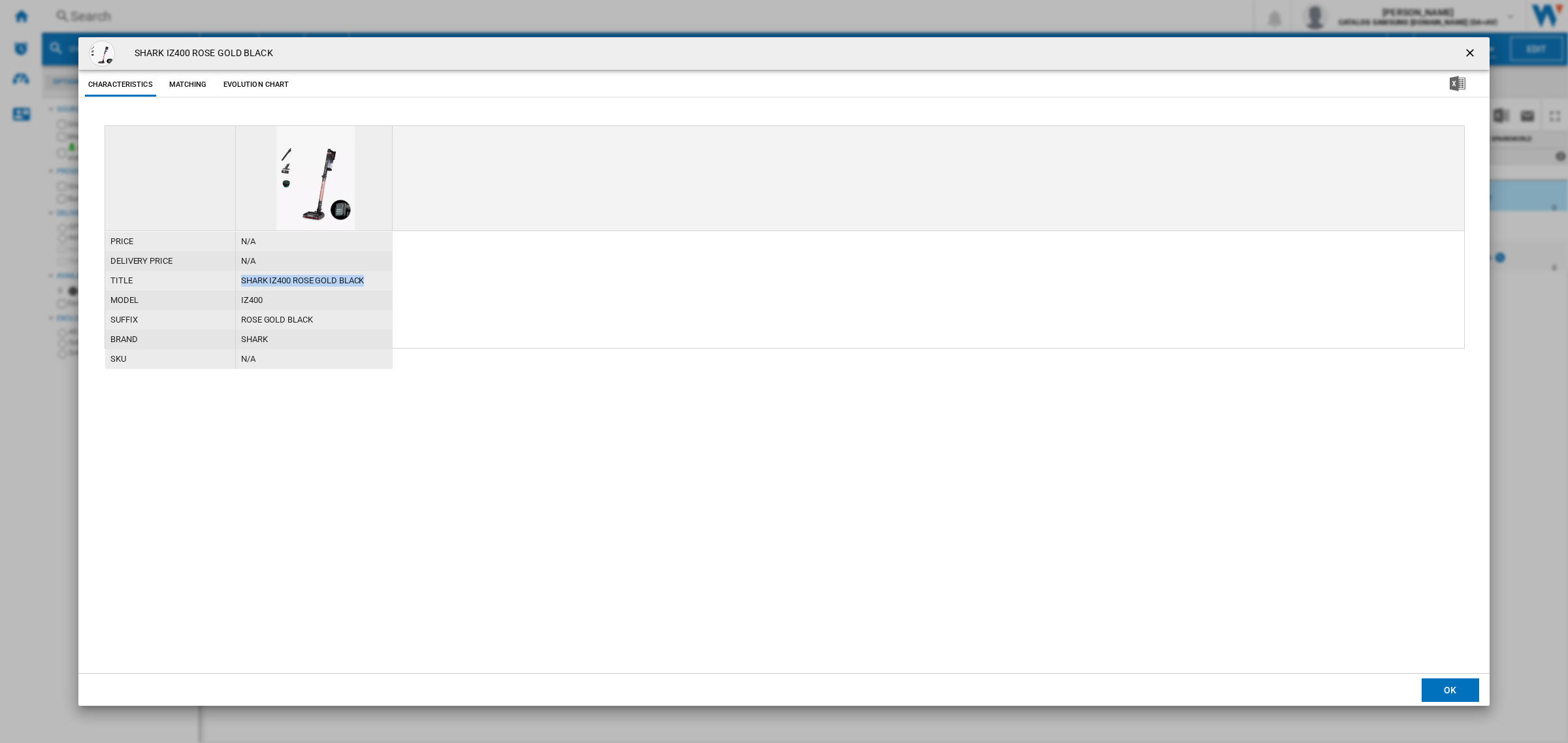 drag, startPoint x: 367, startPoint y: 279, endPoint x: 234, endPoint y: 282, distance: 133.03383 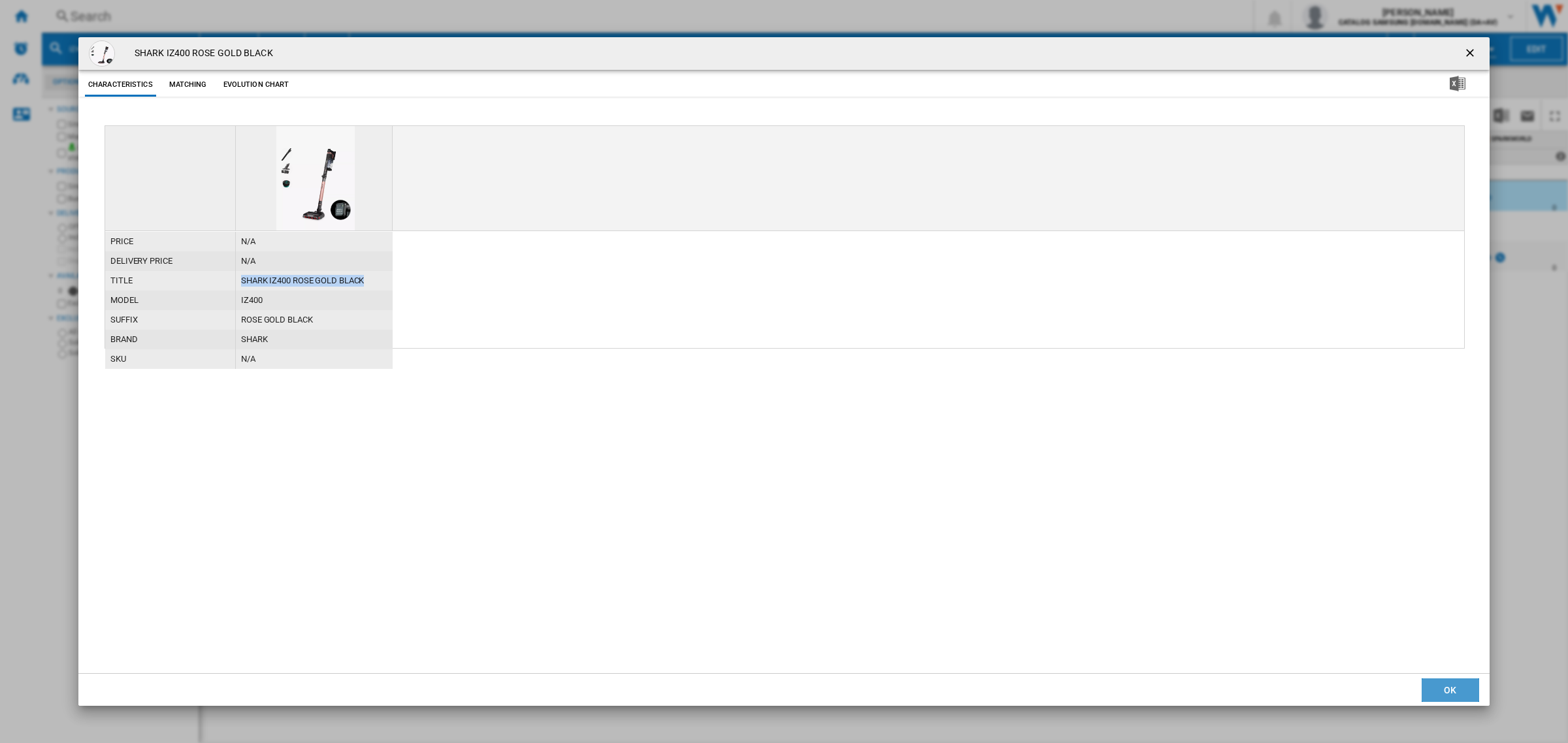 click on "OK" 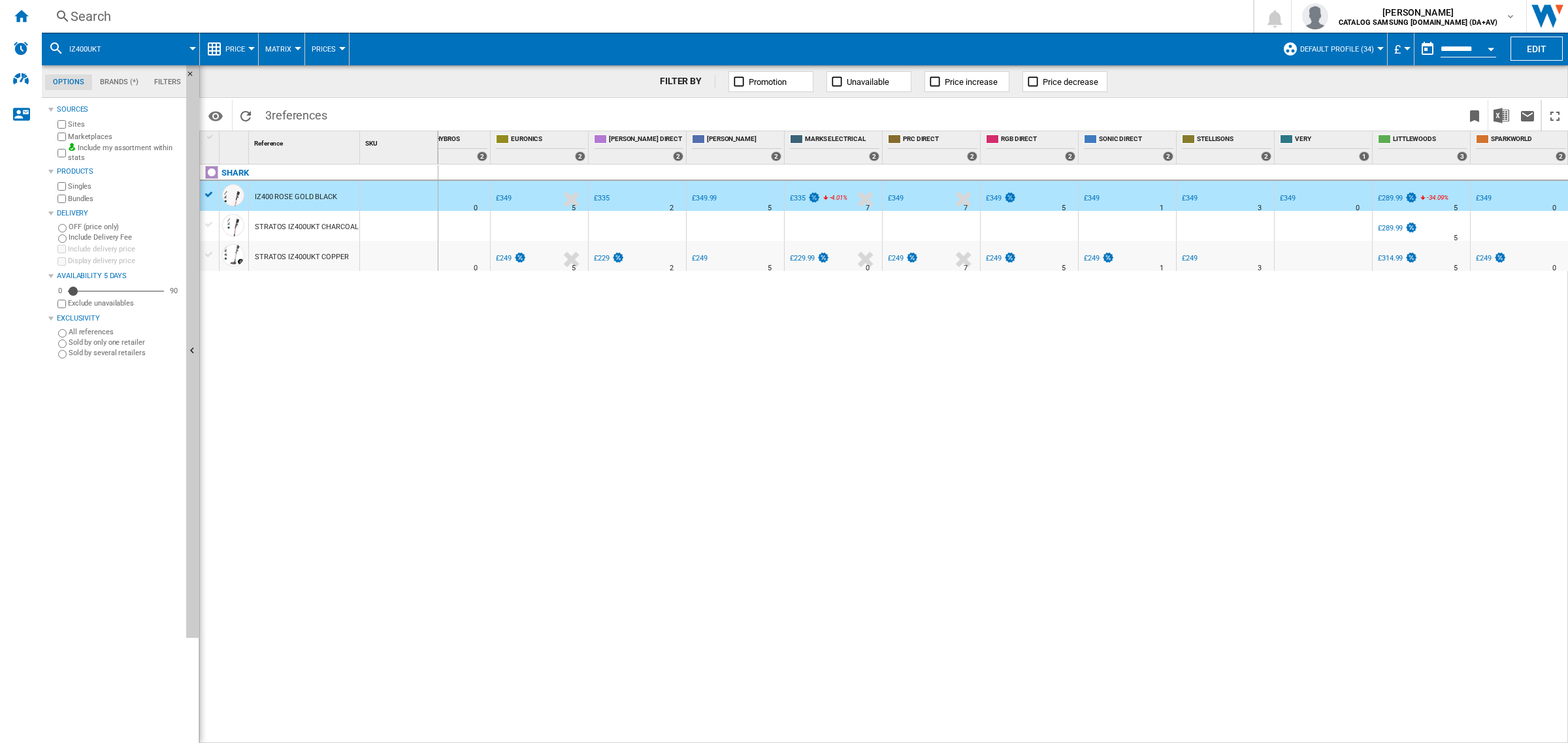 click on "STRATOS IZ400UKT CHARCOAL GREY" at bounding box center (316, 227) 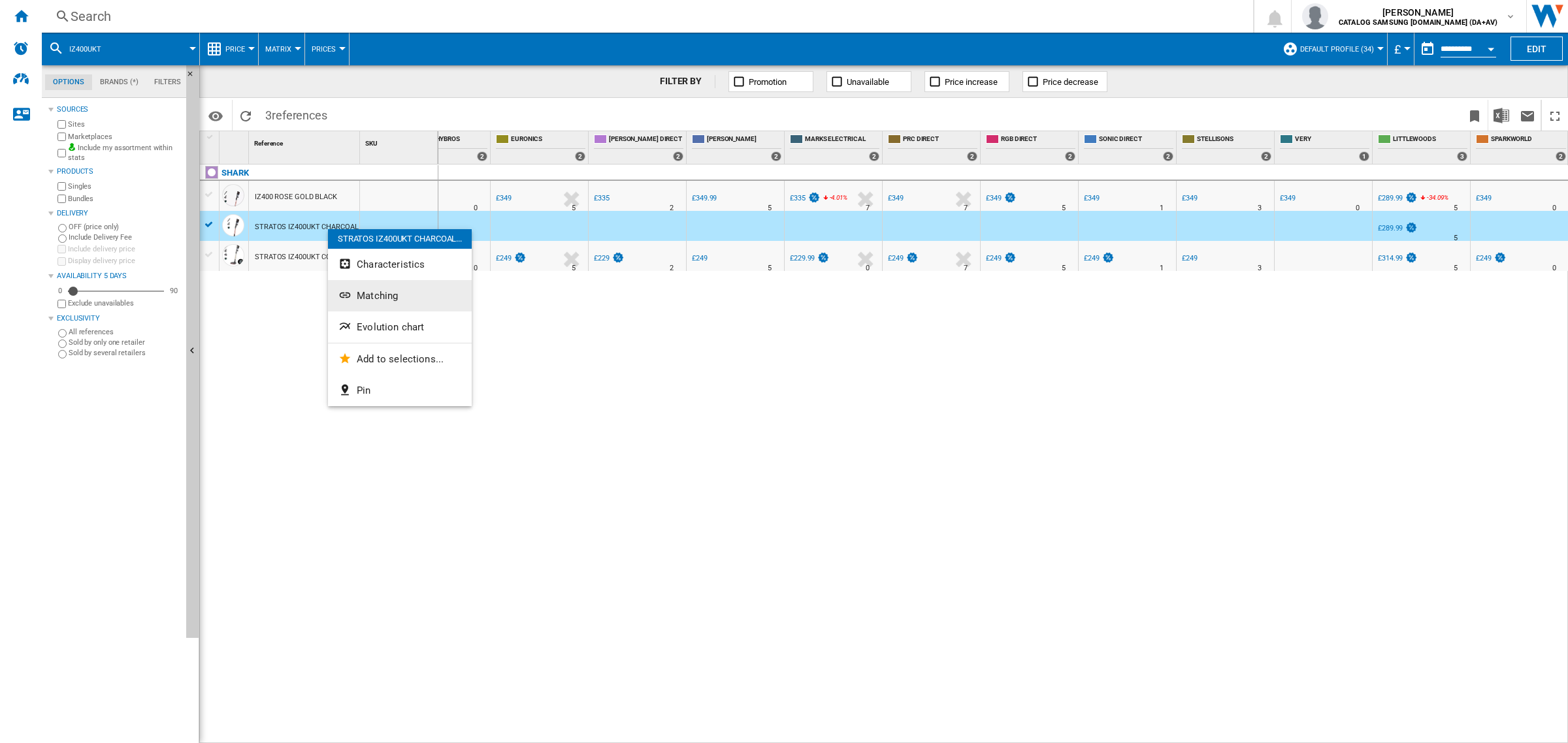 click on "Matching" at bounding box center [377, 296] 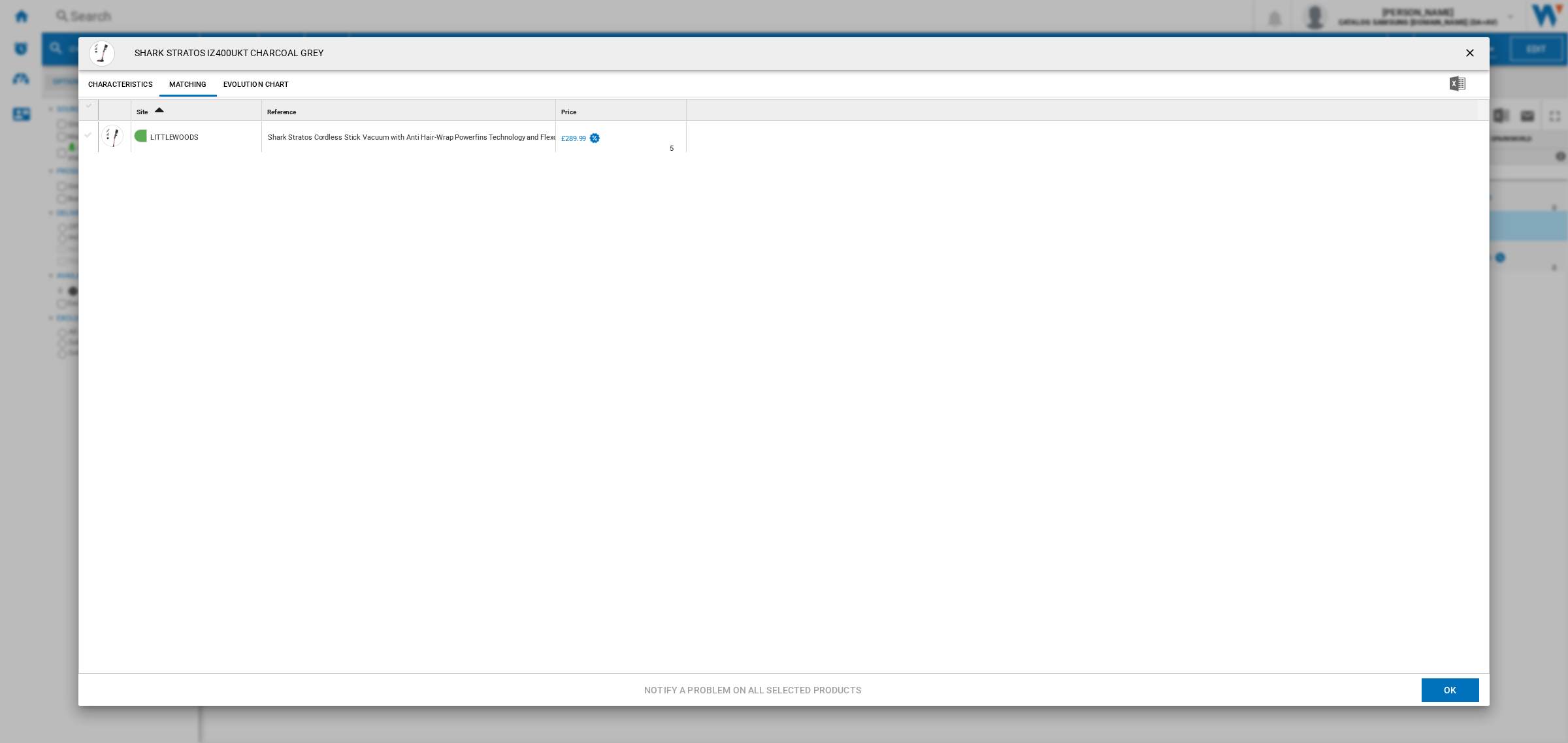 click at bounding box center [90, 106] 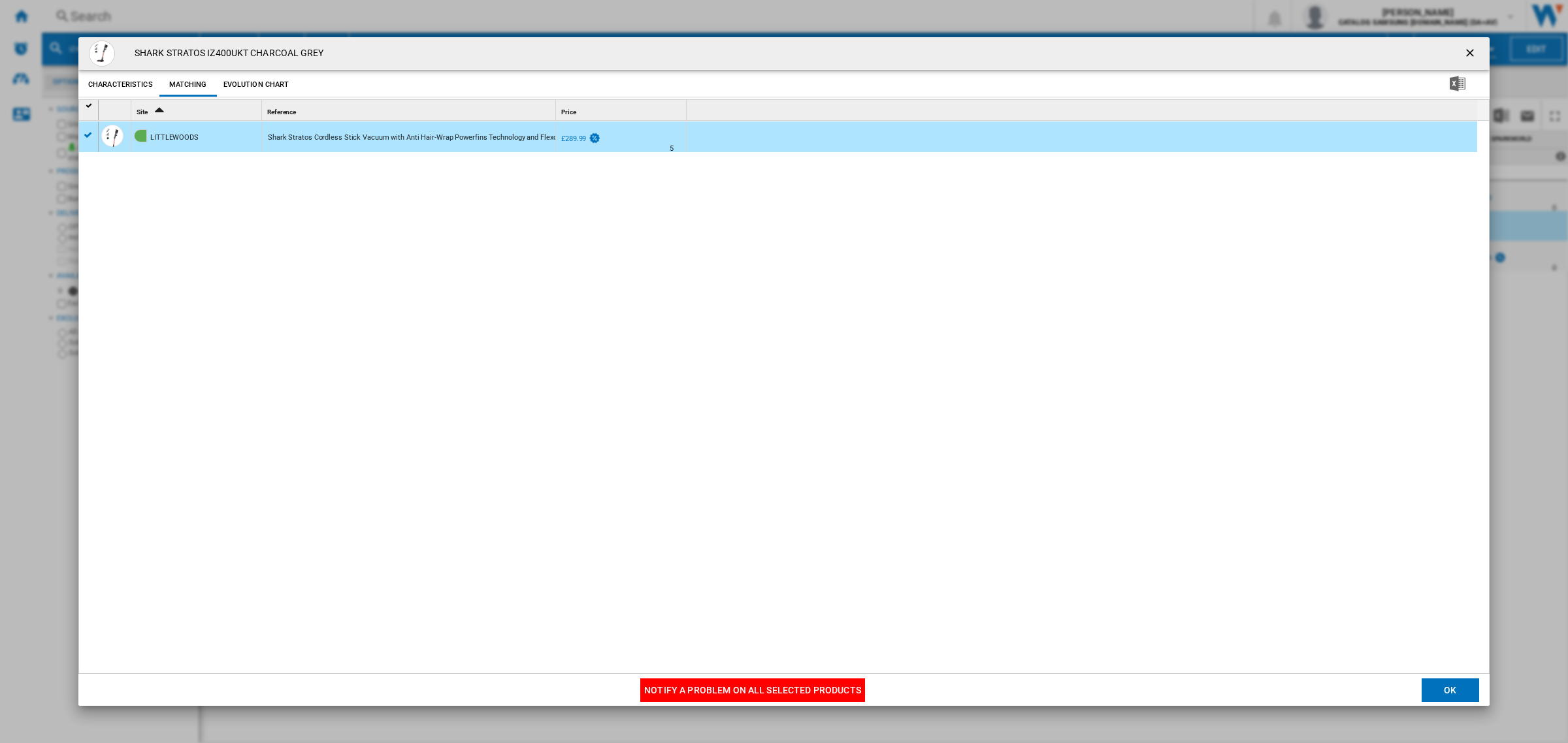 click on "Notify a problem on all selected products" 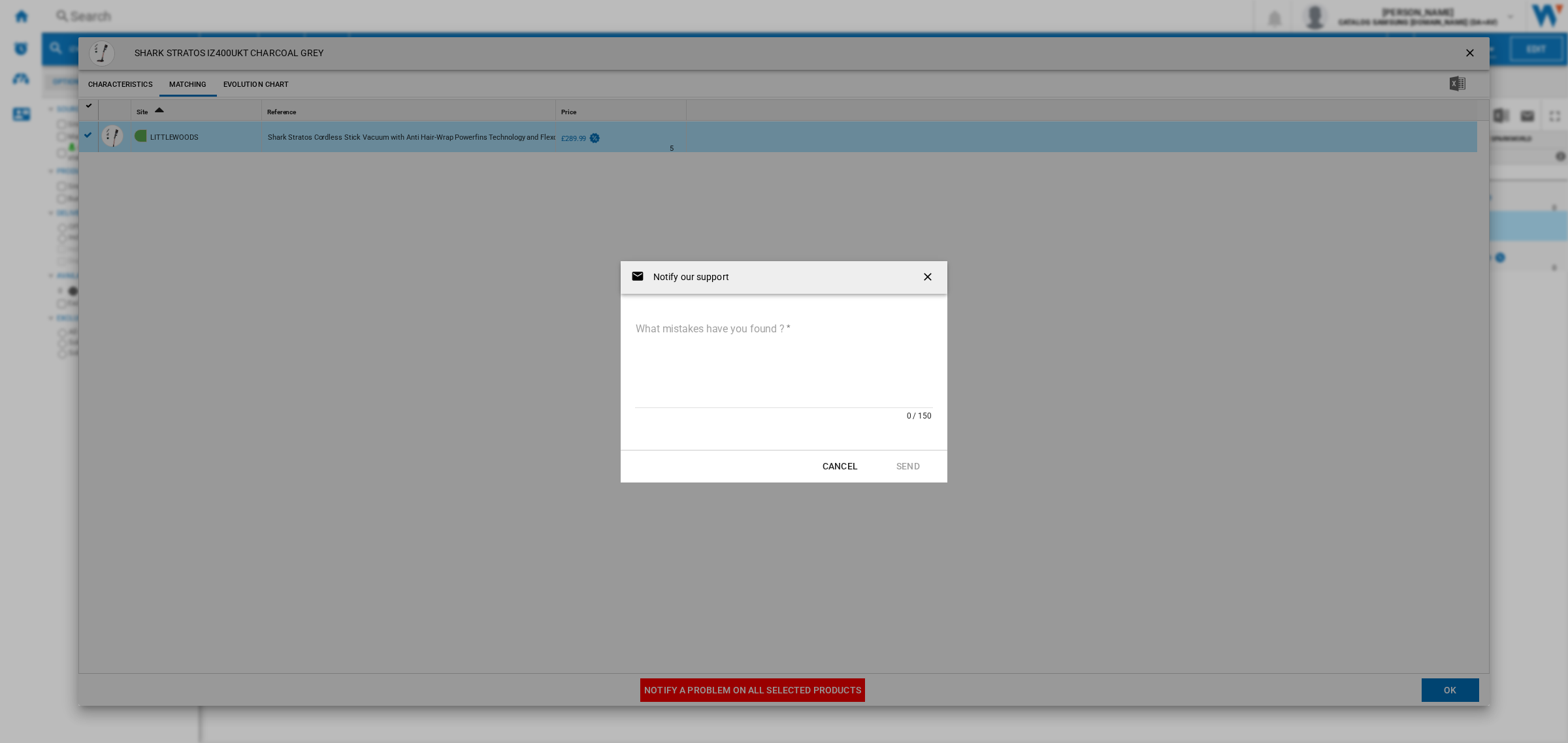 click on "What mistakes have you found ?" at bounding box center [784, 364] 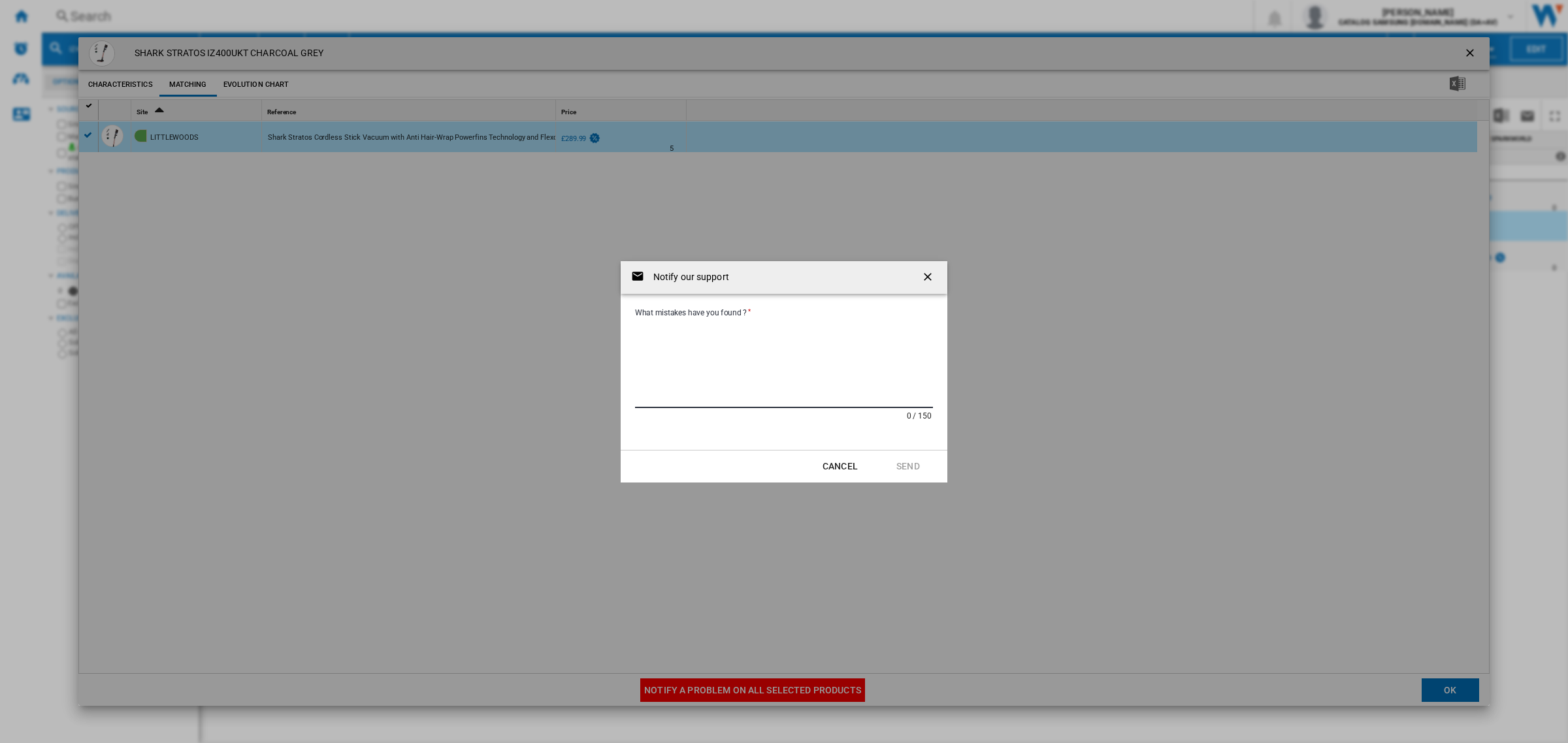 paste on "**********" 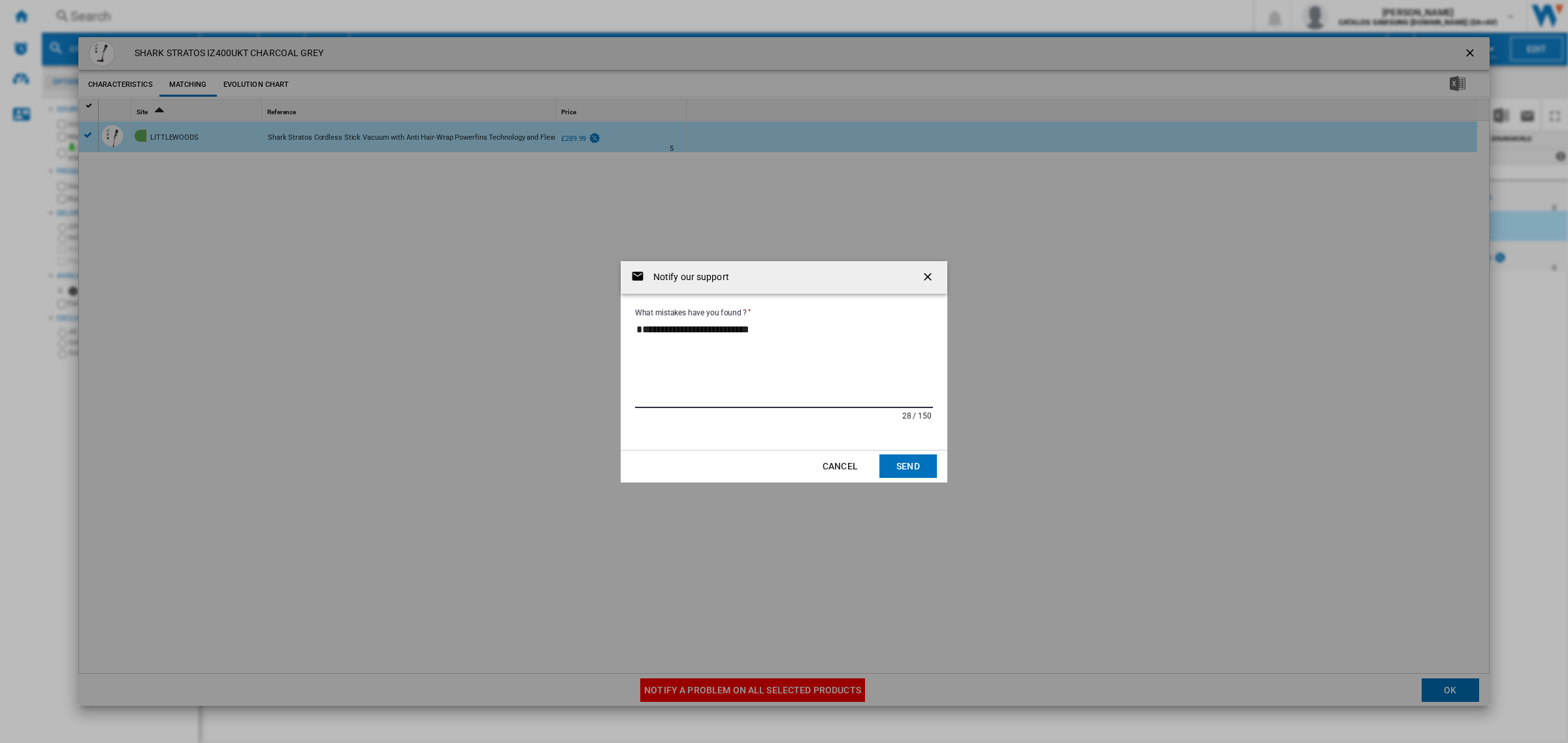 click on "**********" at bounding box center (784, 364) 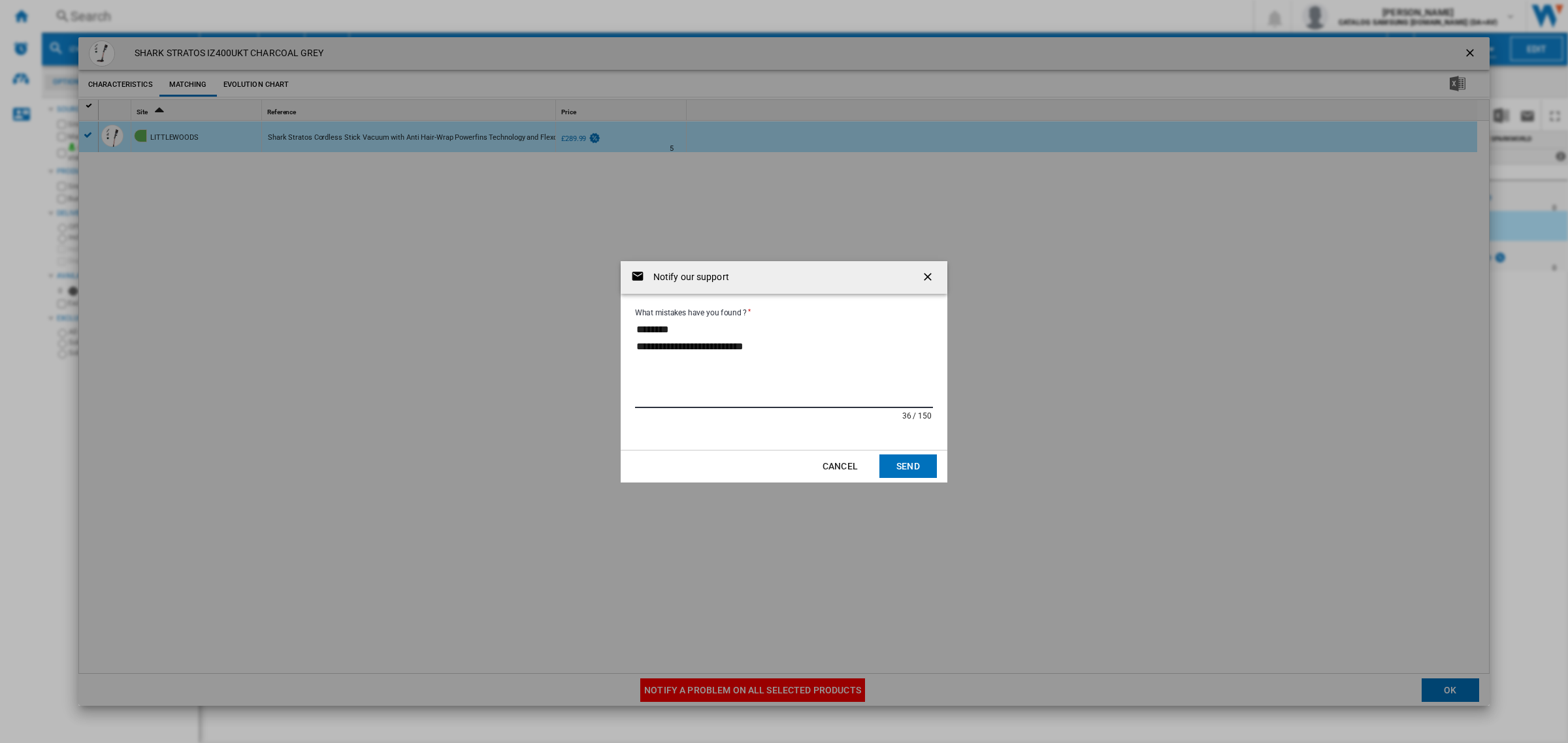 type on "**********" 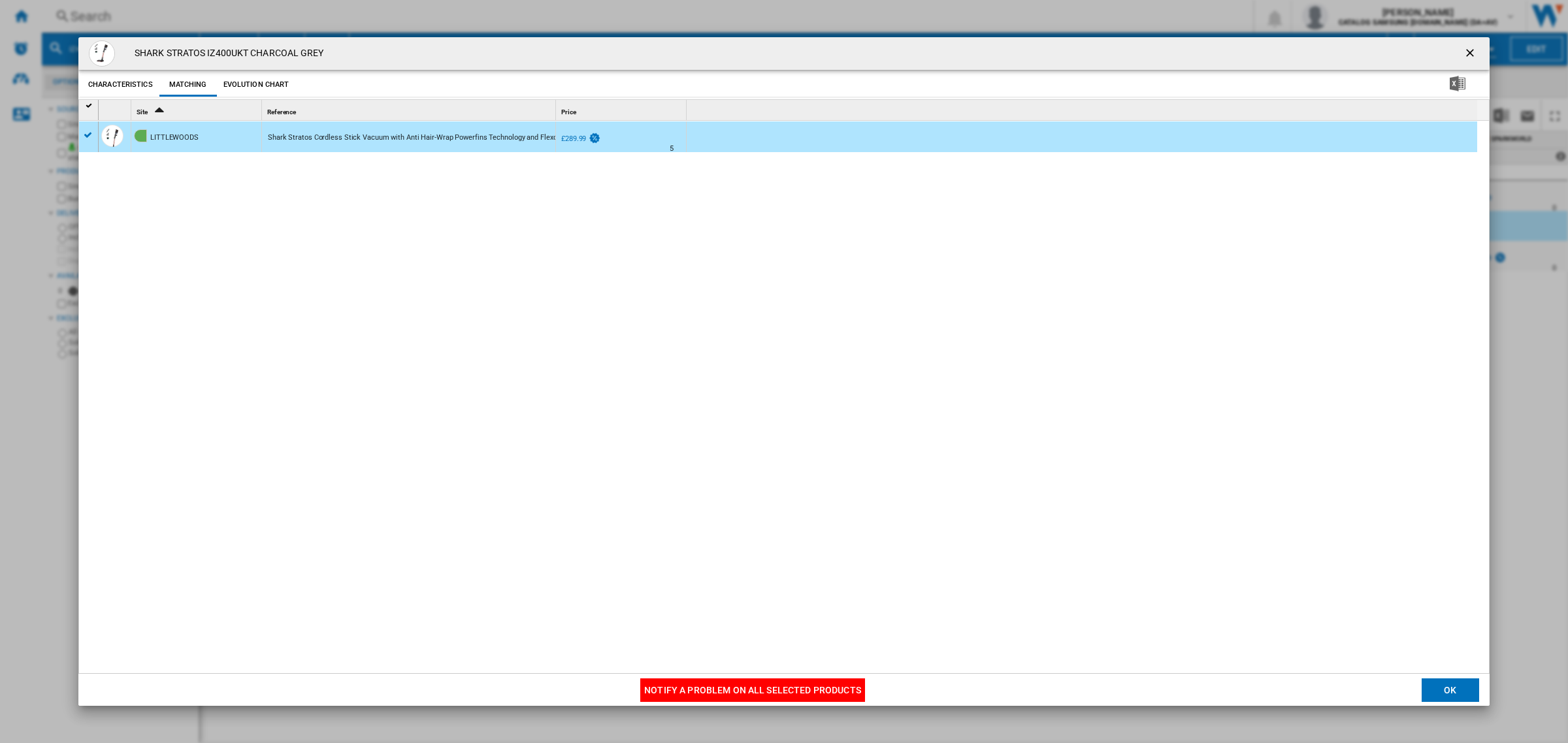 click on "OK" 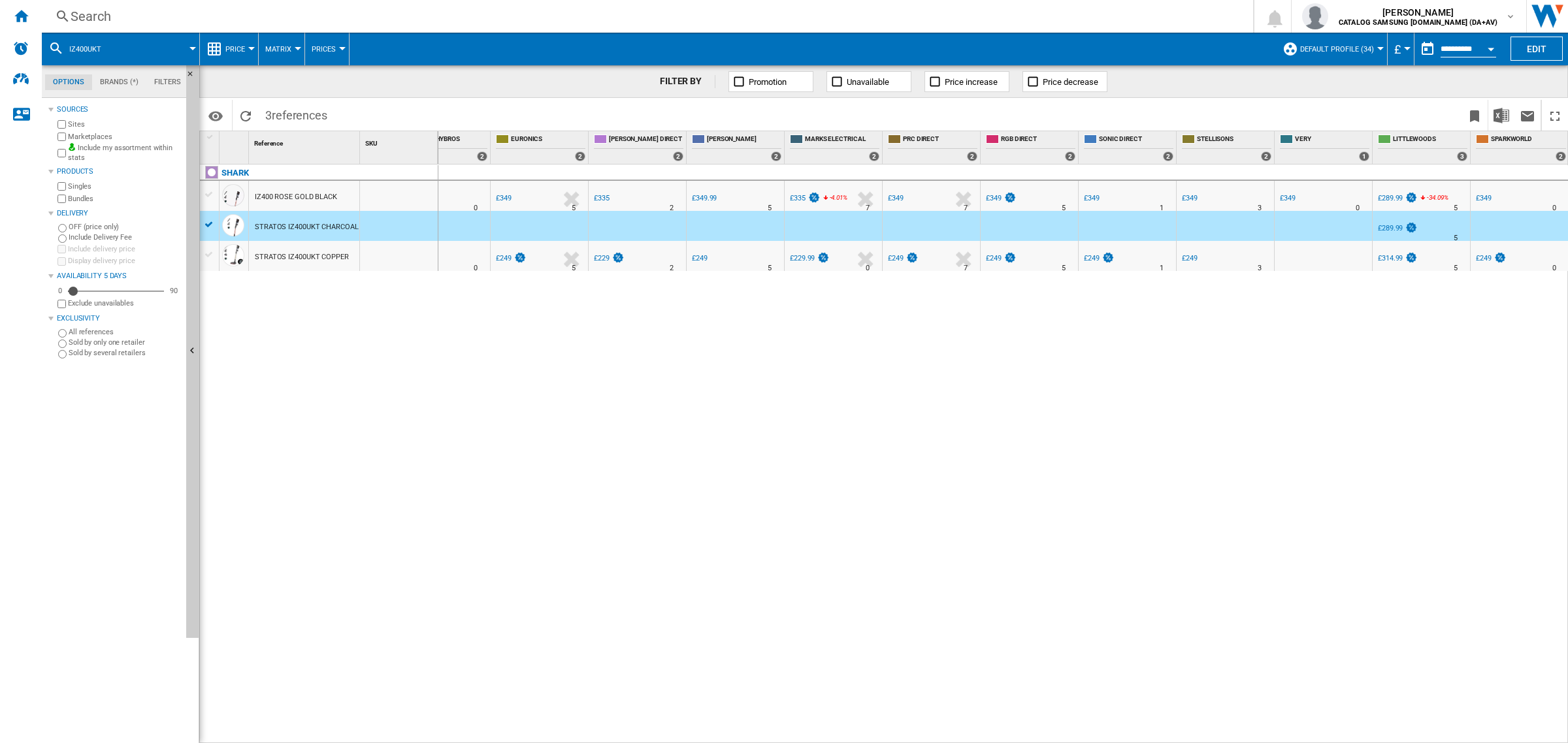 click on "SHARK
IZ400 ROSE GOLD BLACK
STRATOS IZ400UKT CHARCOAL GREY
STRATOS IZ400UKT COPPER" at bounding box center (319, 451) 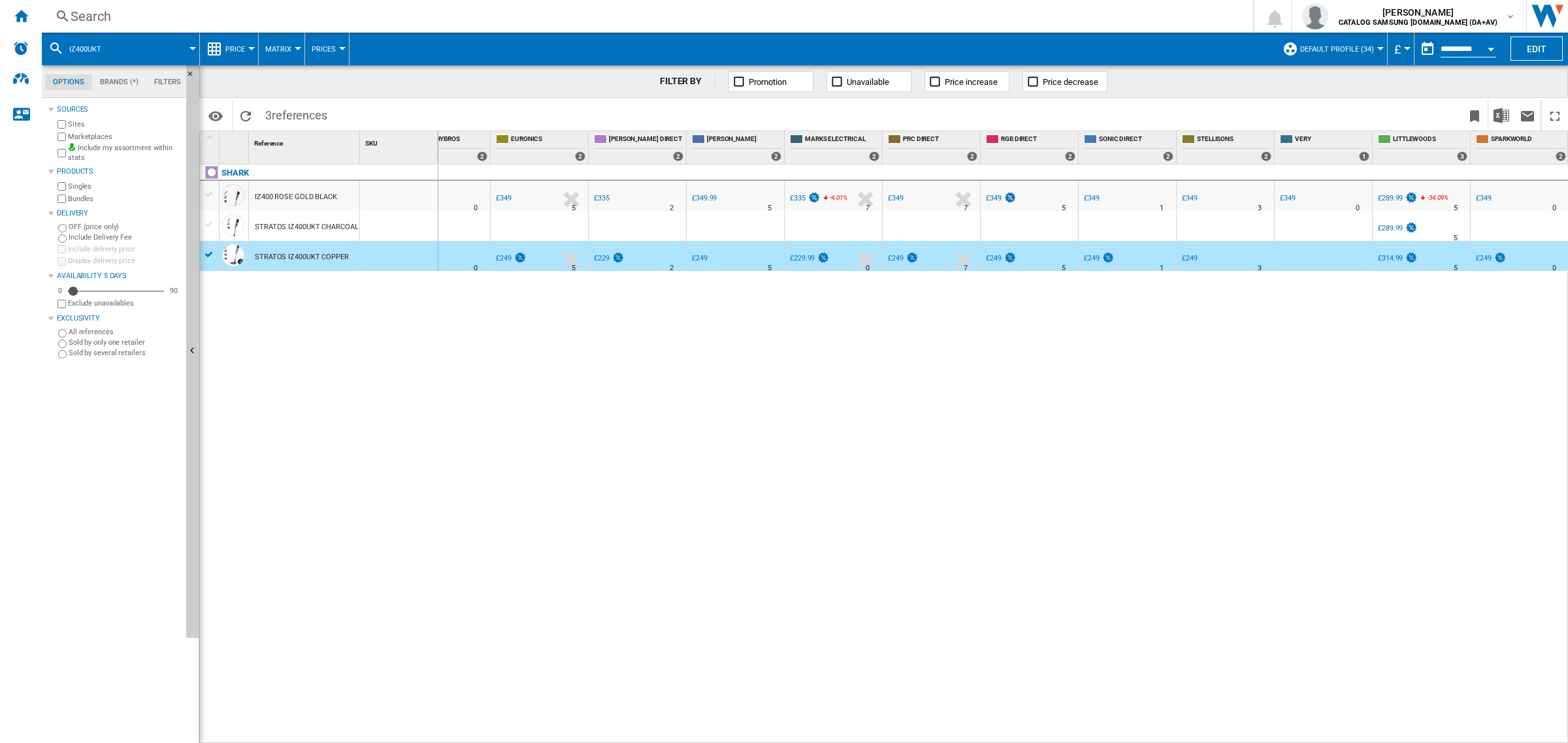 click on "Search" at bounding box center (645, 16) 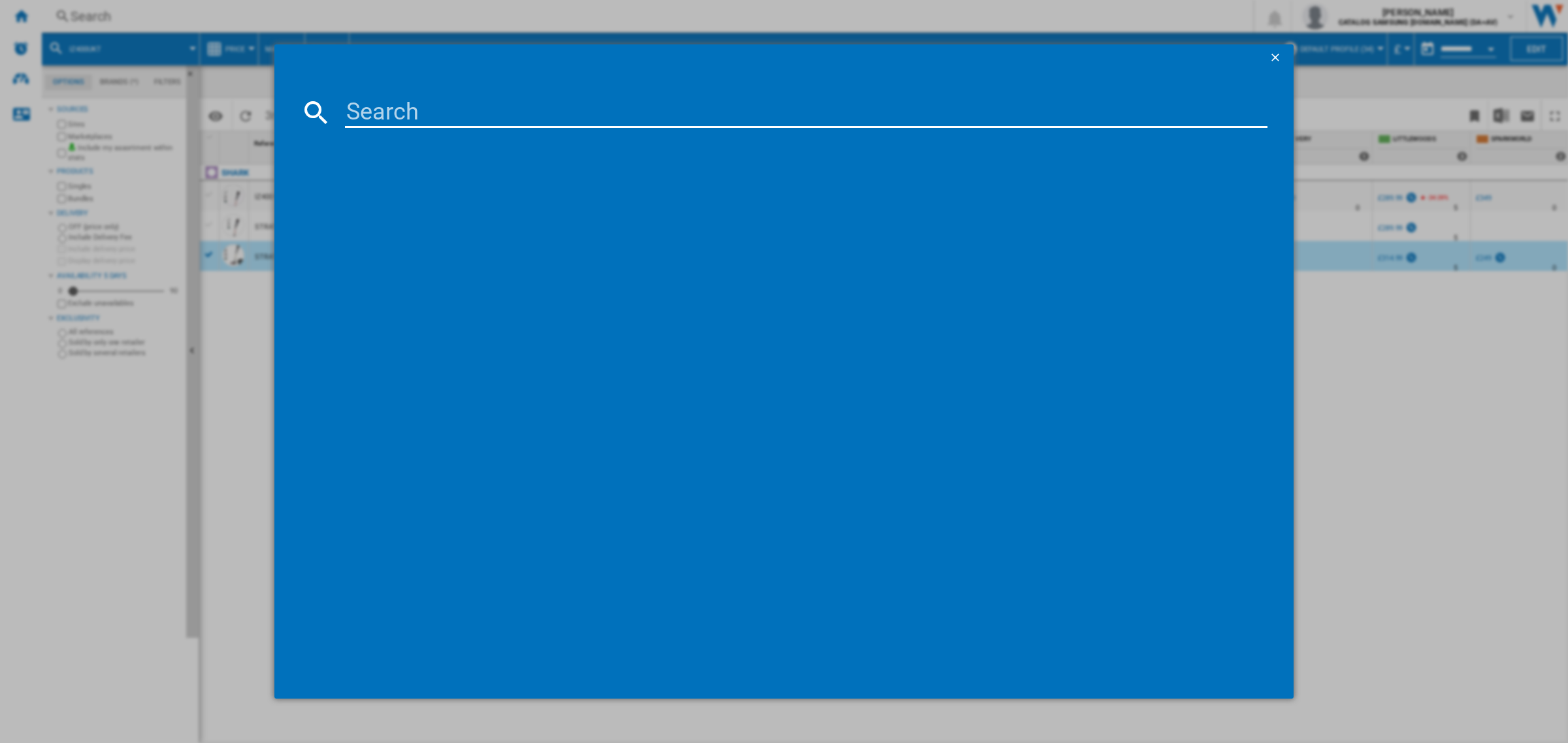 type on "BI602G" 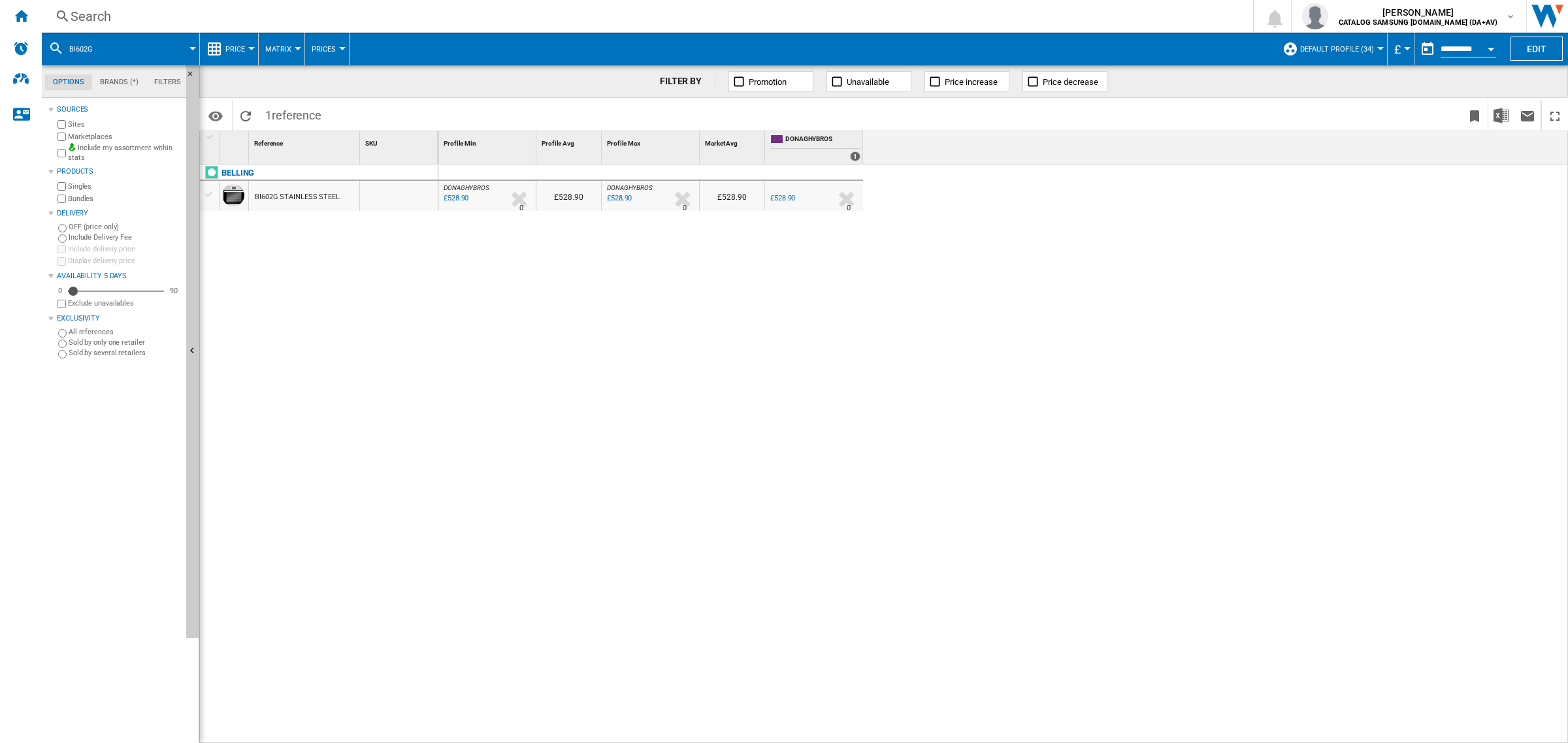 click on "Price" at bounding box center (235, 49) 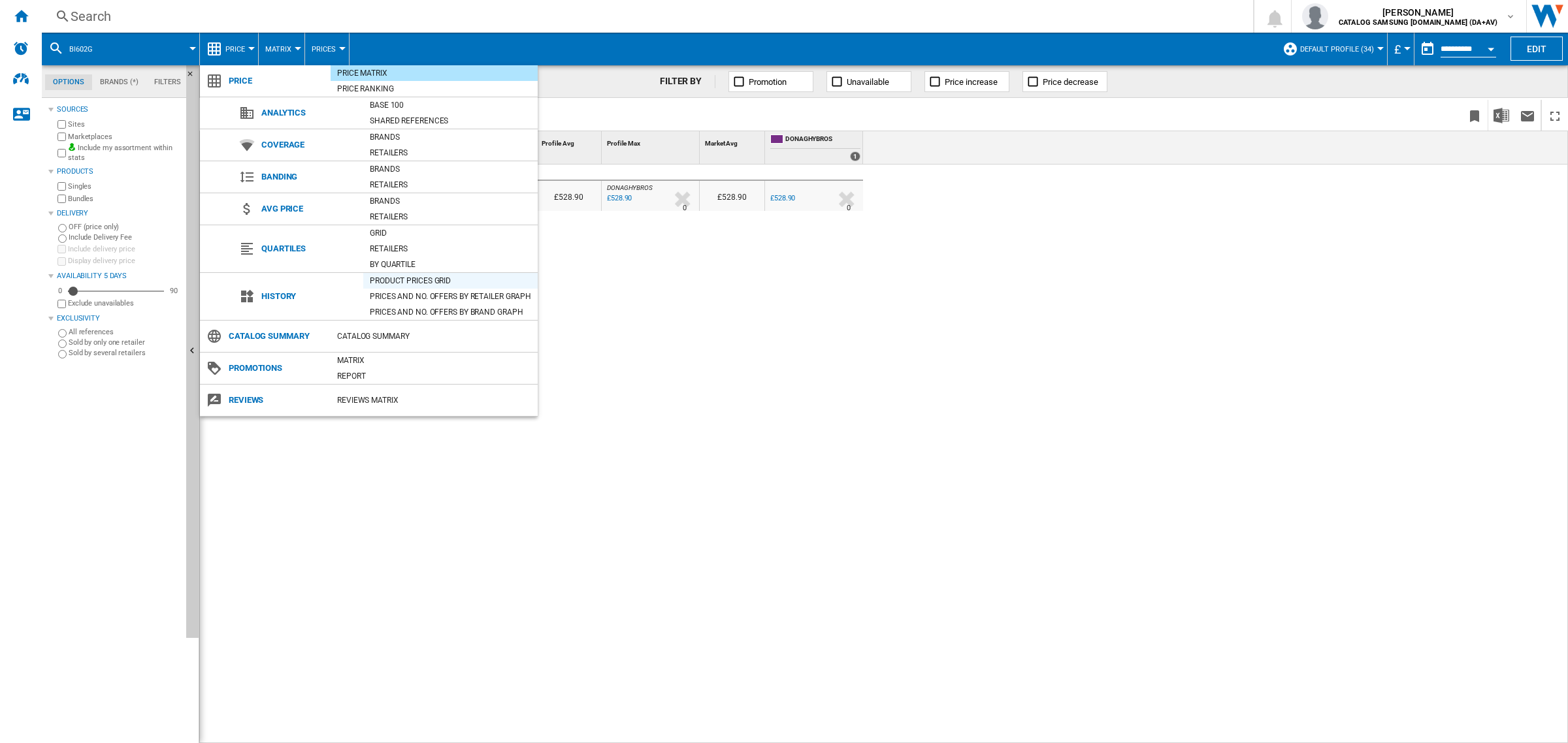 click on "Product prices grid" at bounding box center [450, 281] 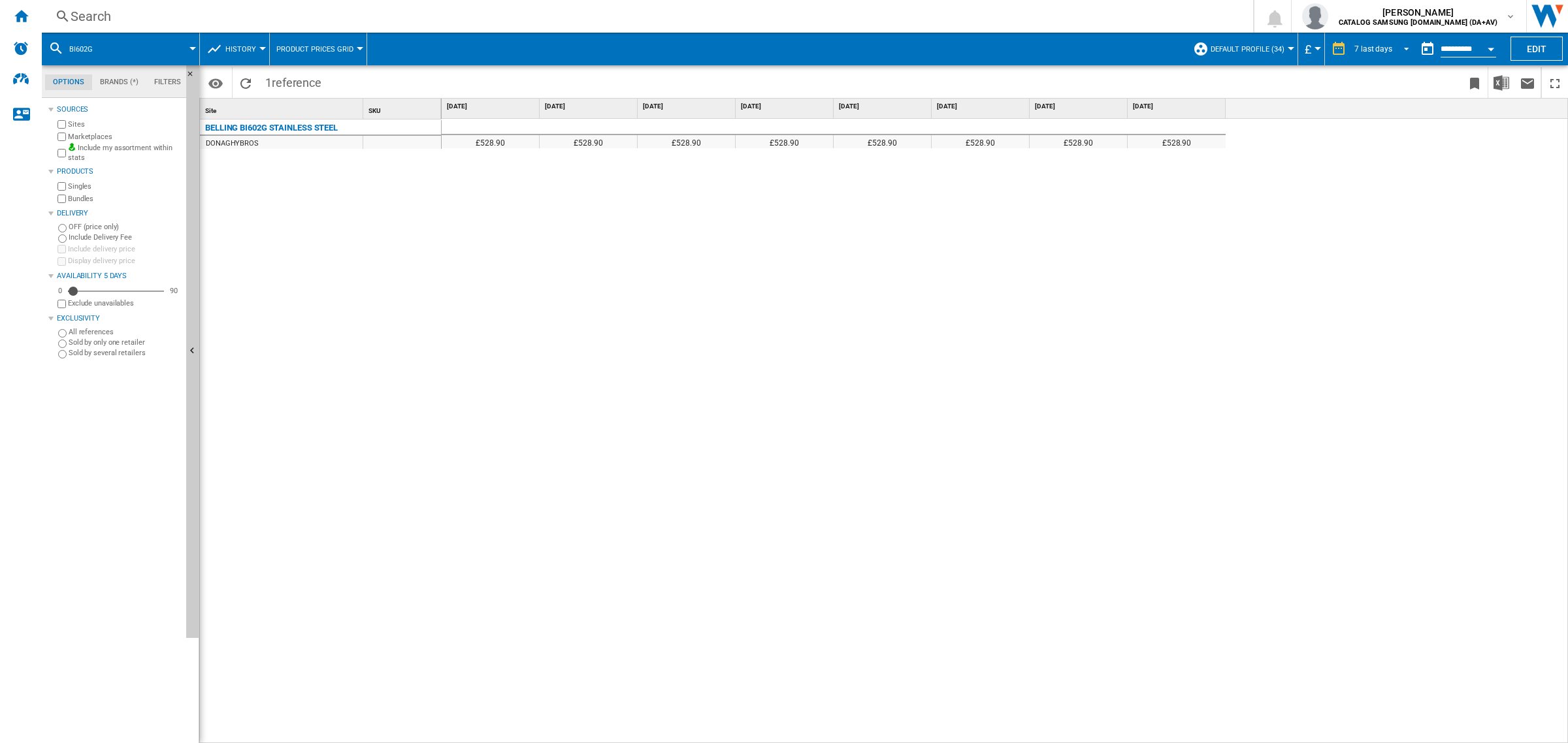 click on "7 last days" at bounding box center [1373, 49] 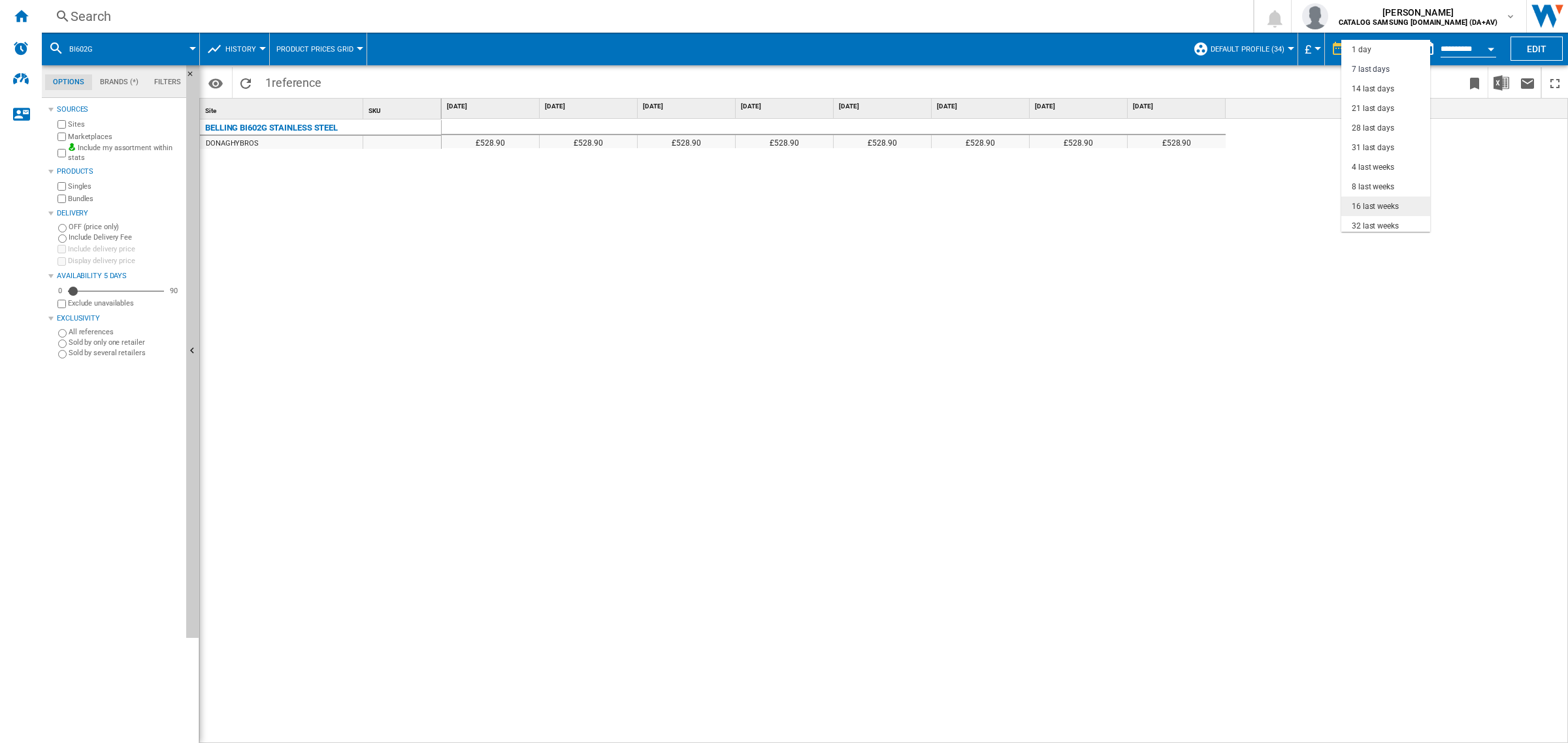 scroll, scrollTop: 20, scrollLeft: 0, axis: vertical 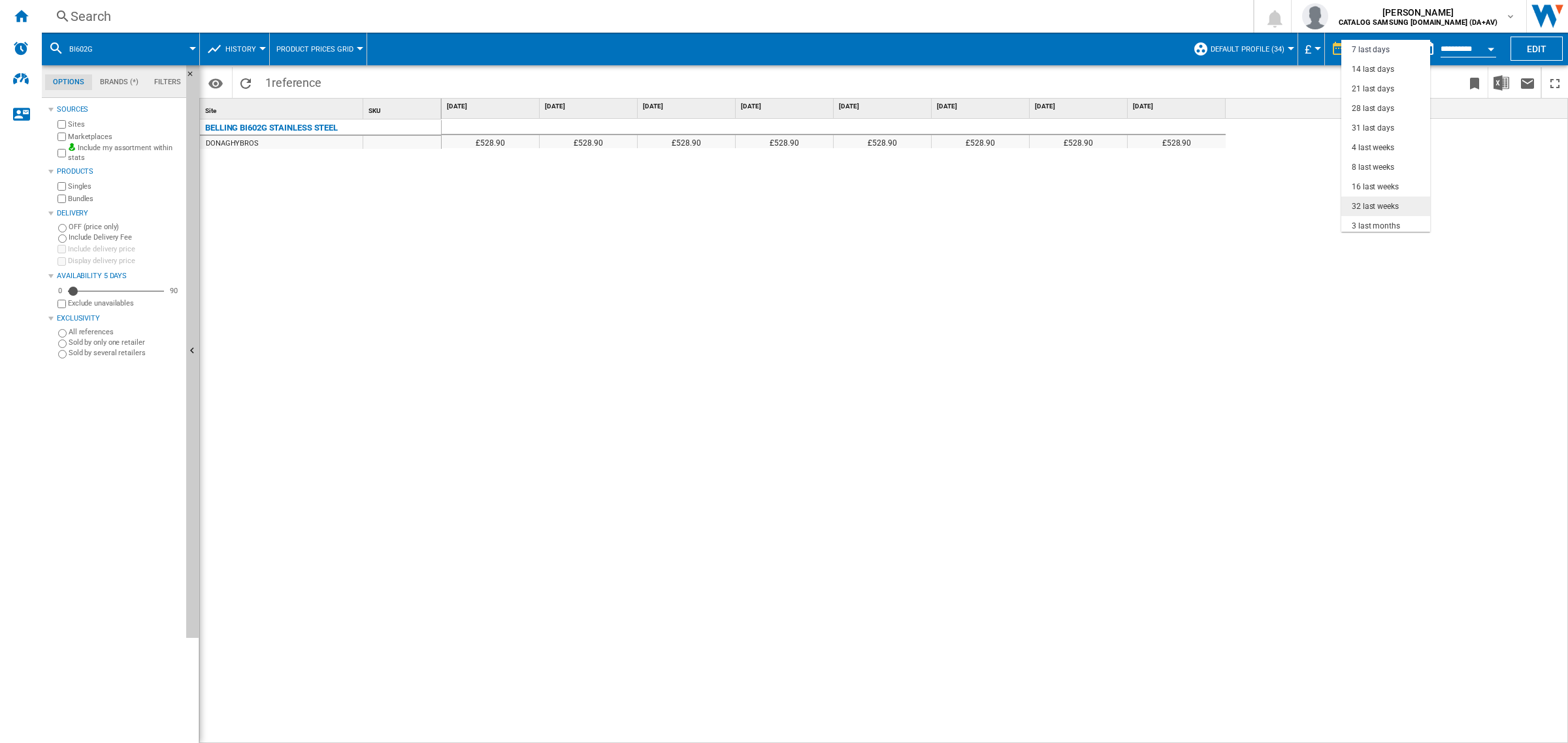 drag, startPoint x: 1373, startPoint y: 201, endPoint x: 1377, endPoint y: 194, distance: 8.062258 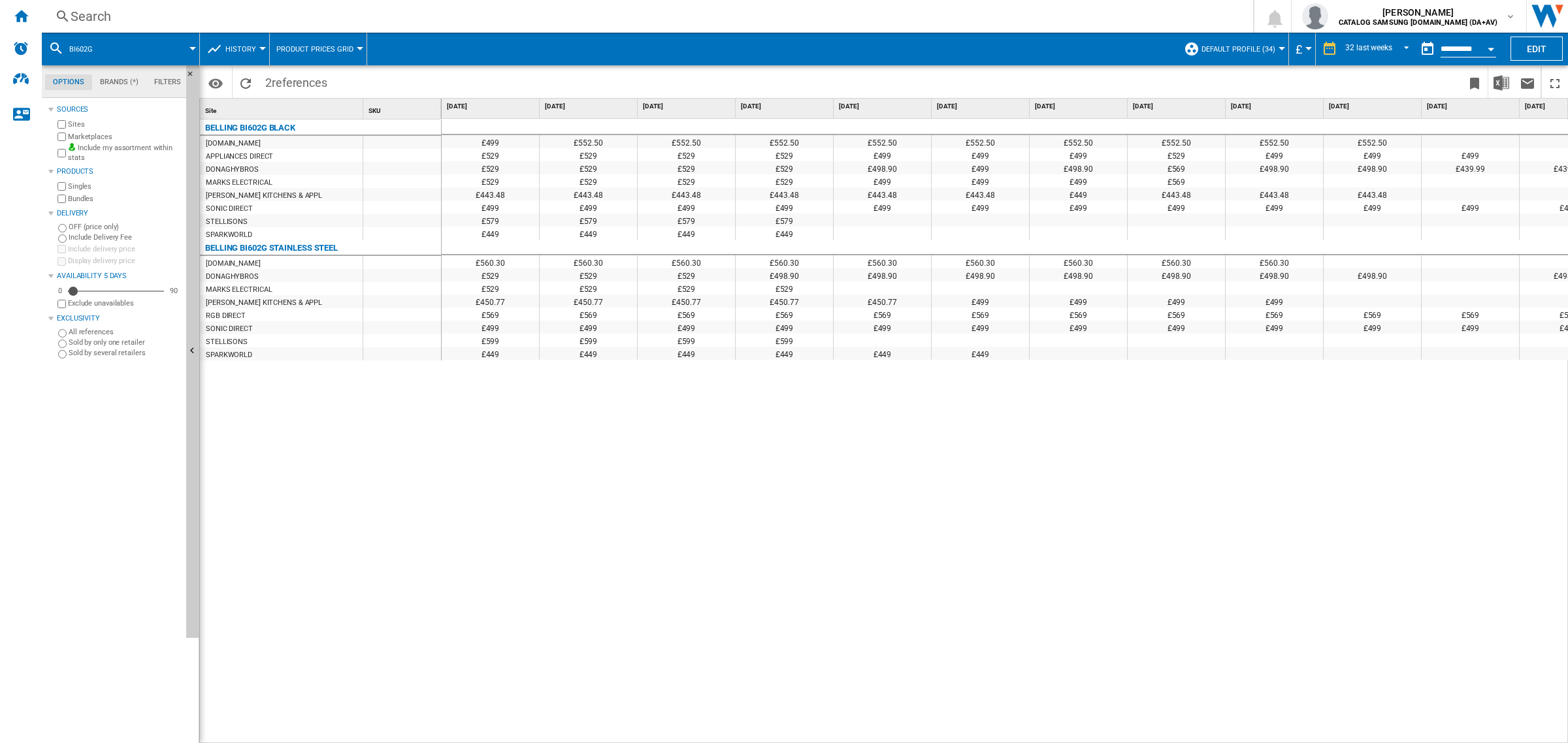 click on "Search" at bounding box center [645, 16] 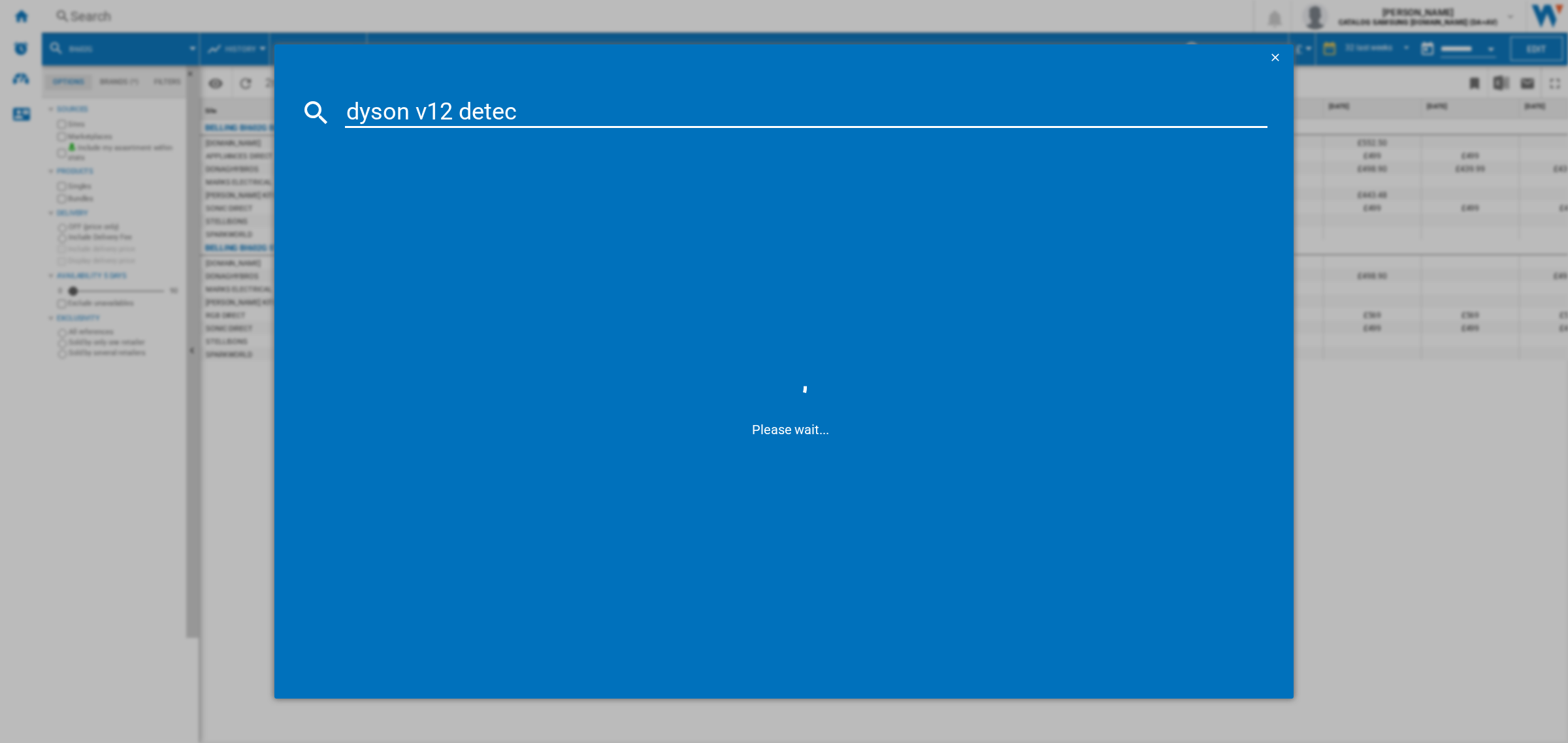 type on "dyson v12 detect" 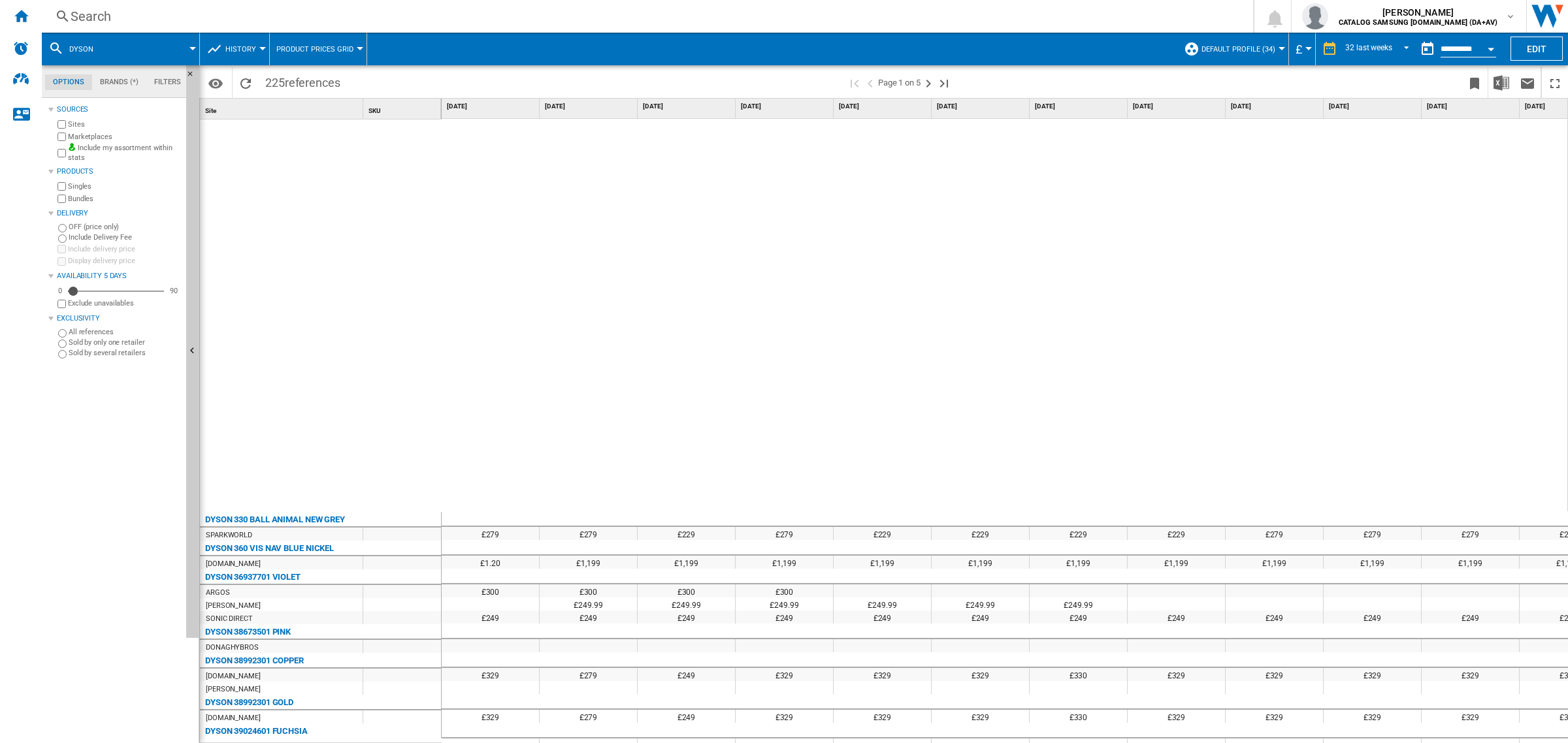 scroll, scrollTop: 935, scrollLeft: 0, axis: vertical 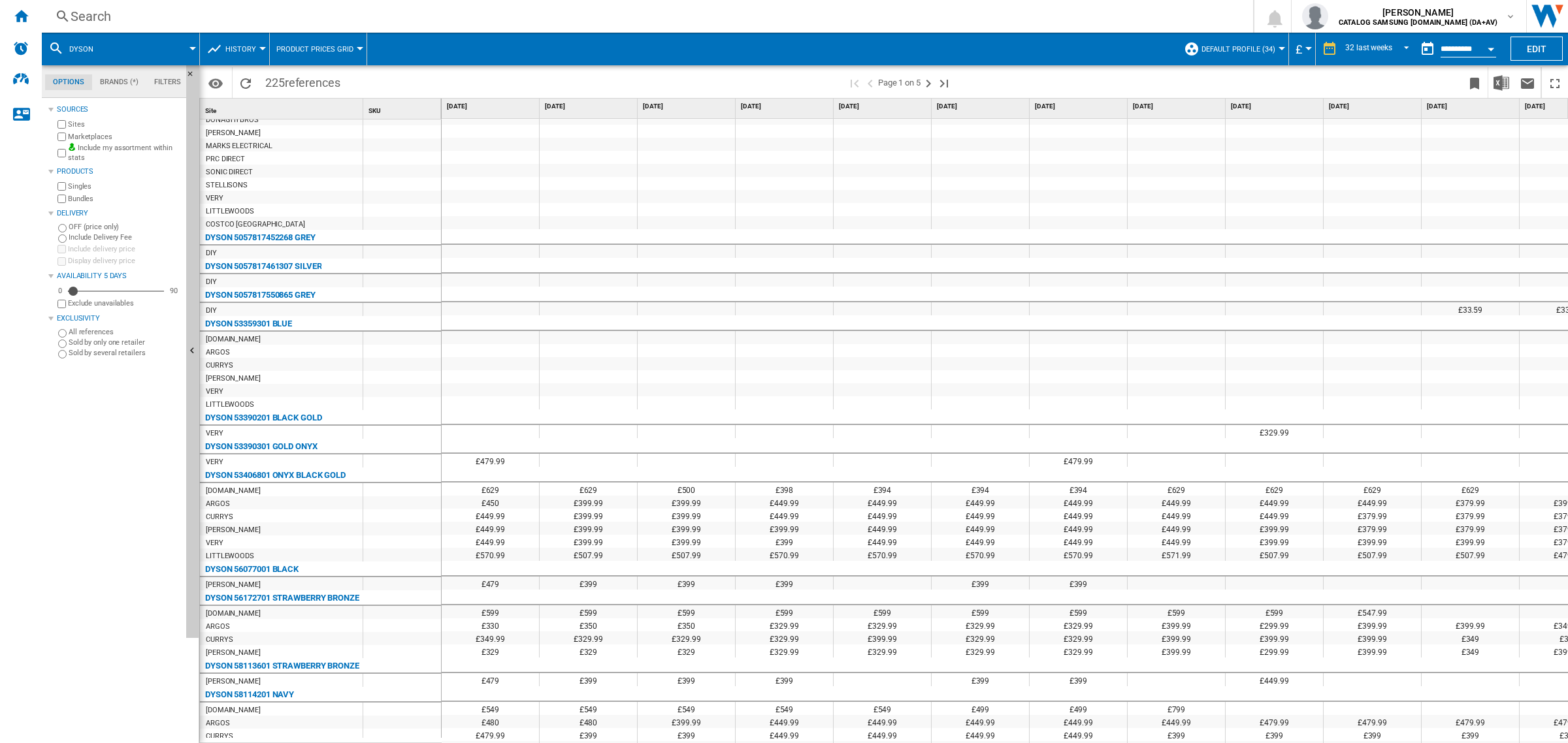 click on "Search" at bounding box center (645, 16) 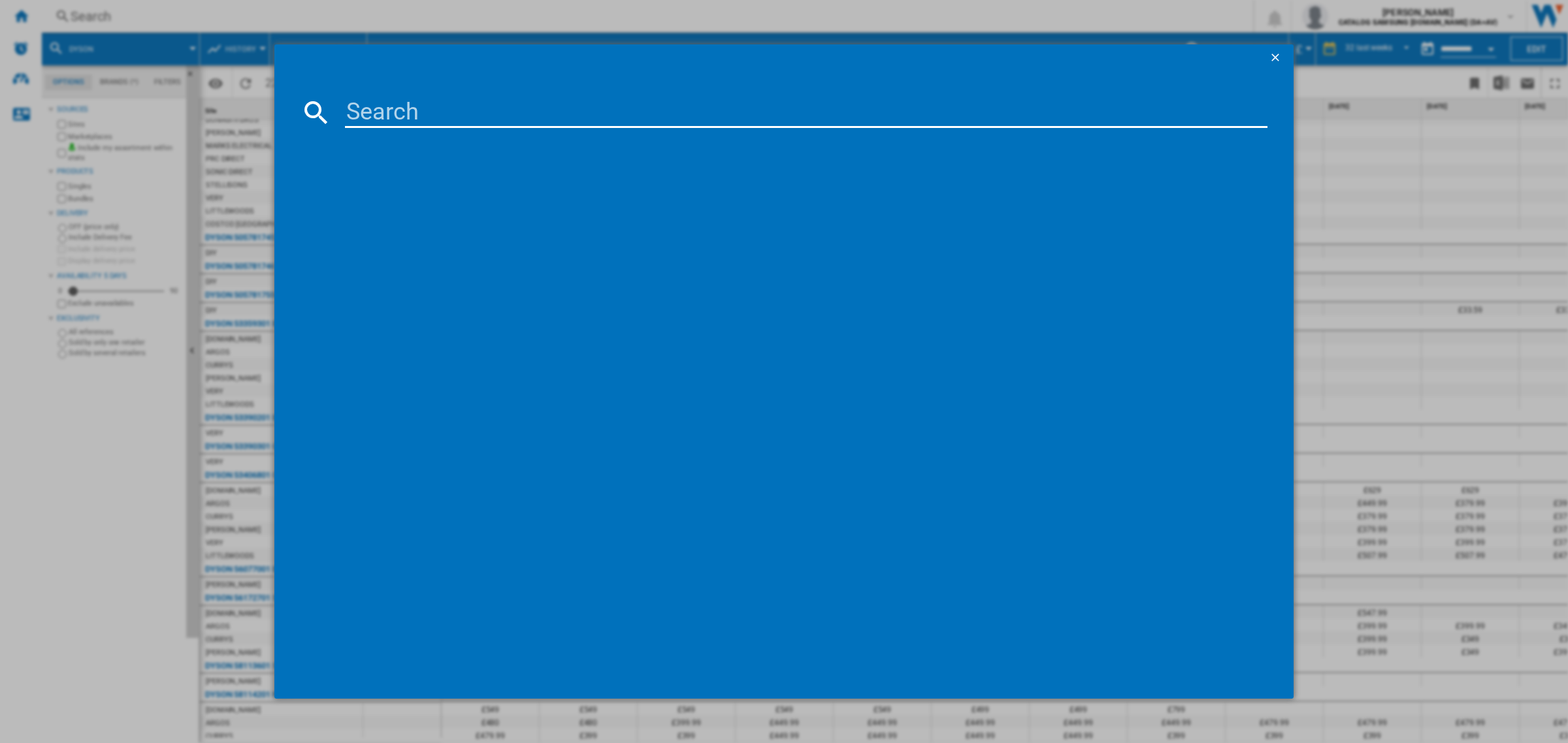 click at bounding box center [806, 112] 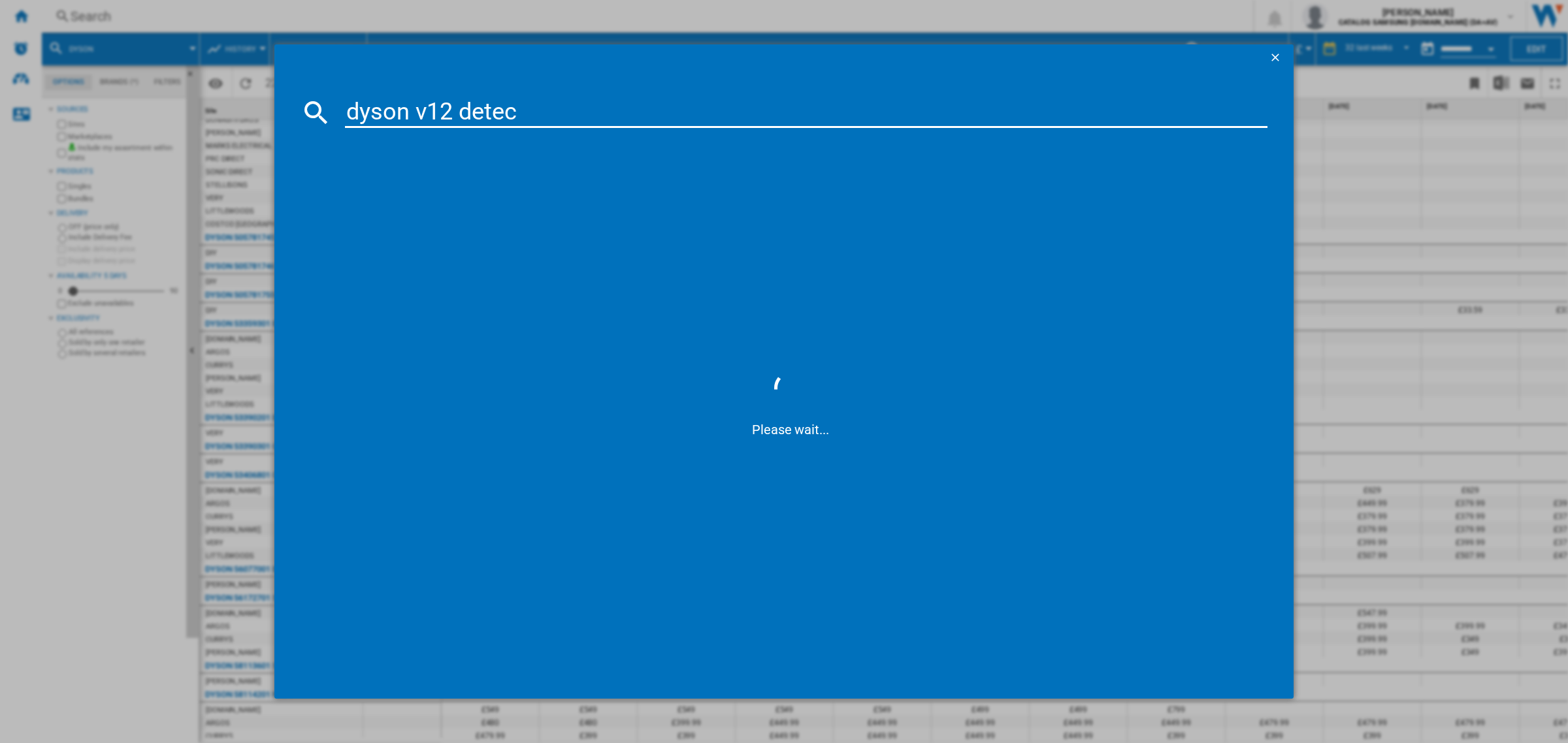 type on "dyson v12 detect" 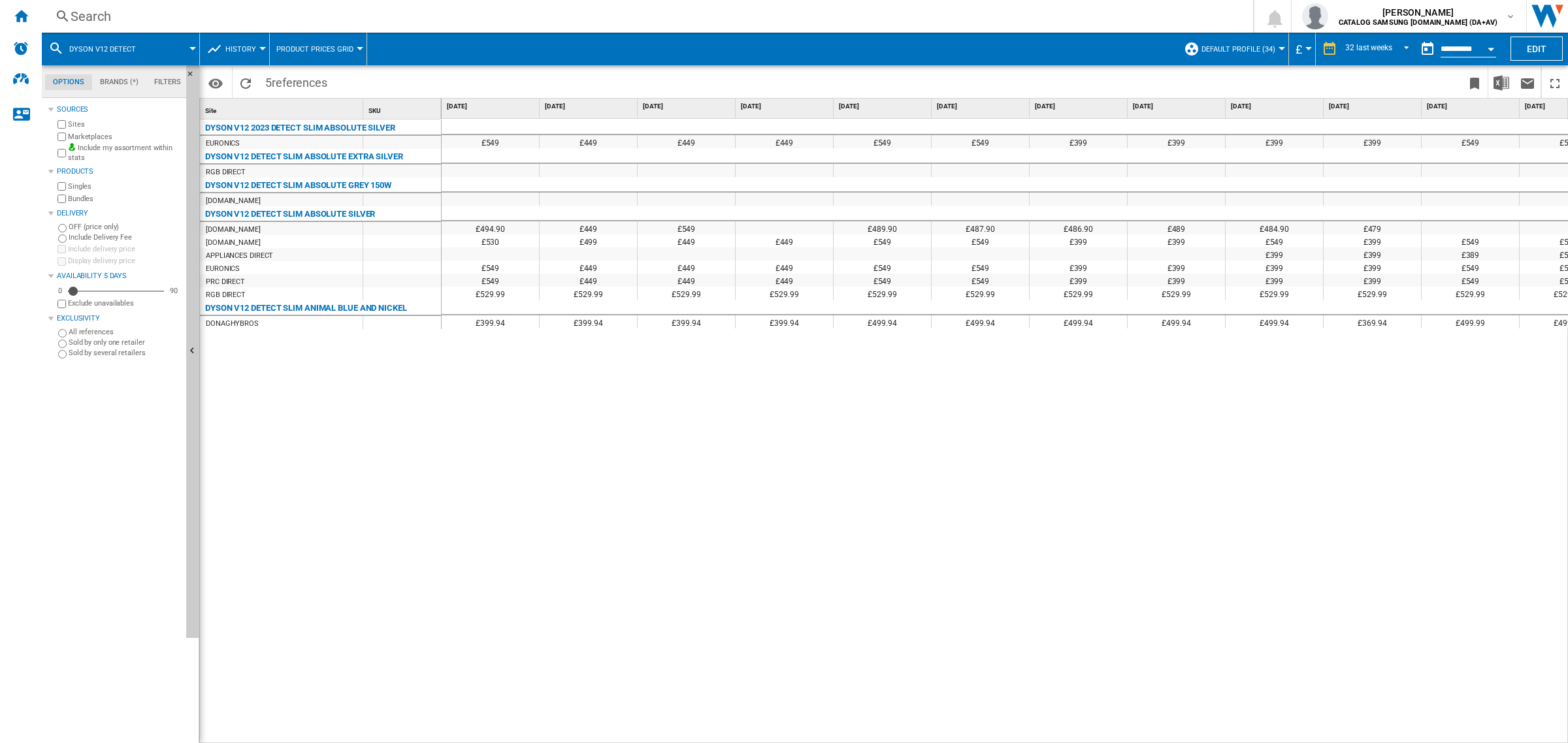 click on "Search" at bounding box center (645, 16) 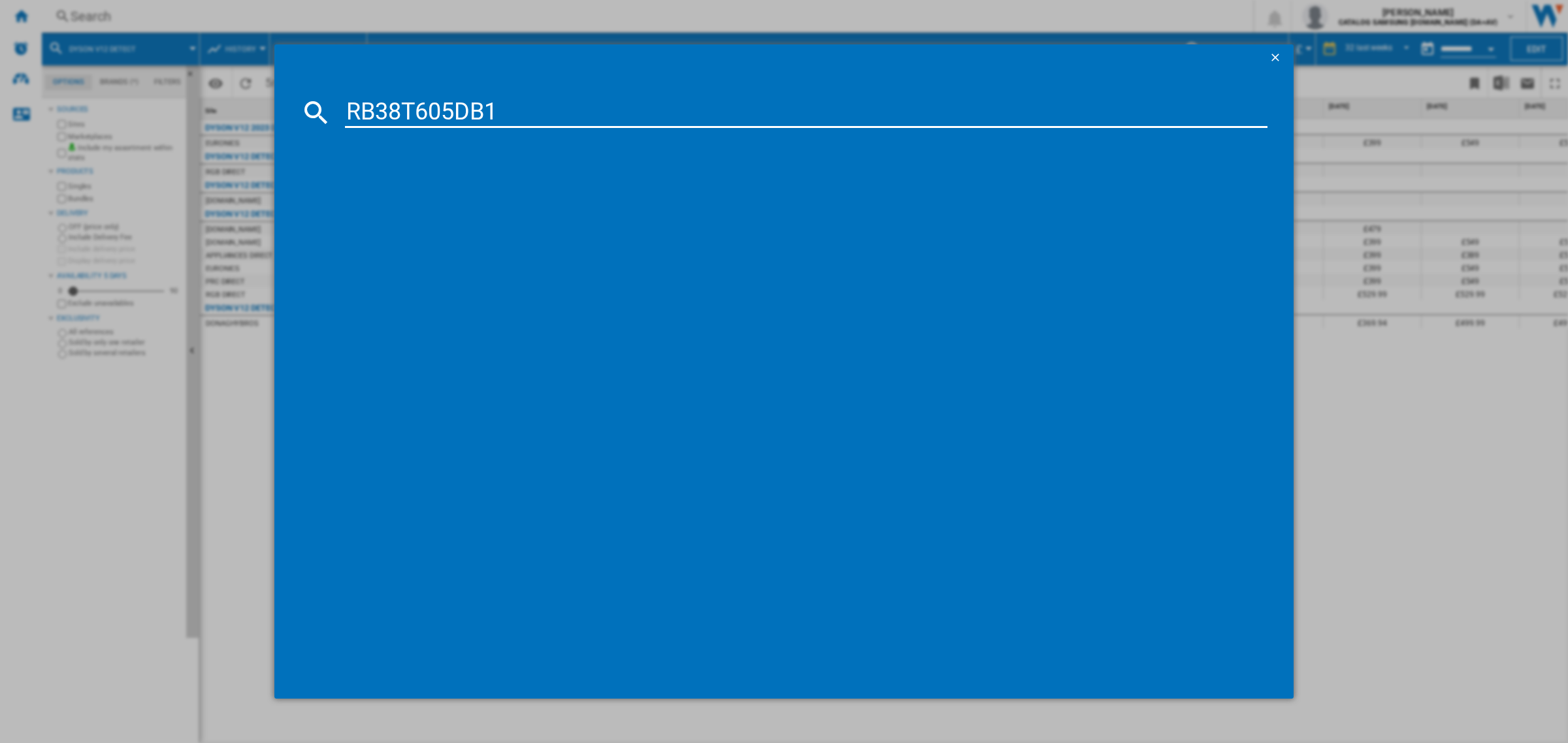 type on "RB38T605DB1" 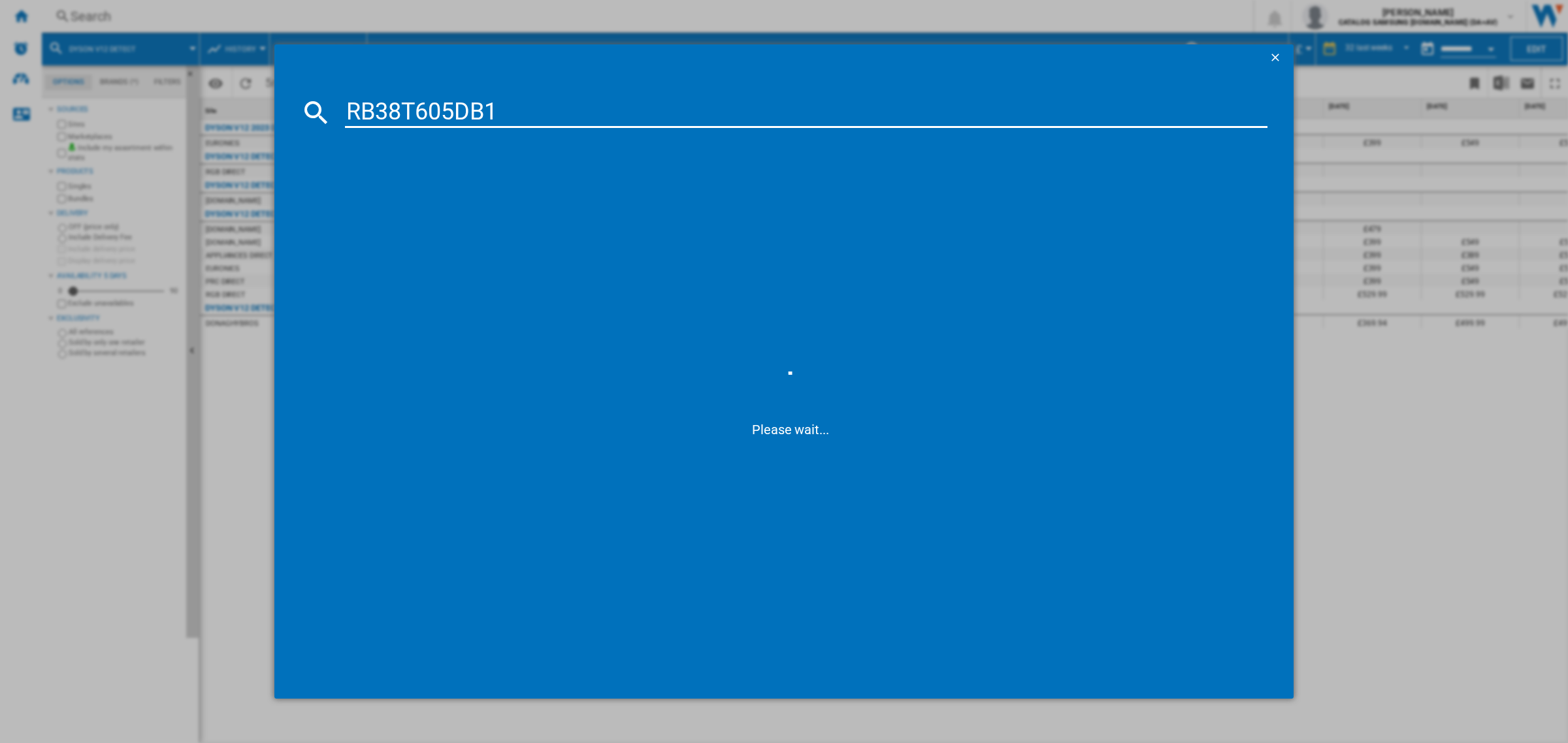 click on "RB38T605DB1" at bounding box center (806, 112) 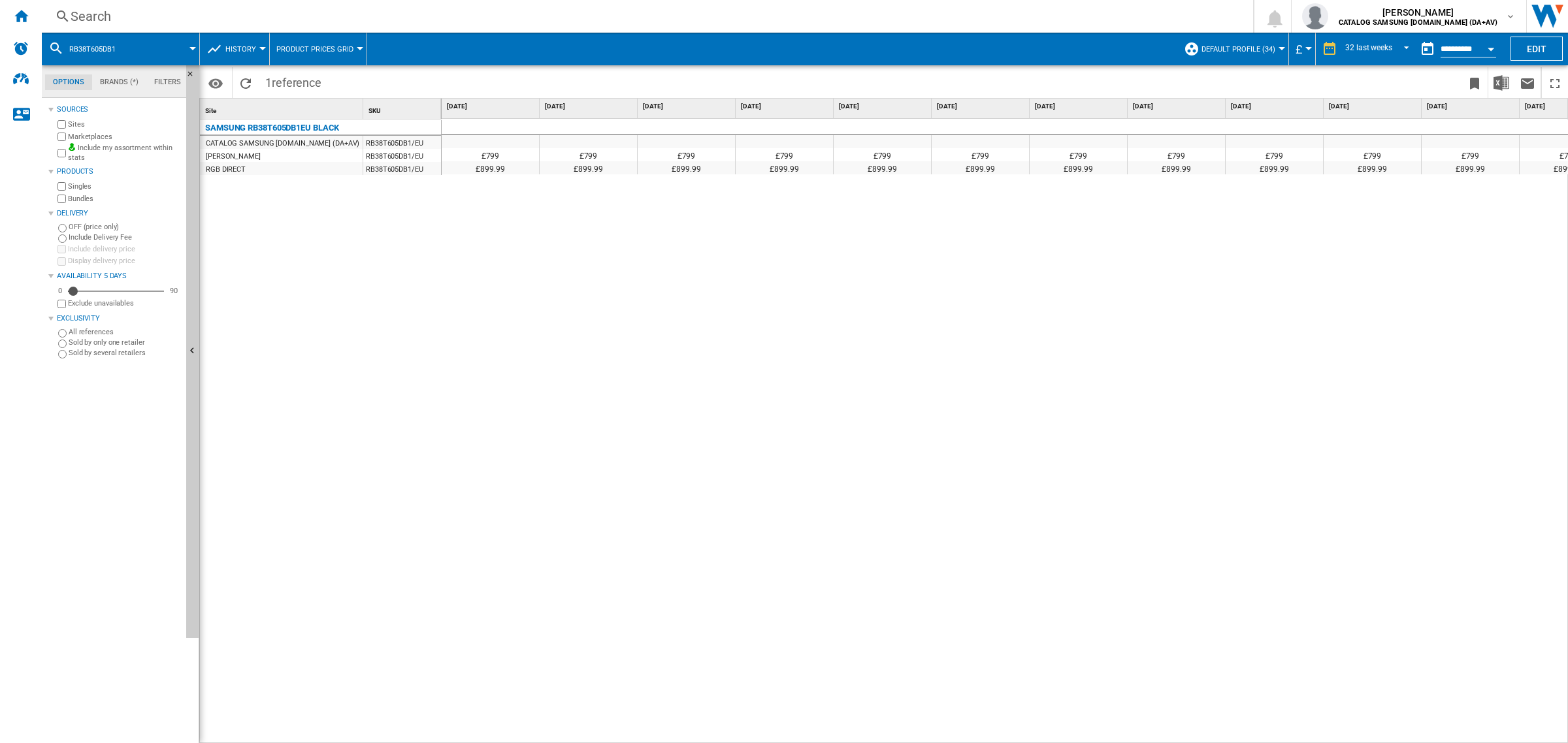 click on "Search" at bounding box center (645, 16) 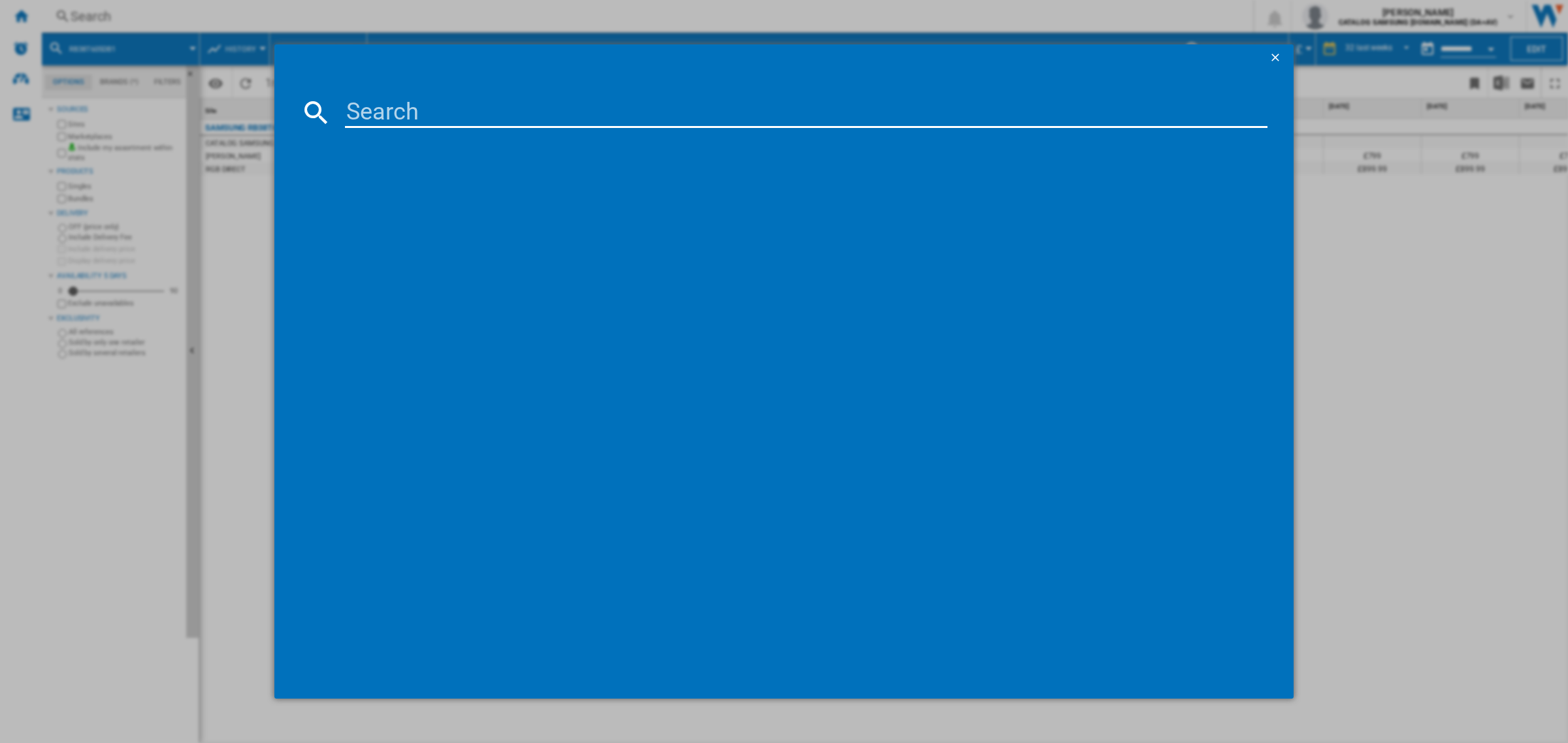 type on "RF24BB620EB1" 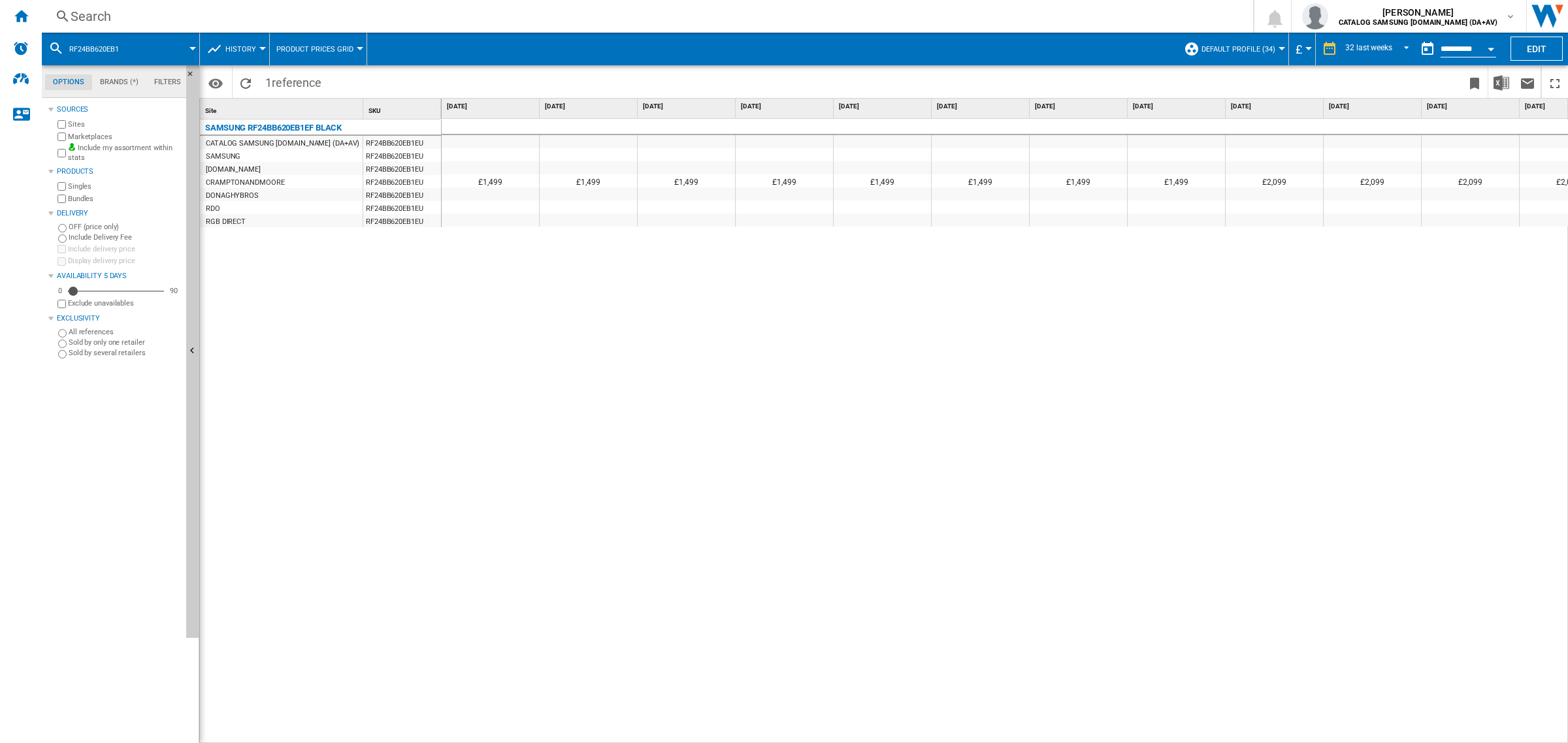 click on "£1,499
£1,499
£1,499
£1,499
£1,499
£1,499
£1,499
£1,499
£2,099
£2,099
£2,099
£2,099
£2,099
£2,099
£2,099
£2,099" at bounding box center (1005, 432) 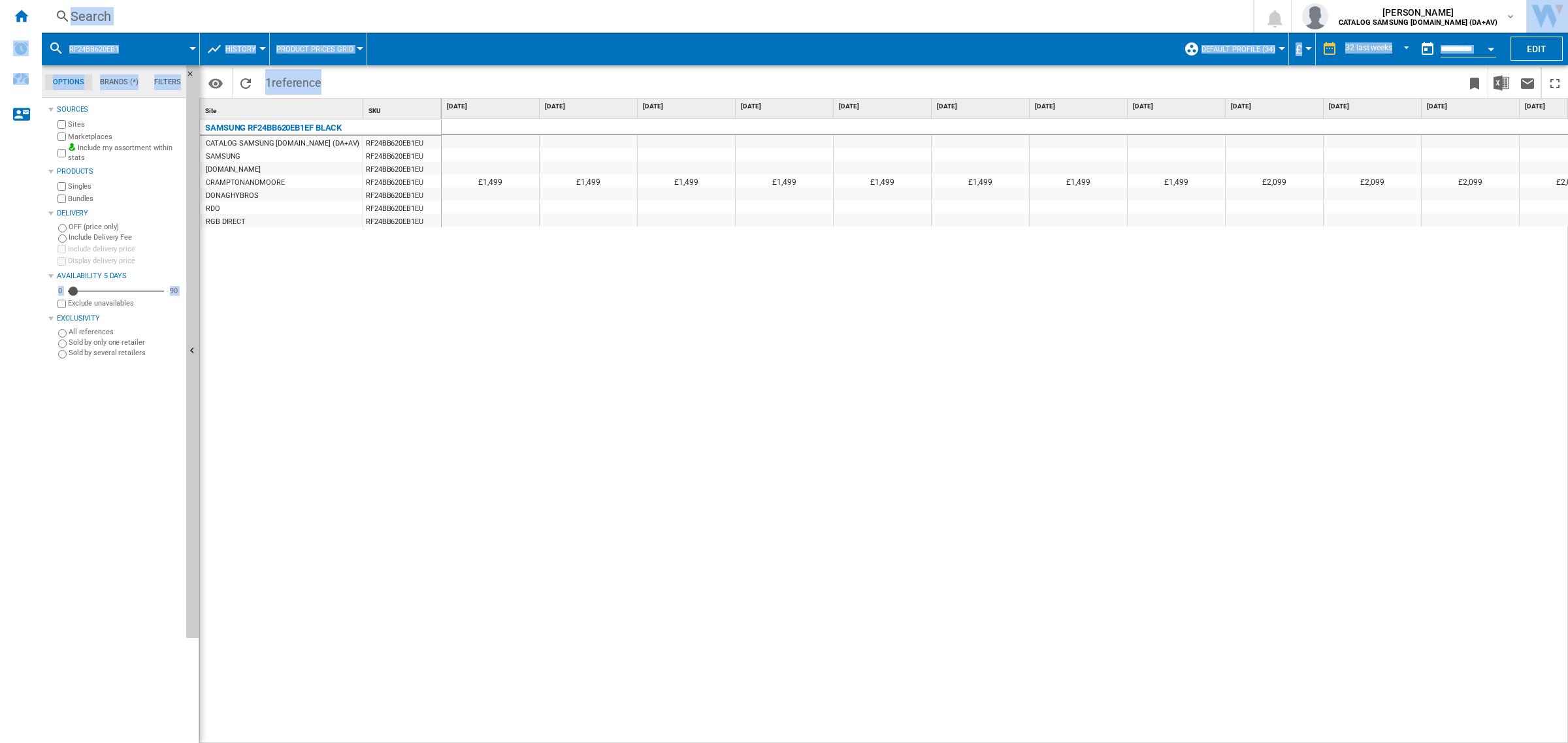 drag, startPoint x: 805, startPoint y: 736, endPoint x: 847, endPoint y: 723, distance: 43.9659 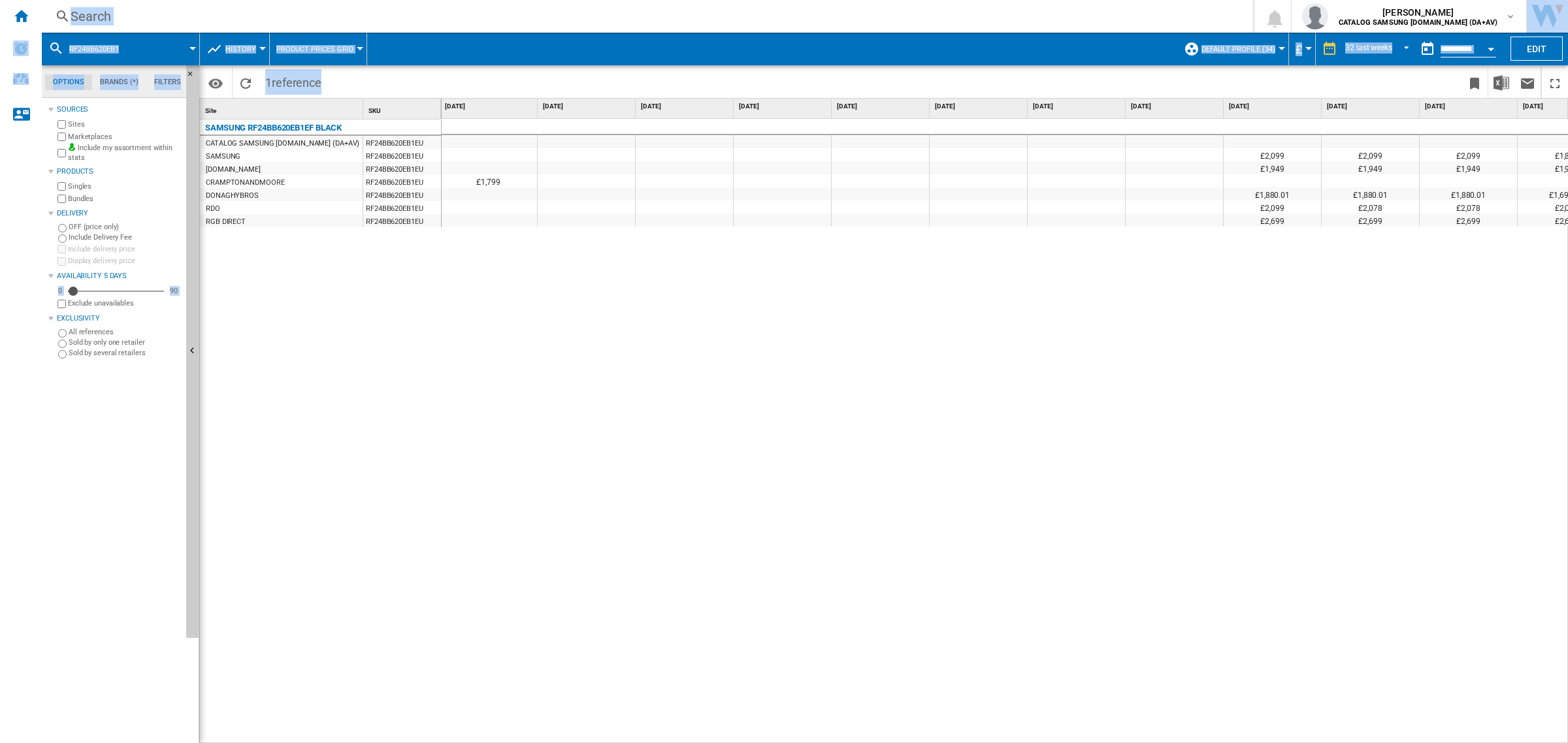 scroll, scrollTop: 0, scrollLeft: 2107, axis: horizontal 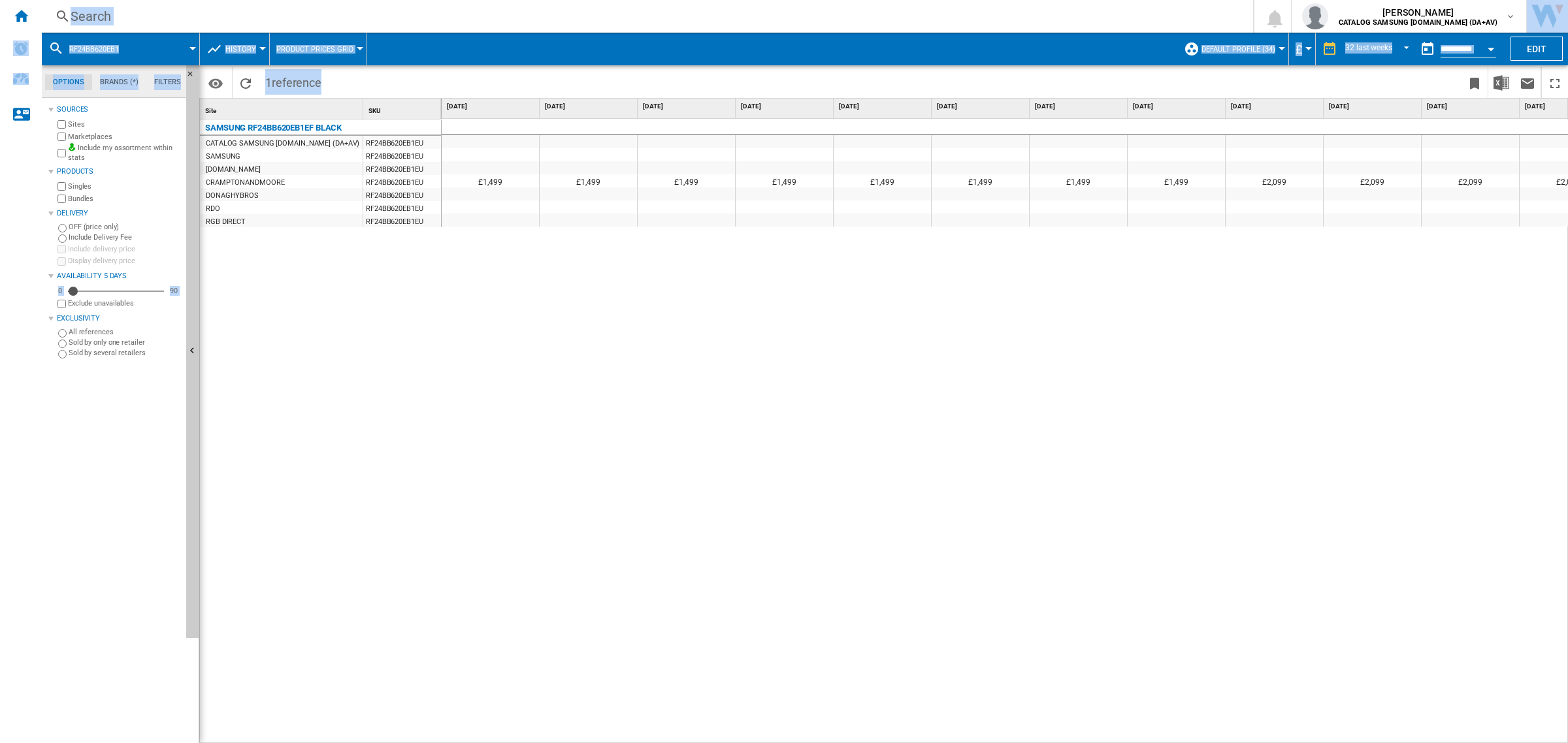 click on "£1,499
£1,499
£1,499
£1,499
£1,499
£1,499
£1,499
£1,499
£2,099
£2,099
£2,099
£2,099
£2,099
£2,099
£2,099
£2,099" at bounding box center (1005, 432) 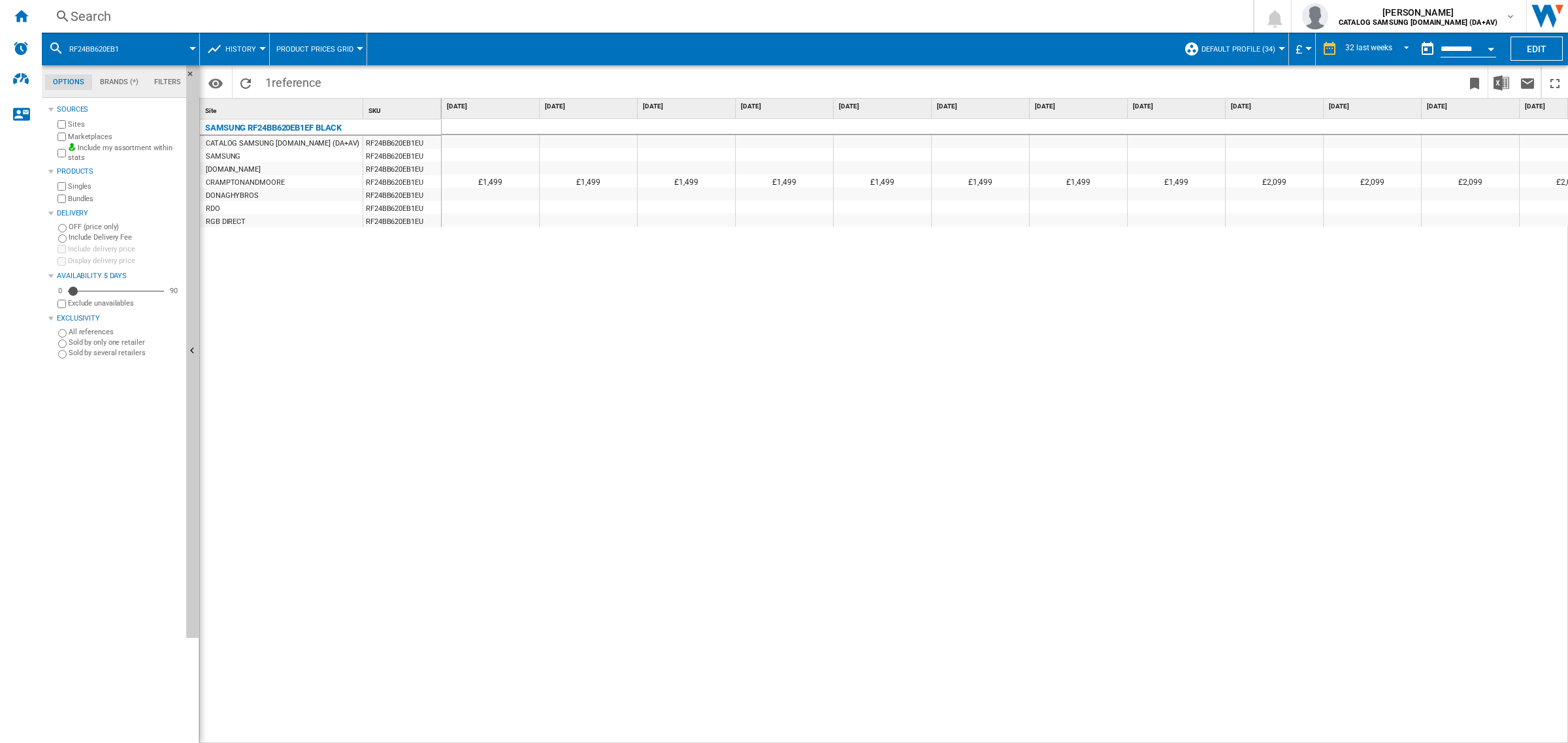 scroll, scrollTop: 0, scrollLeft: 2107, axis: horizontal 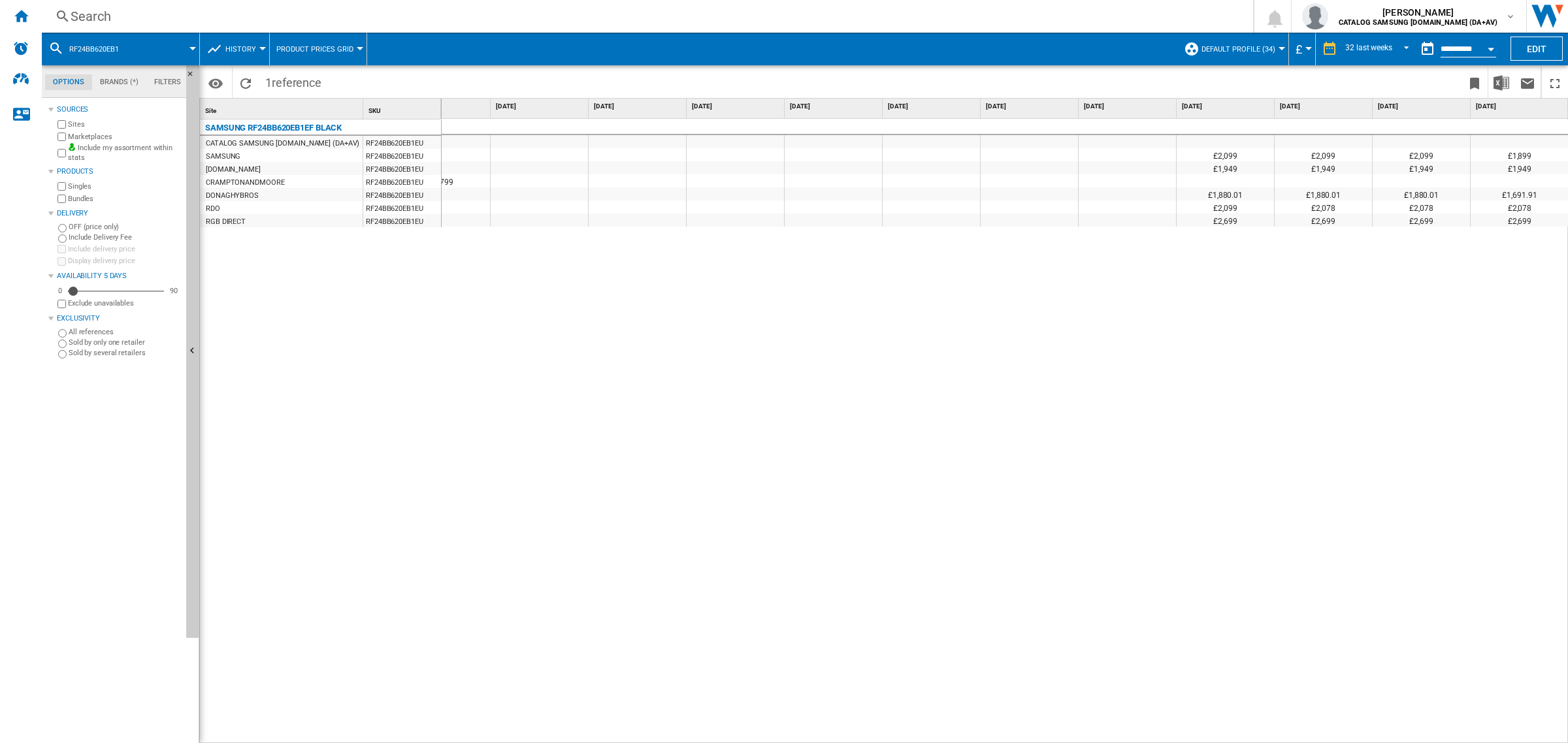 click on "Search" at bounding box center (645, 16) 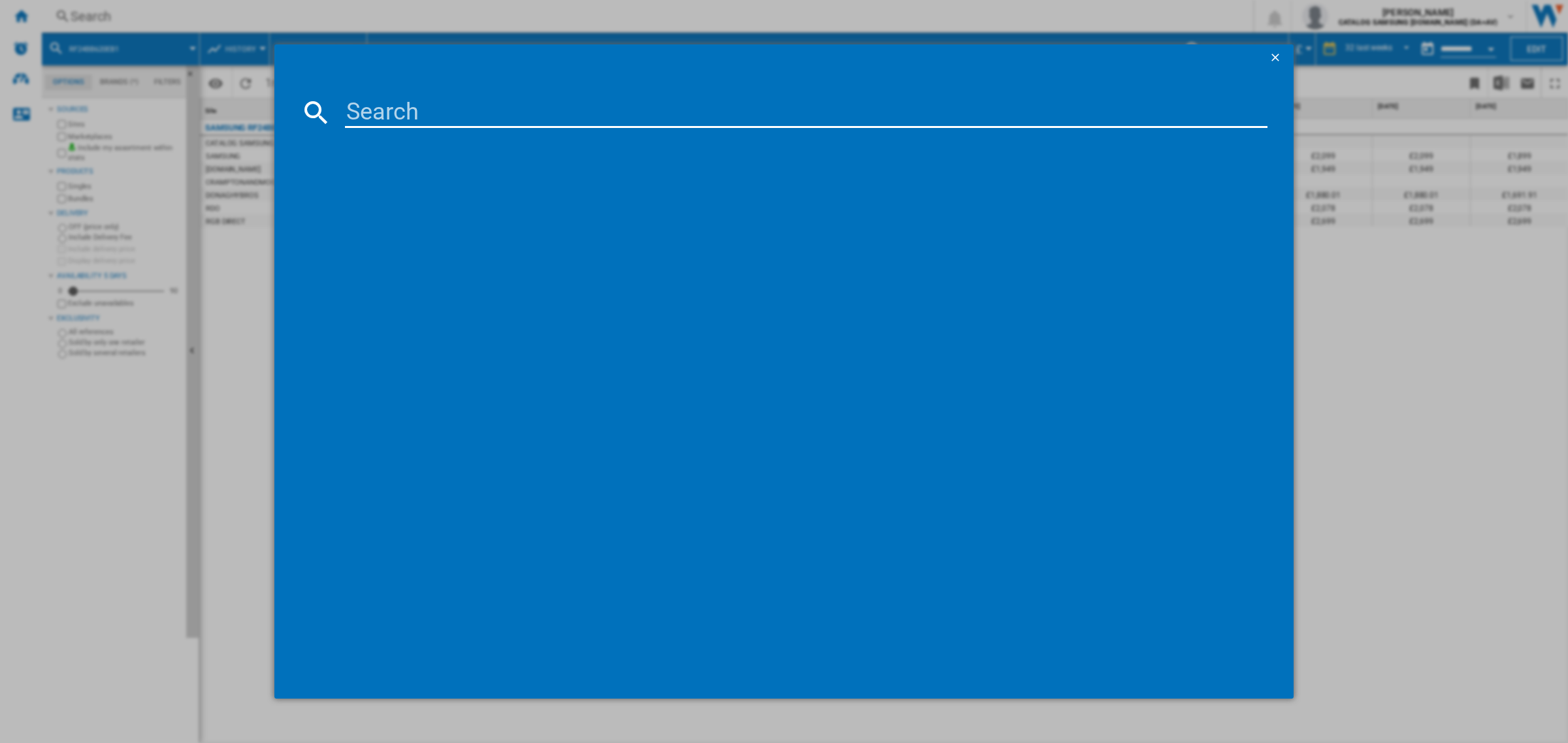 type on "RF24BB620EB1" 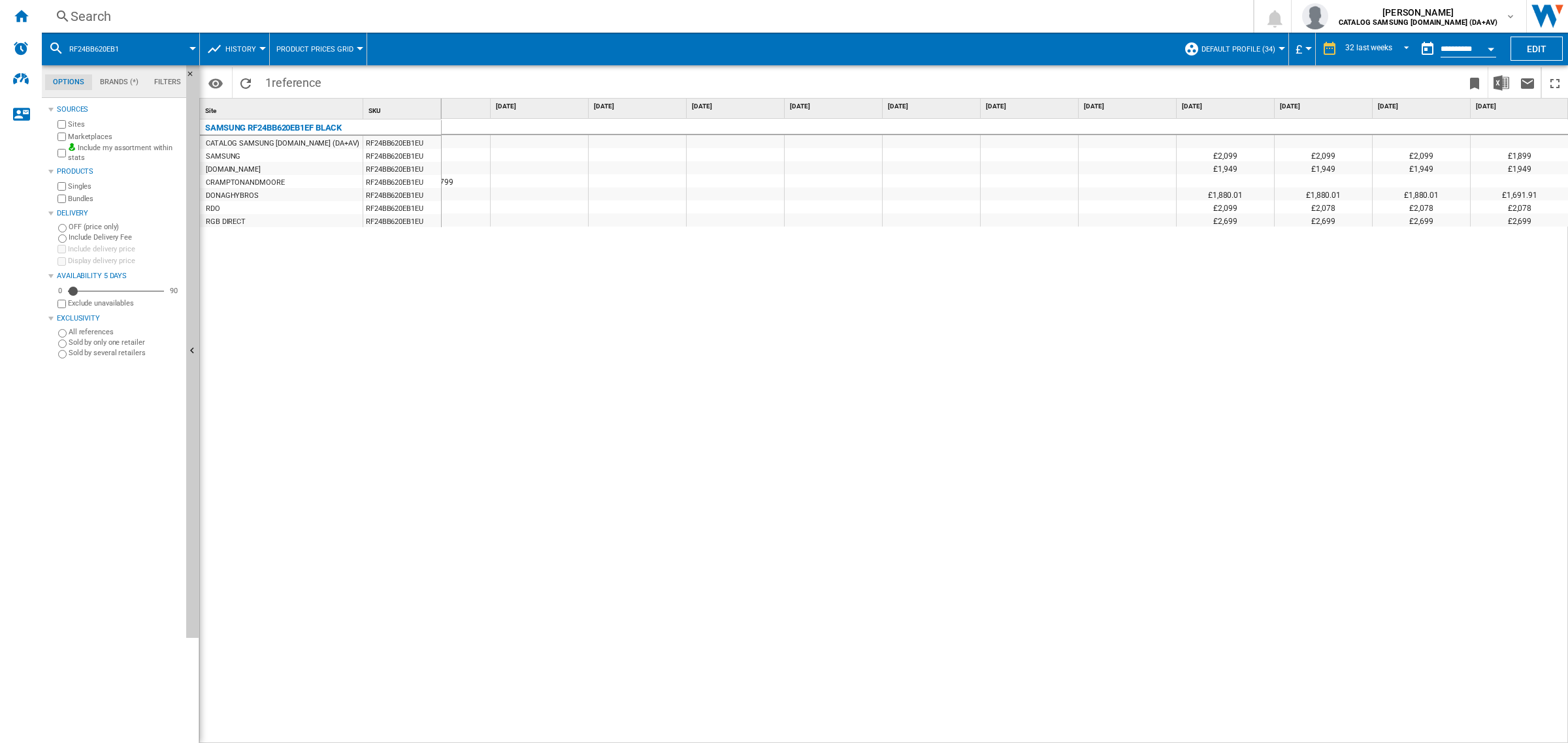 click on "Product prices grid" at bounding box center (318, 49) 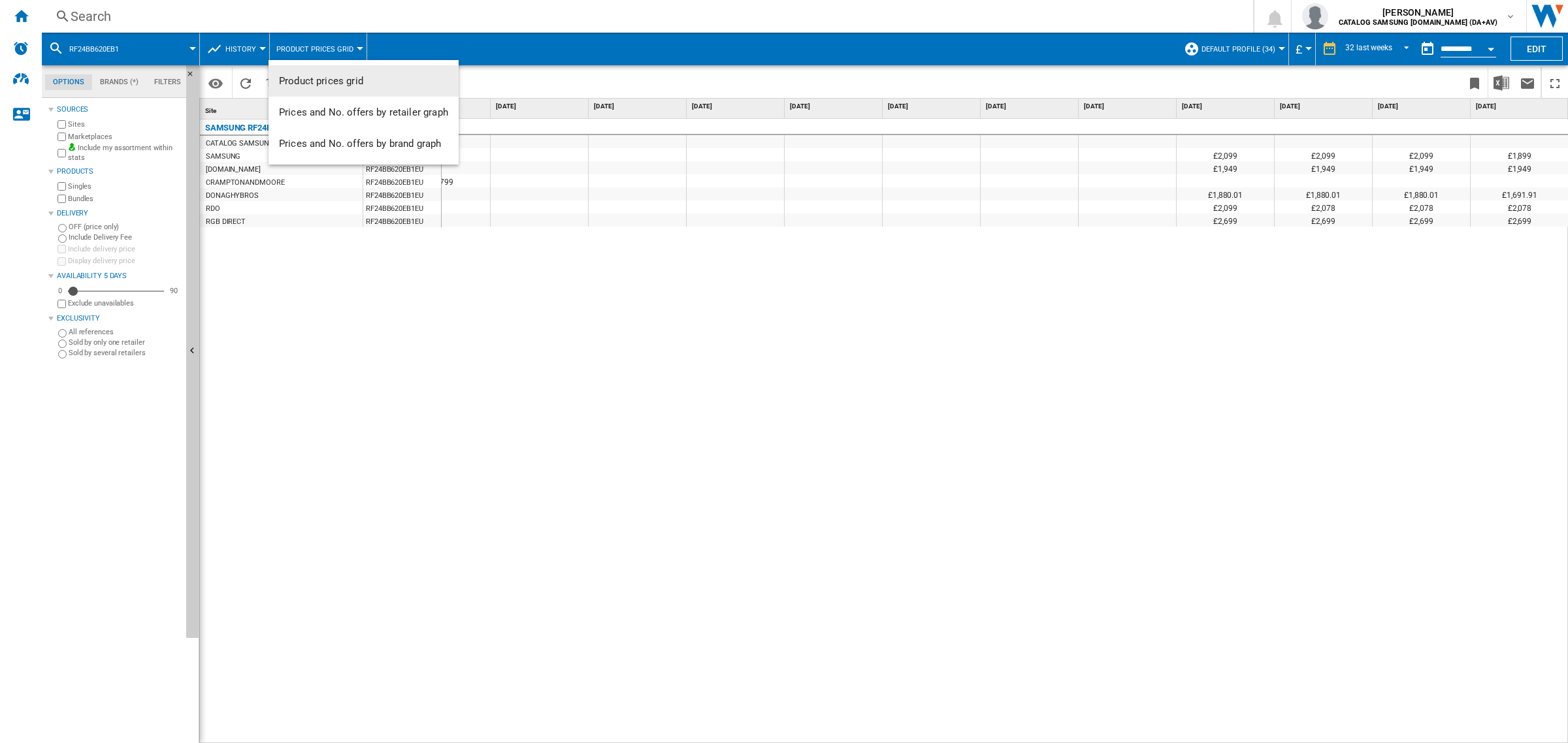 click at bounding box center [784, 372] 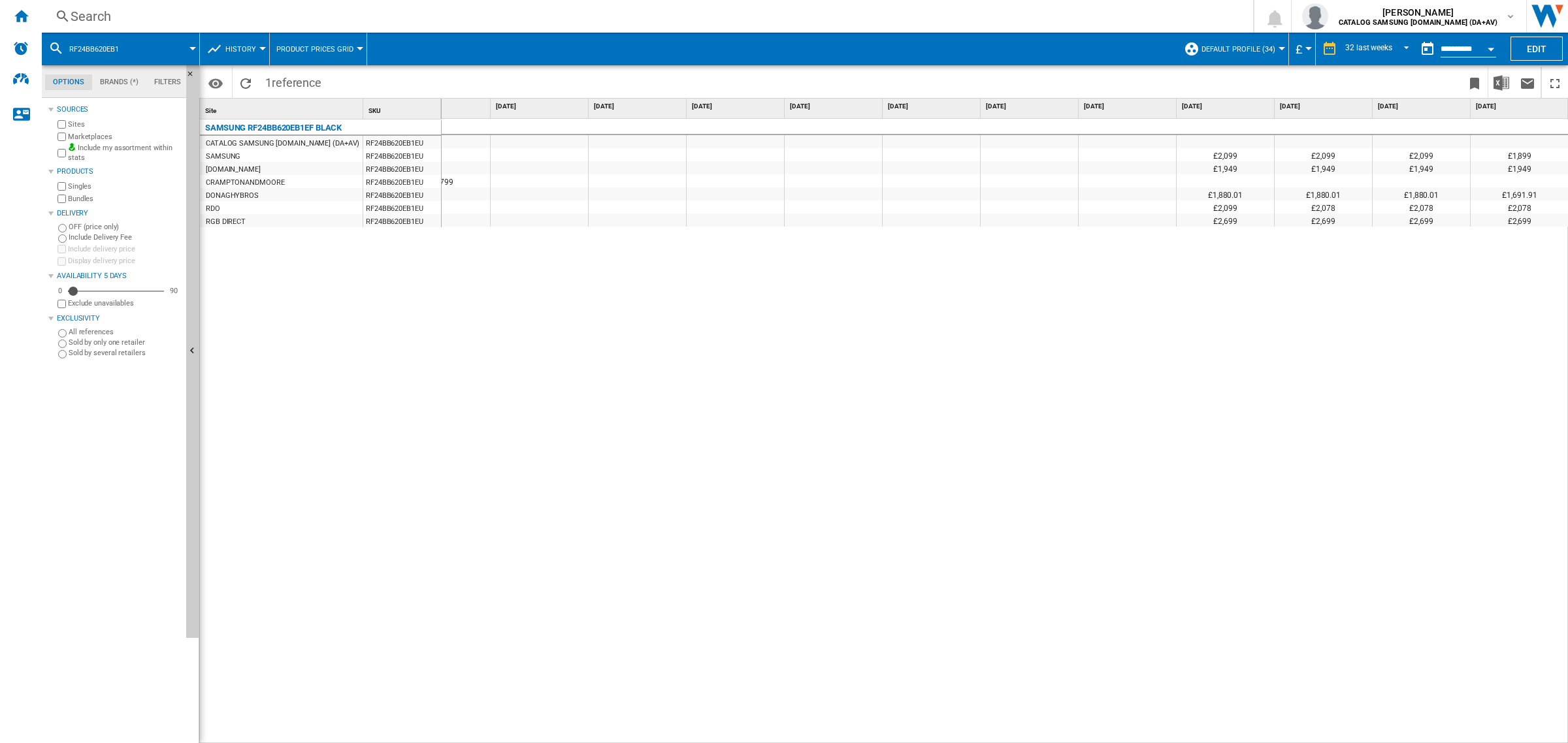 click on "History" at bounding box center [240, 49] 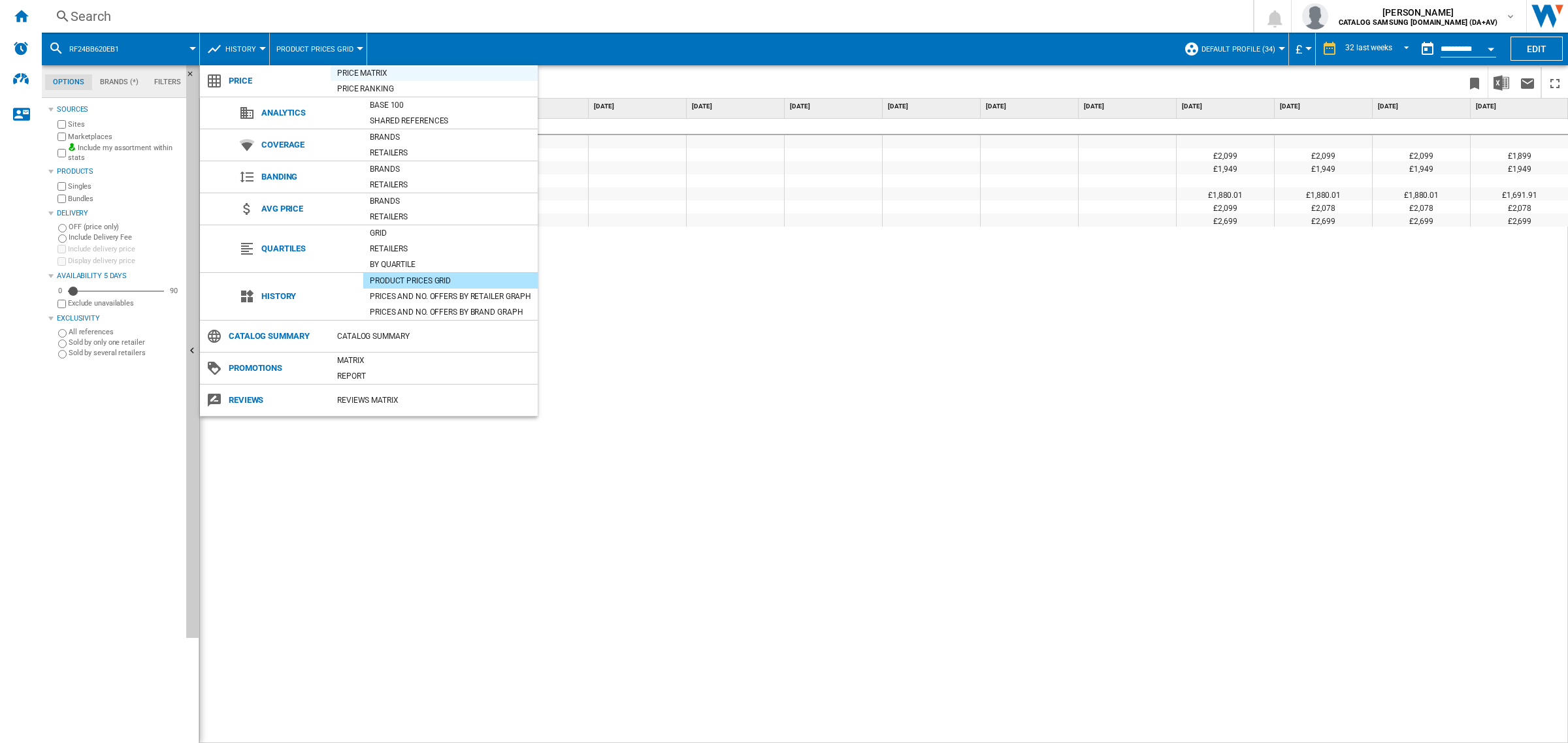 click on "Price Matrix" at bounding box center [434, 73] 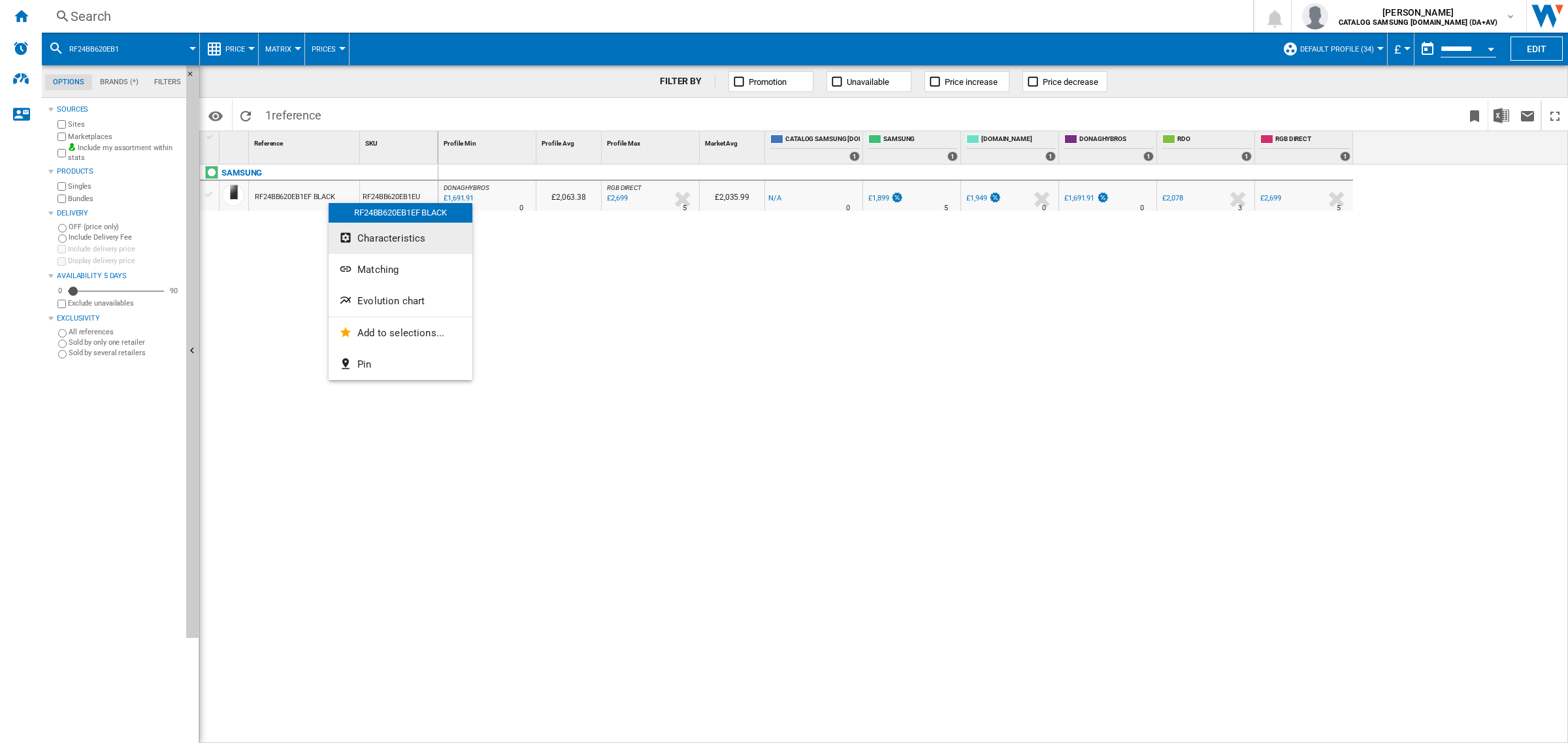 click on "Characteristics" at bounding box center (400, 238) 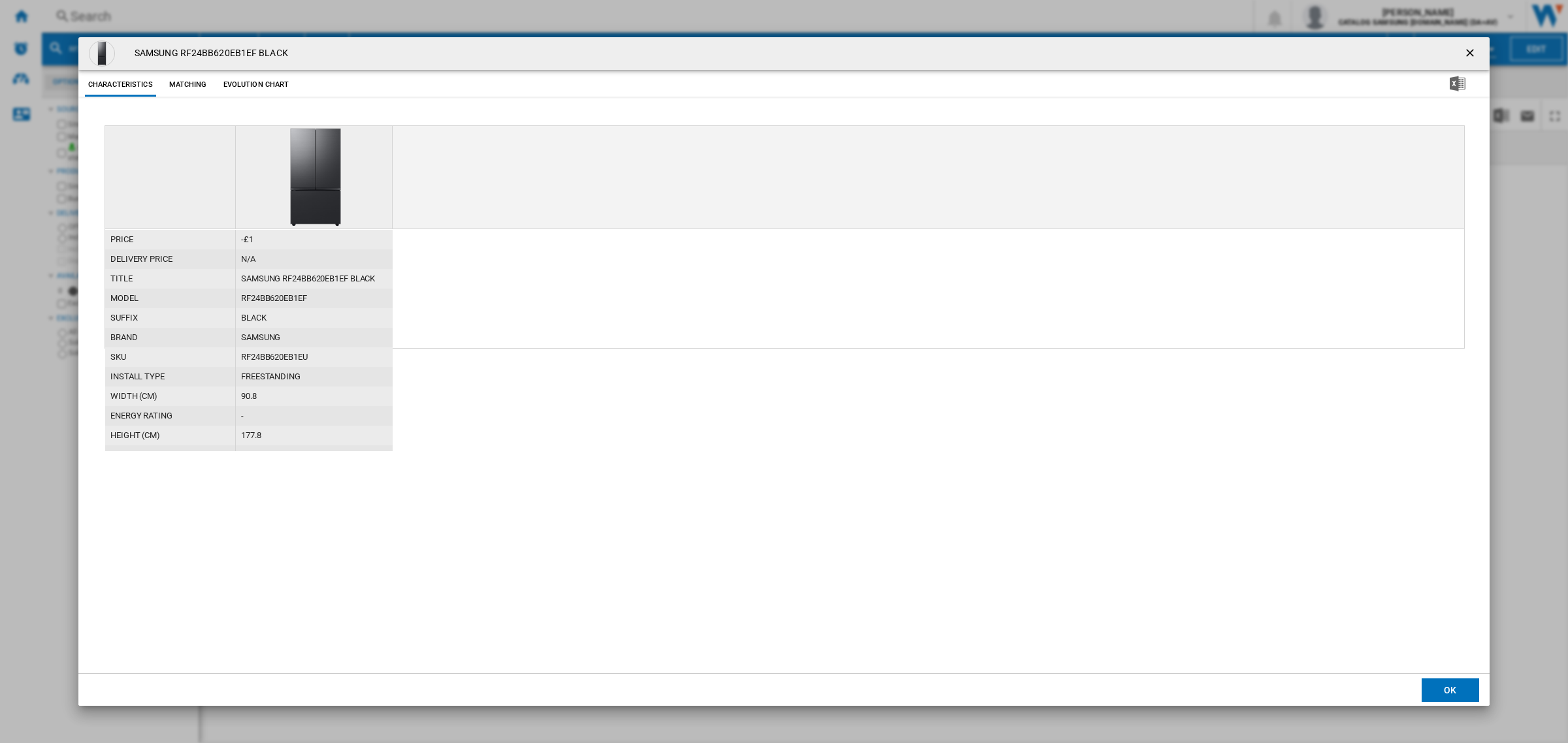 click on "SAMSUNG RF24BB620EB1EF BLACK" at bounding box center (314, 279) 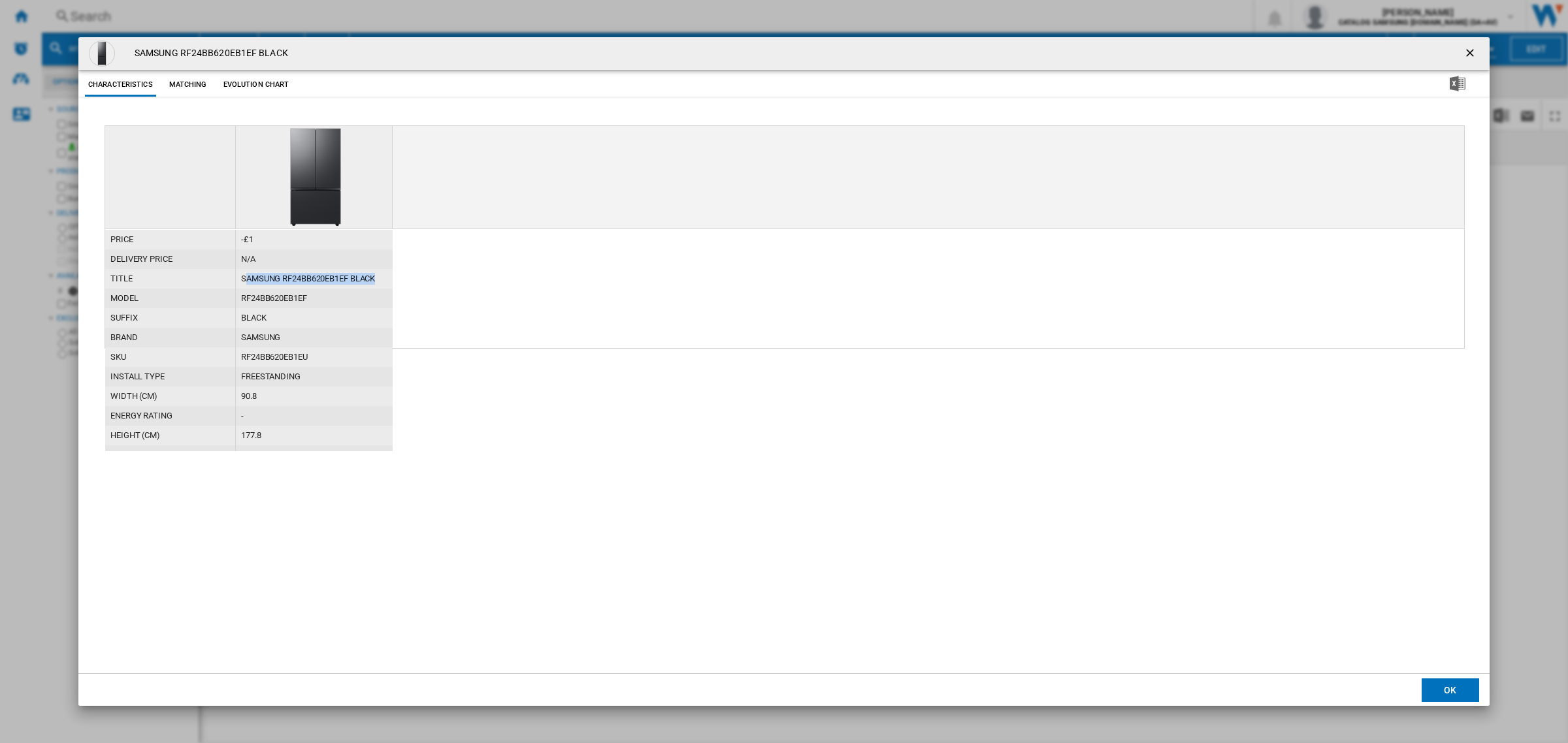 drag, startPoint x: 244, startPoint y: 278, endPoint x: 386, endPoint y: 279, distance: 142.00352 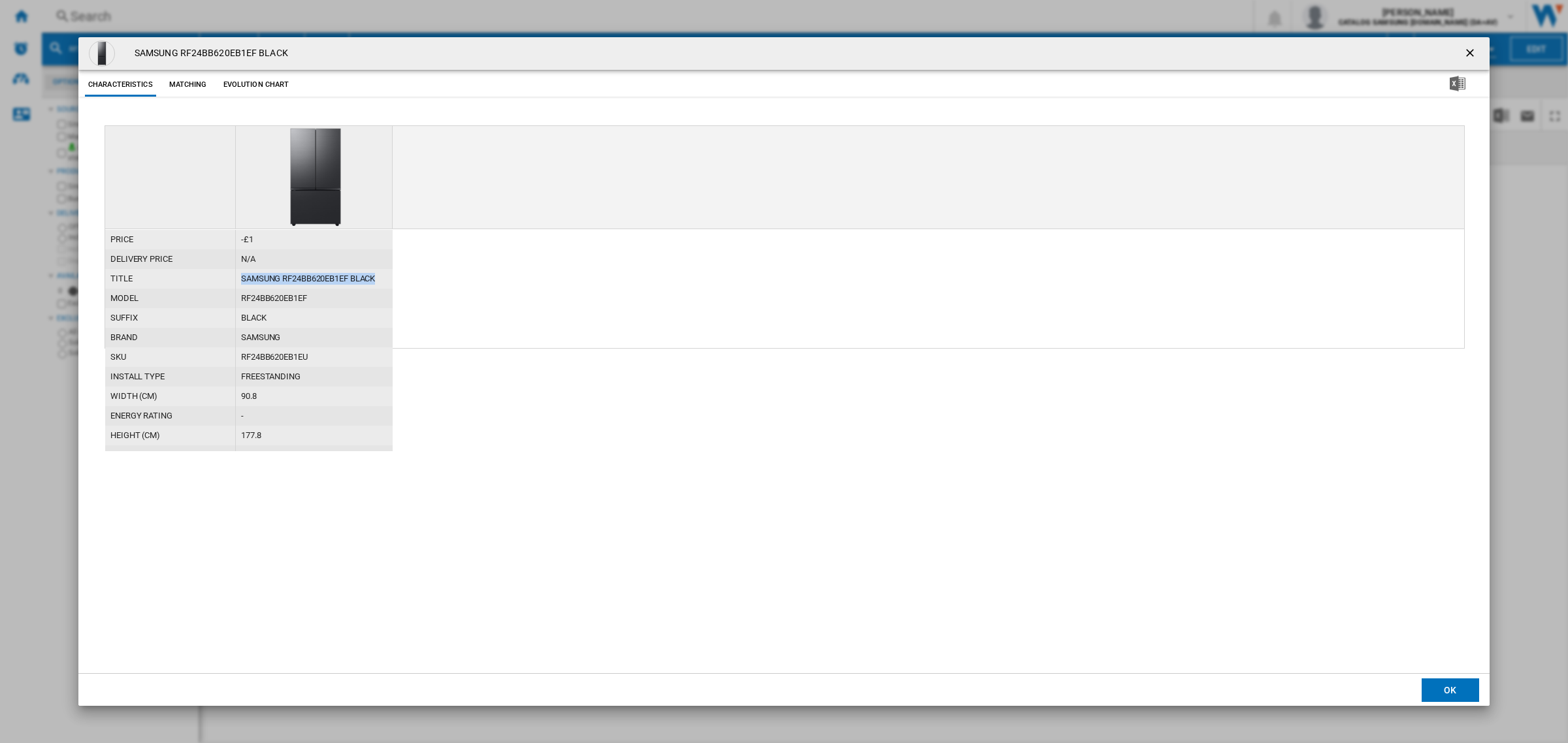 drag, startPoint x: 240, startPoint y: 281, endPoint x: 382, endPoint y: 277, distance: 142.05633 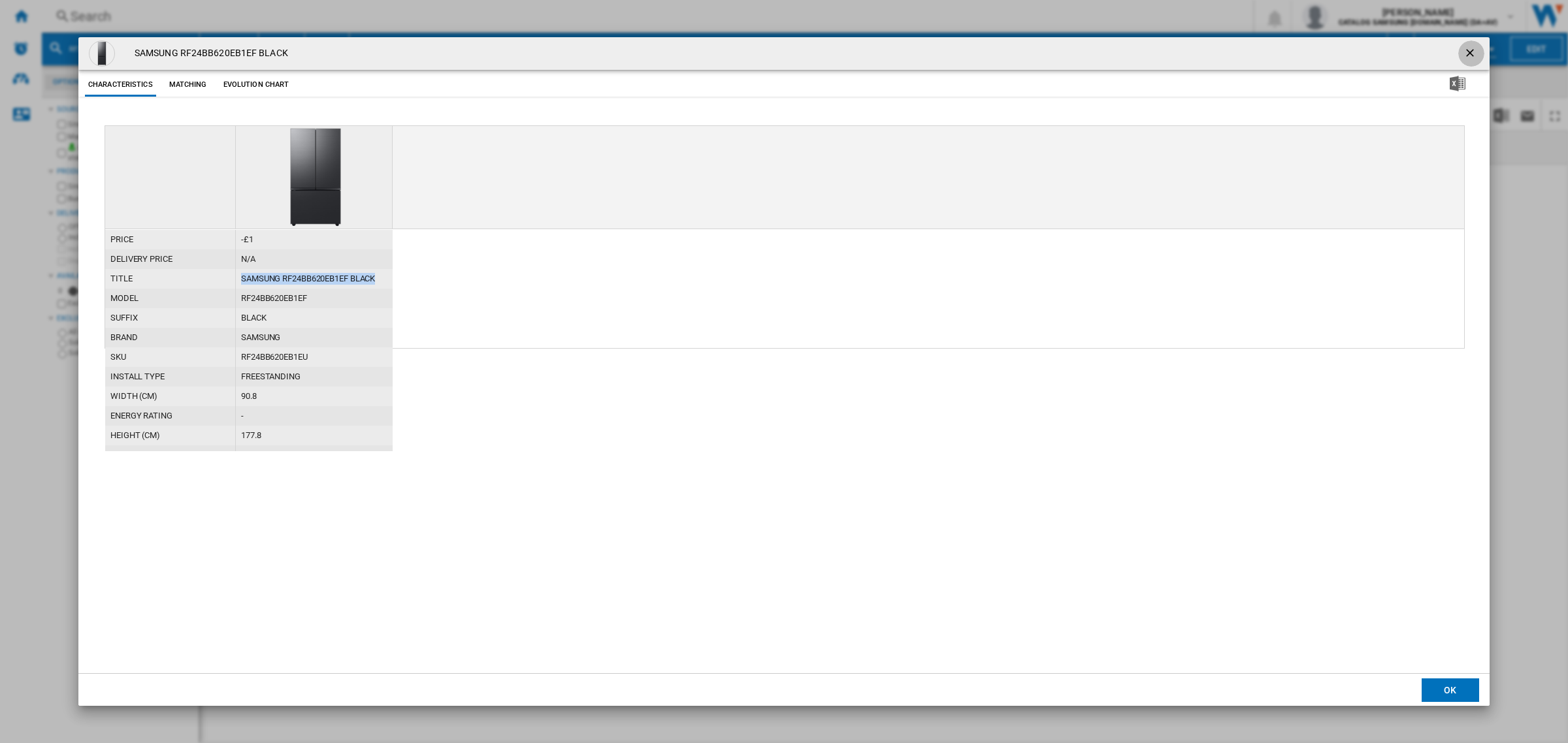 click at bounding box center [1471, 54] 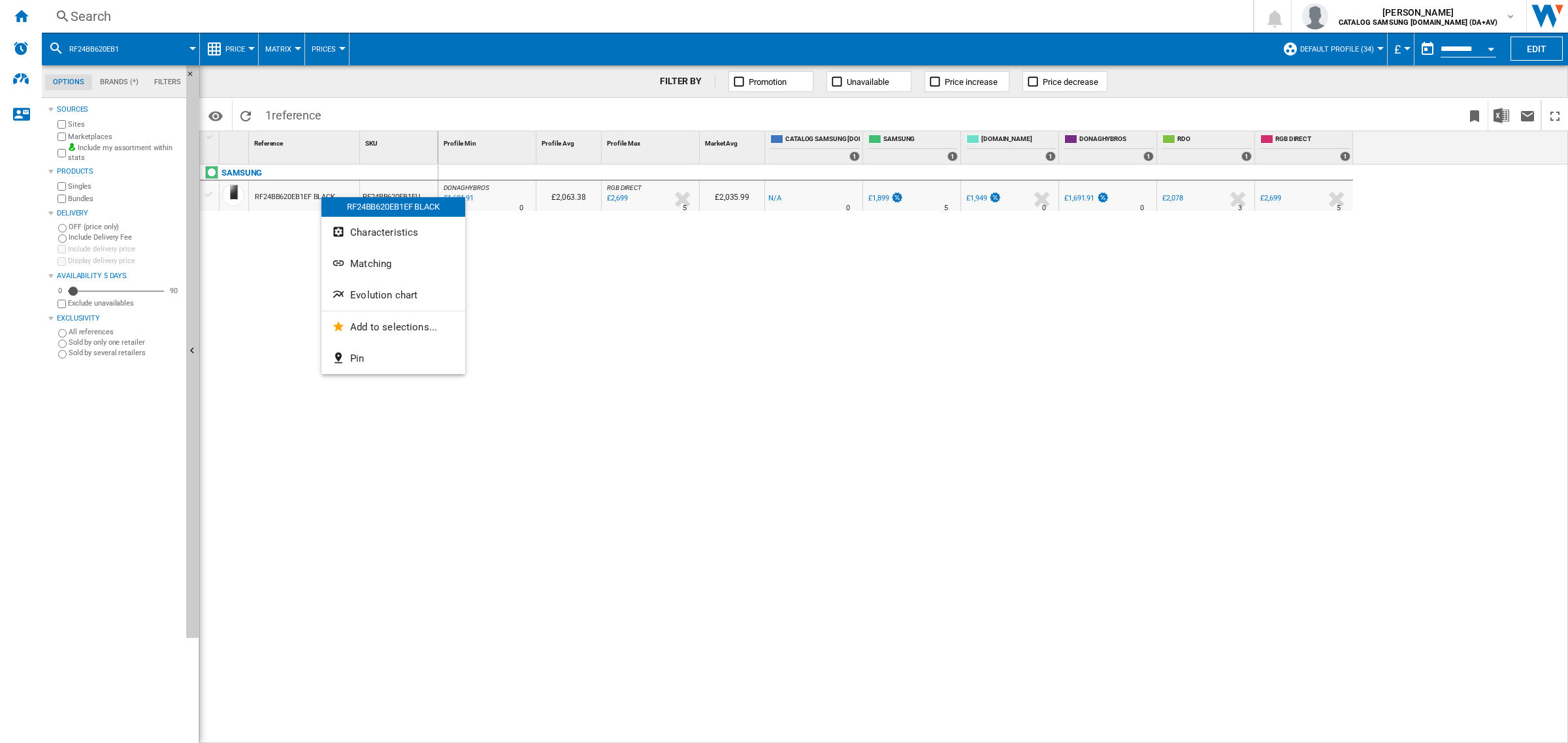 click on "Matching" at bounding box center [393, 264] 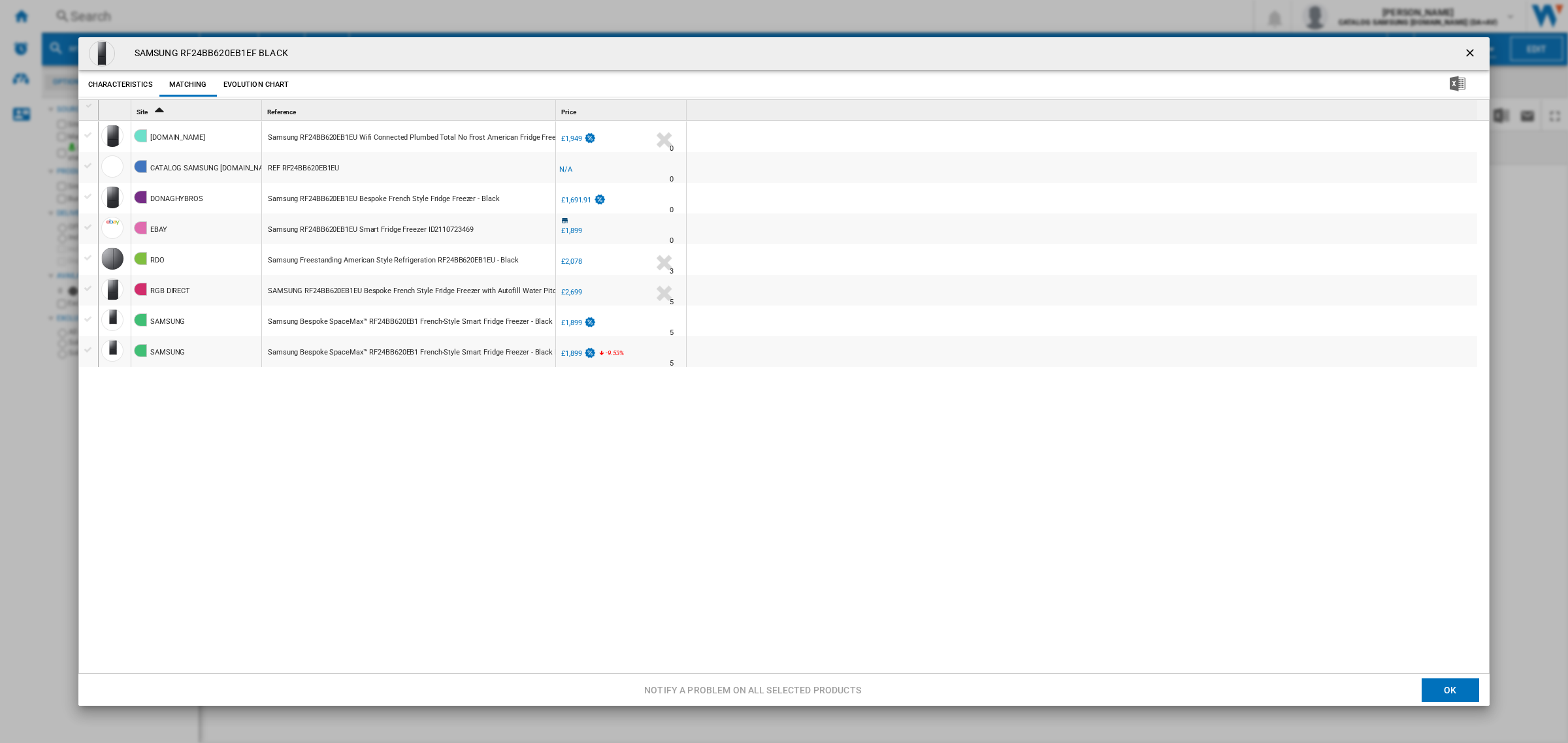 click at bounding box center [90, 106] 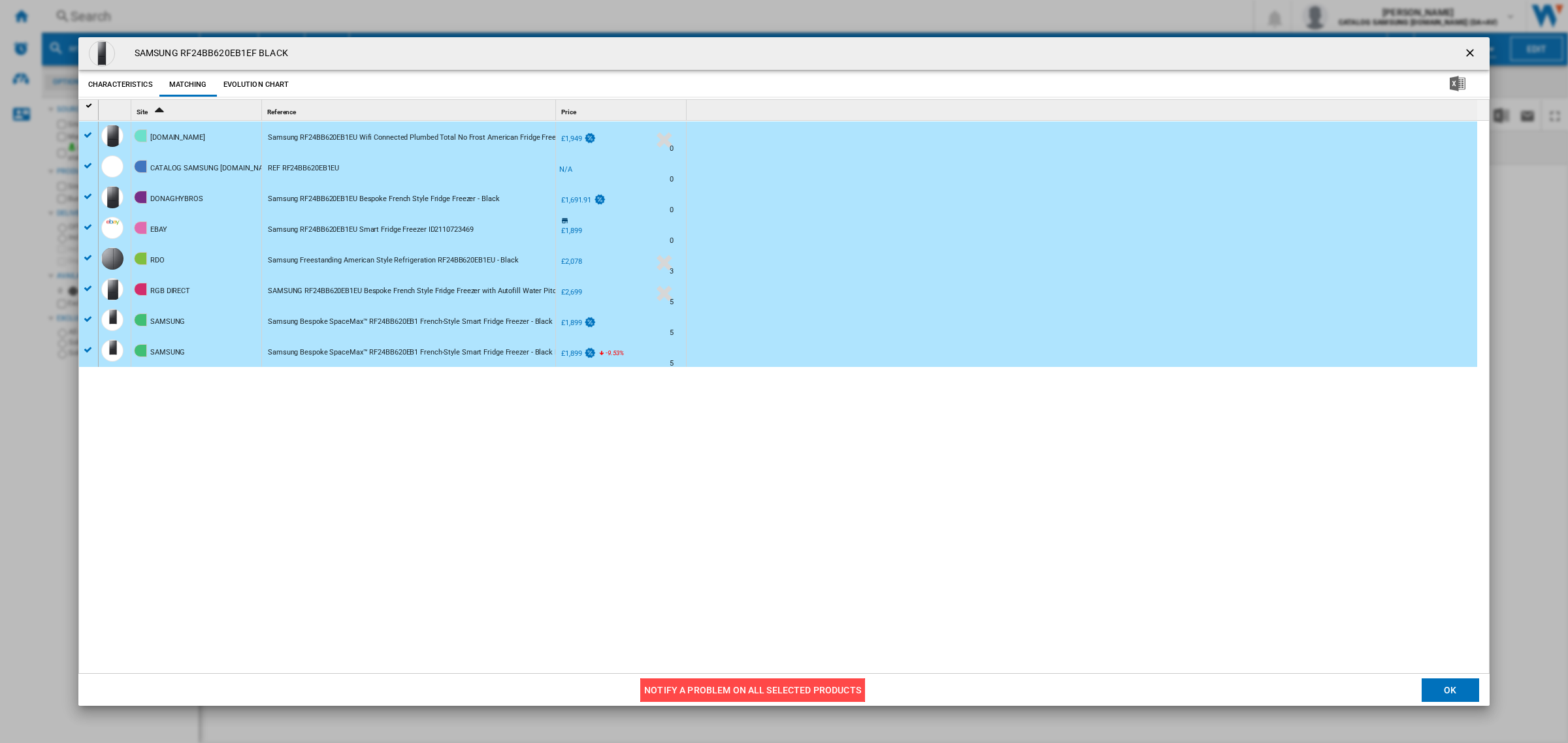 click on "Notify a problem on all selected products" 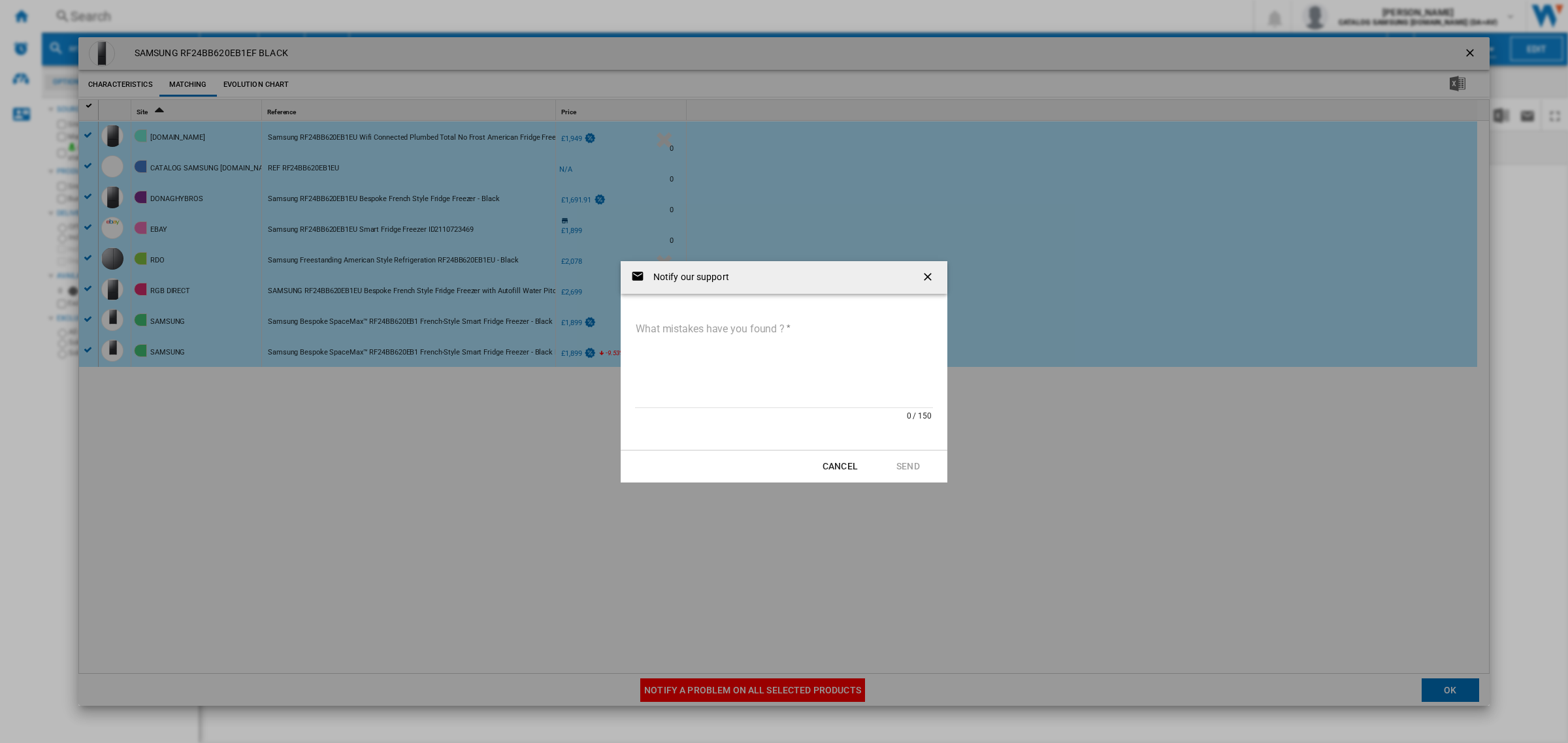click on "What mistakes have you found ?" at bounding box center [784, 364] 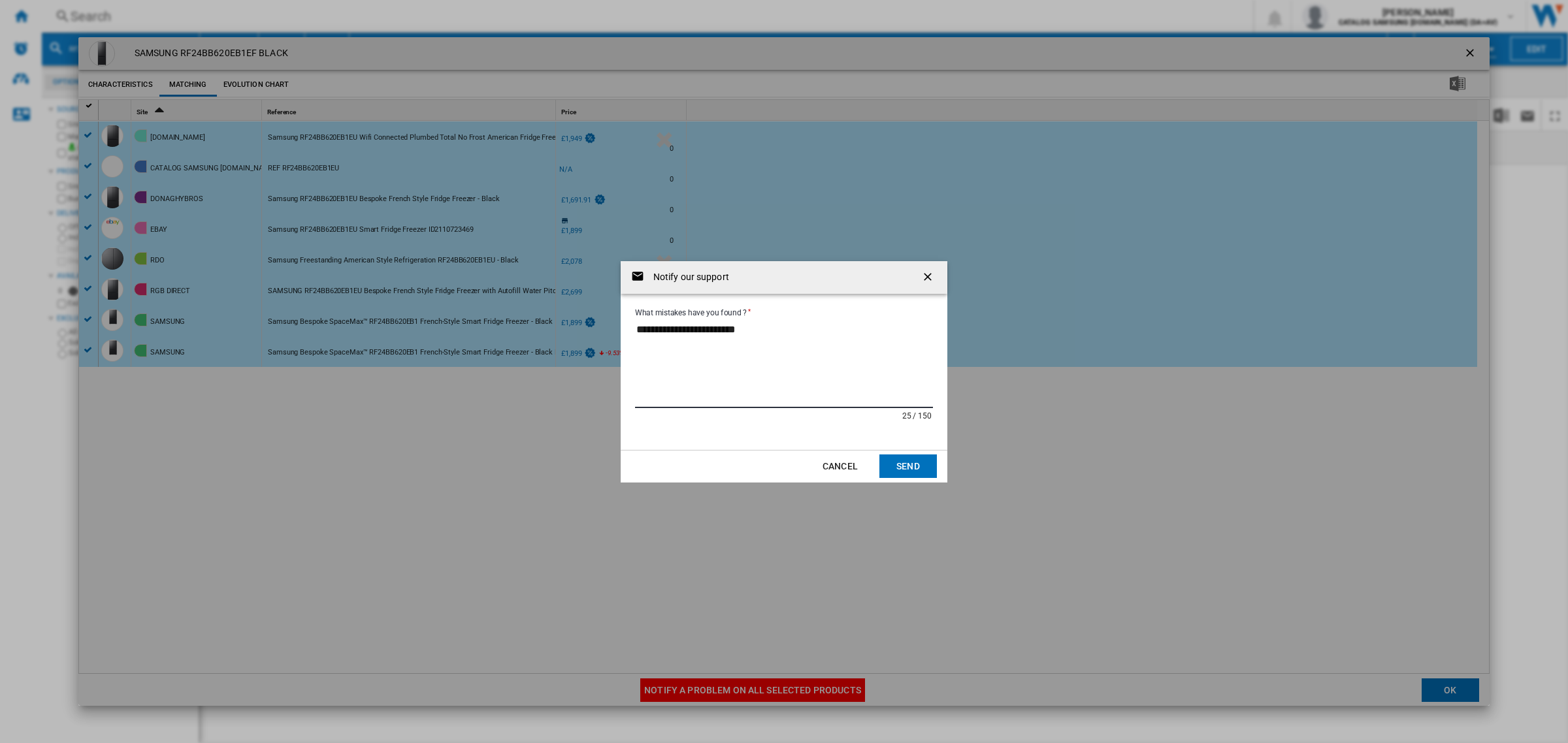 paste on "**********" 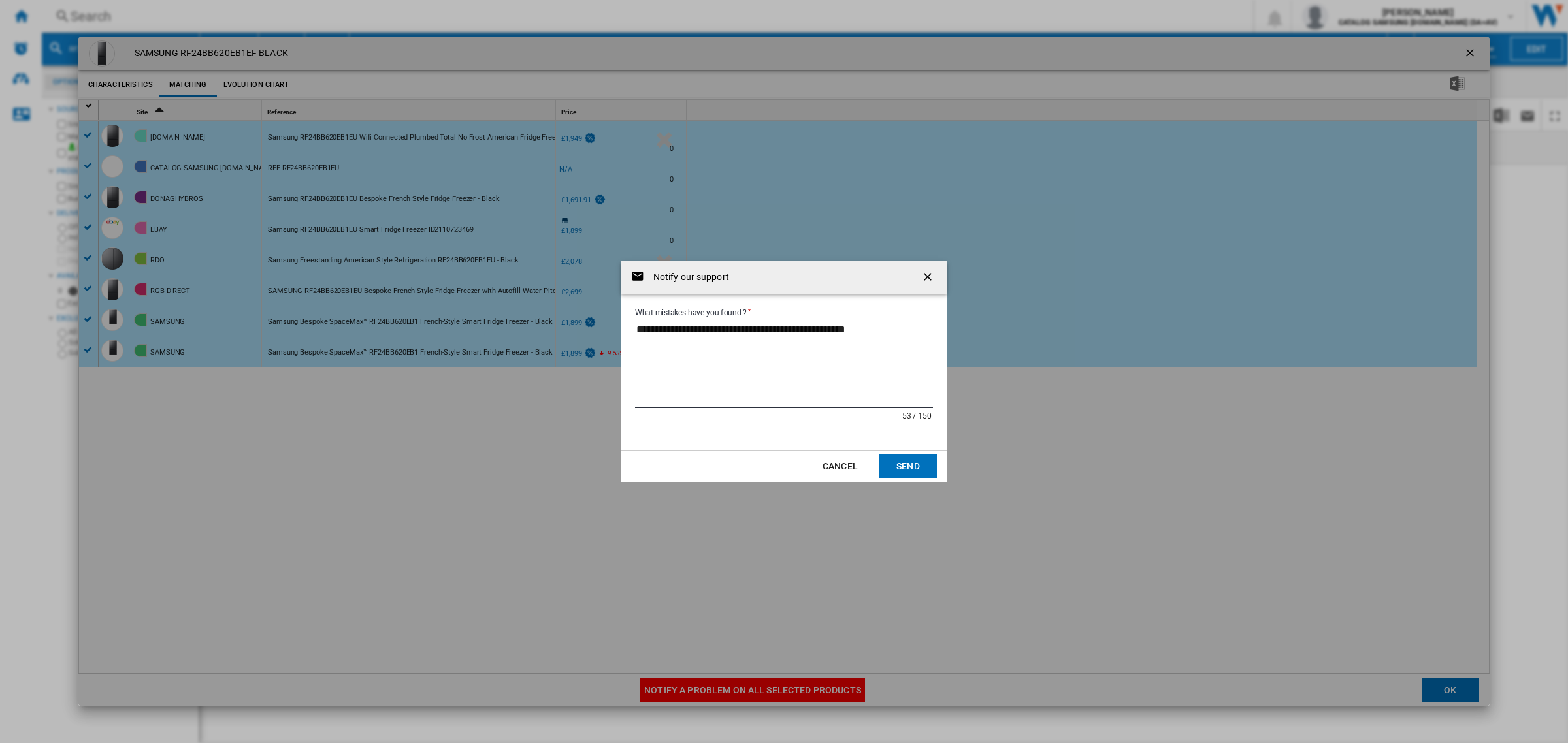 click on "**********" at bounding box center [784, 364] 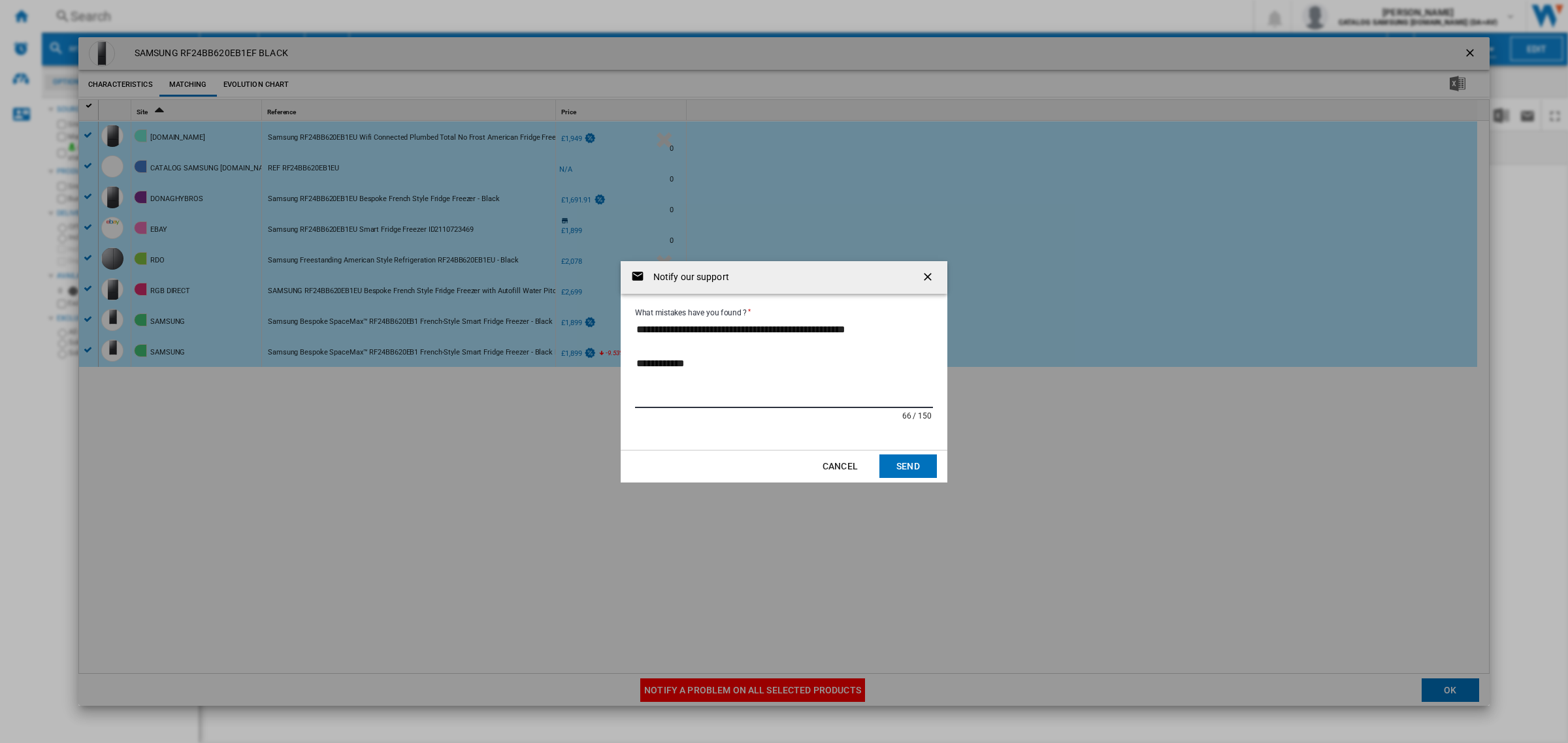 paste on "**********" 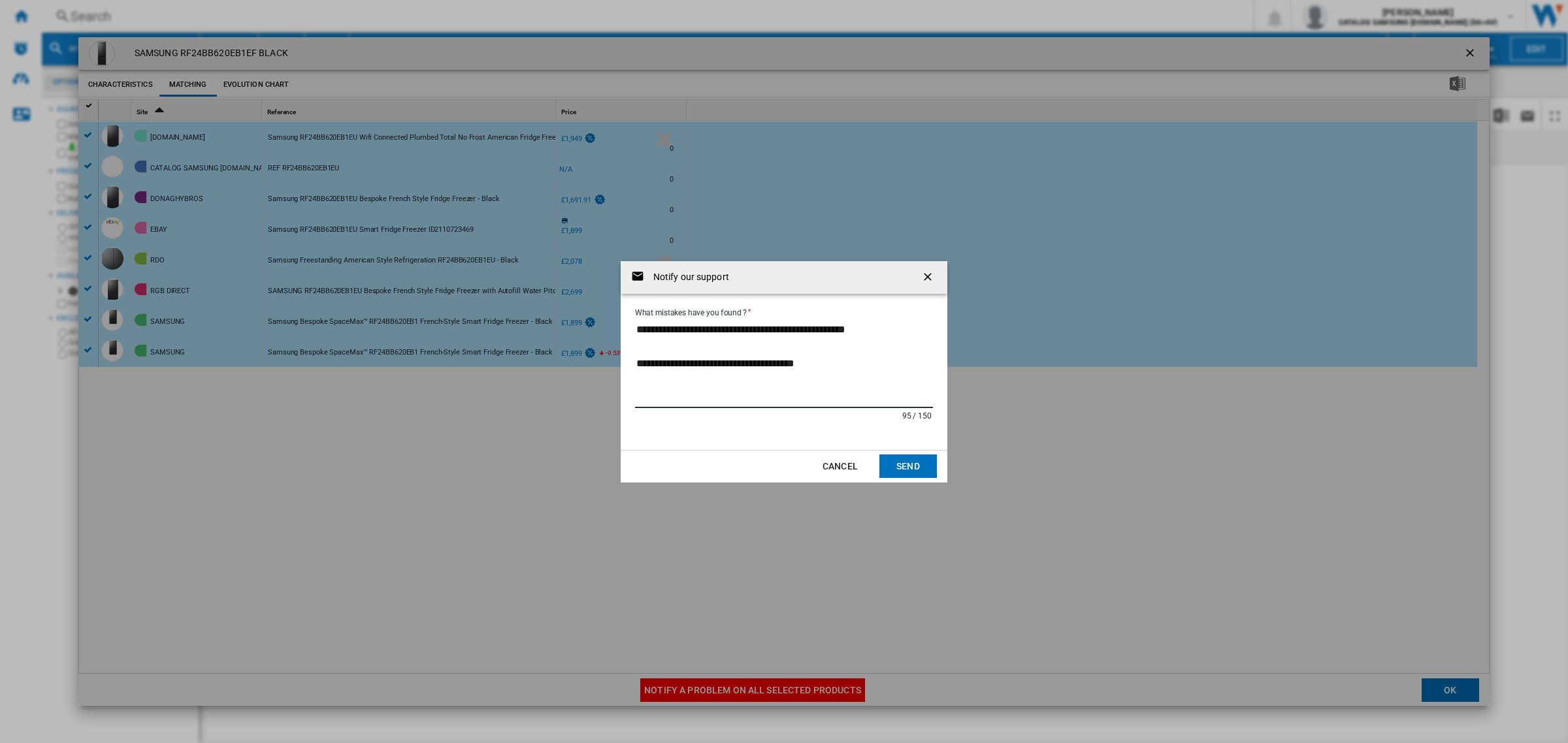 drag, startPoint x: 827, startPoint y: 379, endPoint x: 883, endPoint y: 373, distance: 56.32051 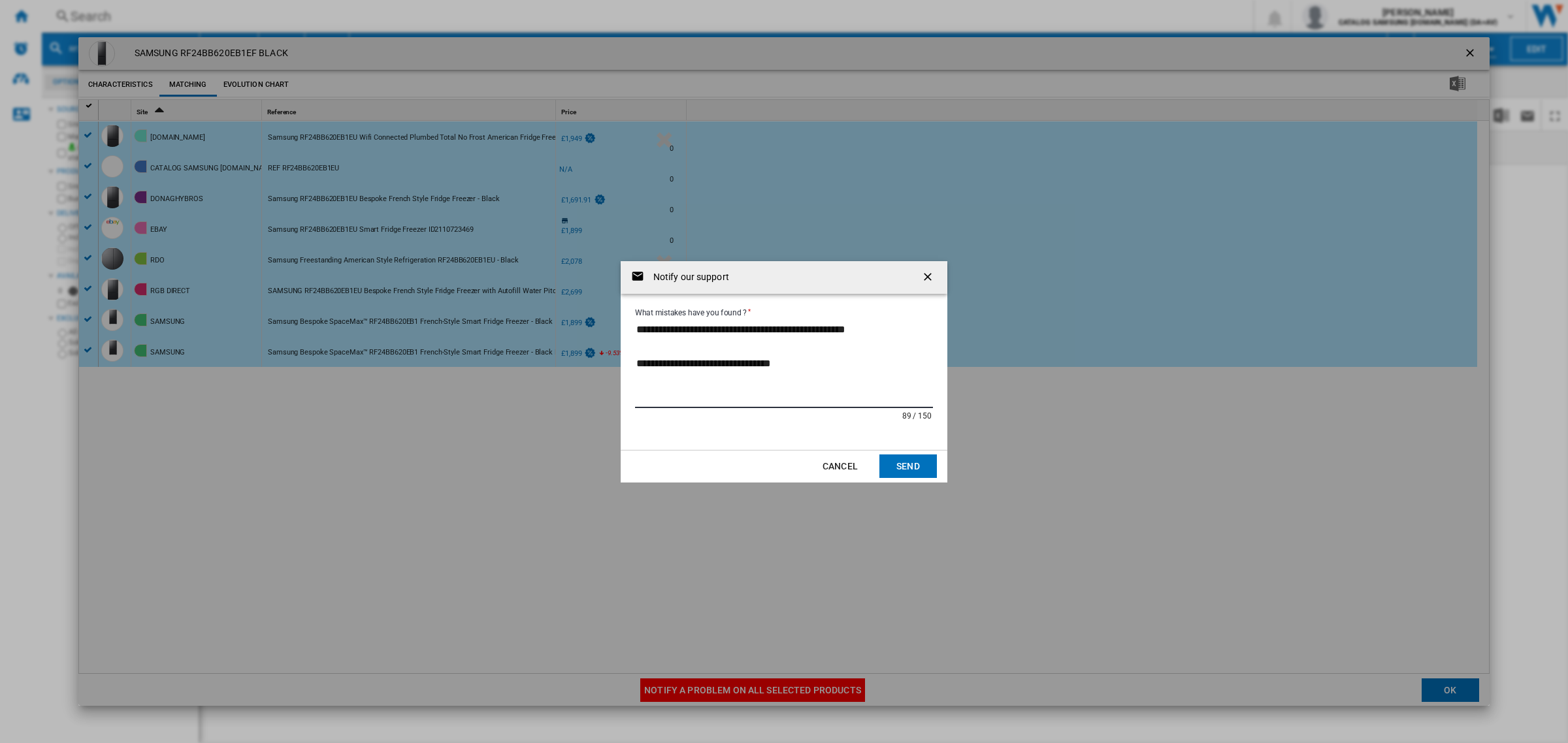 click on "**********" at bounding box center [784, 364] 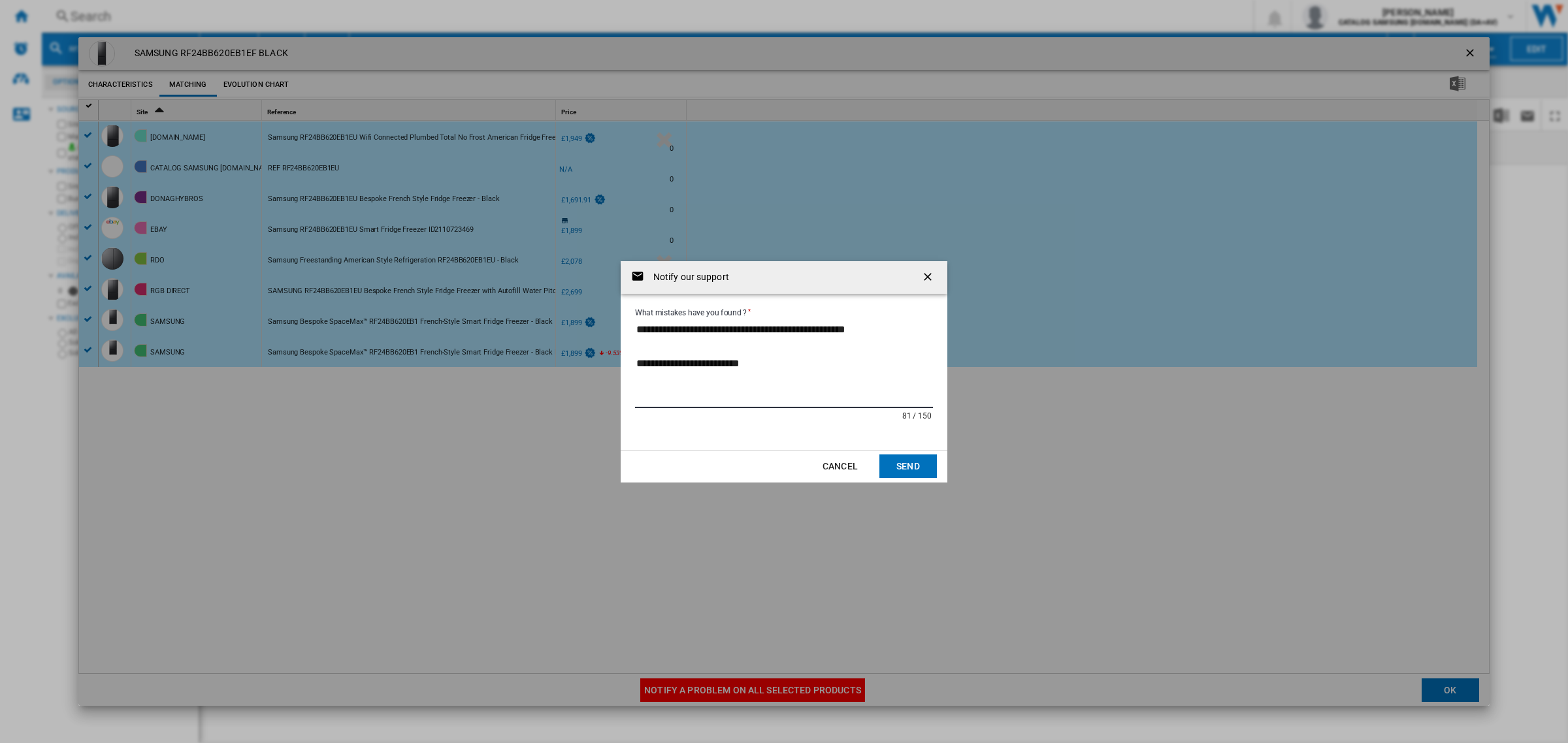 type on "**********" 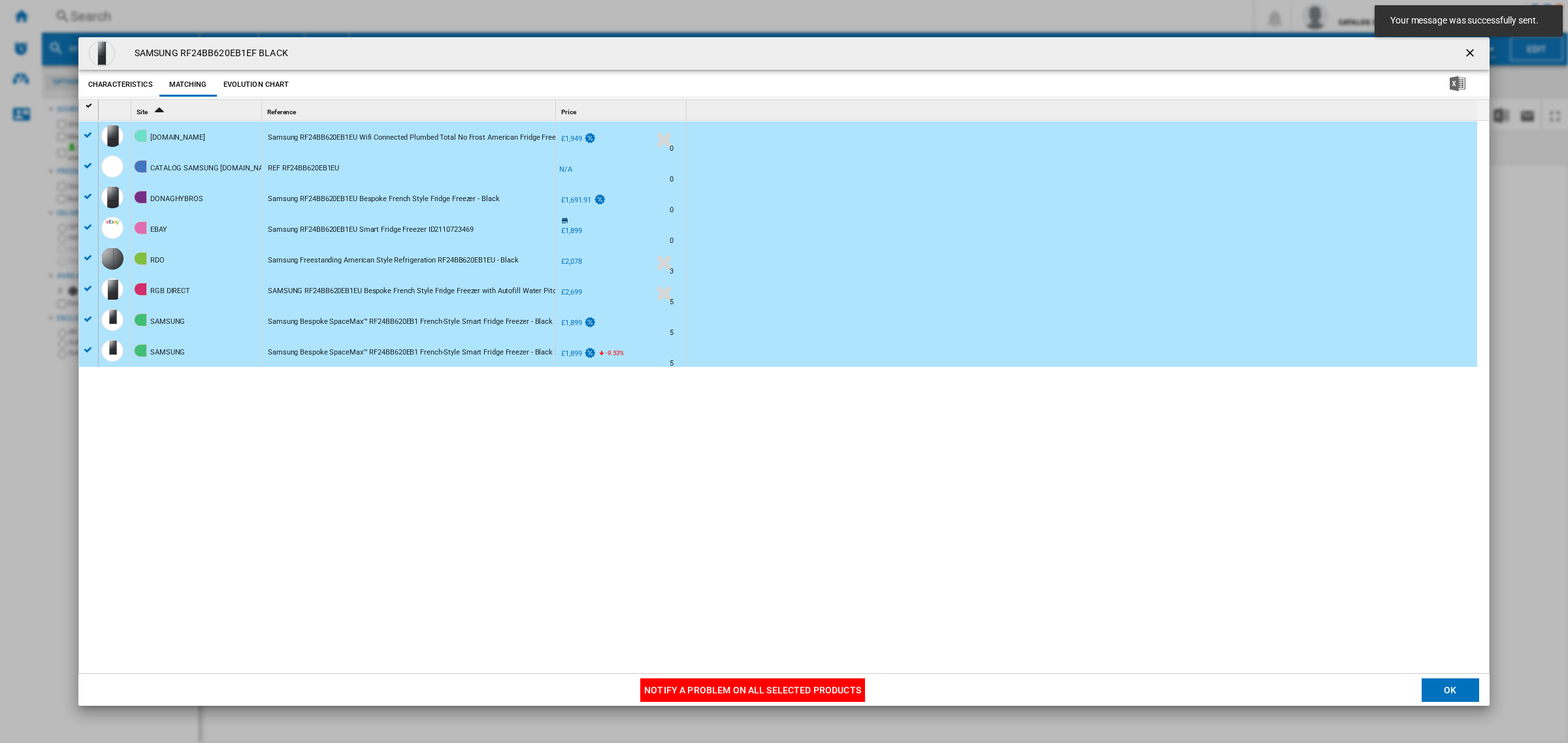 click at bounding box center (1471, 54) 